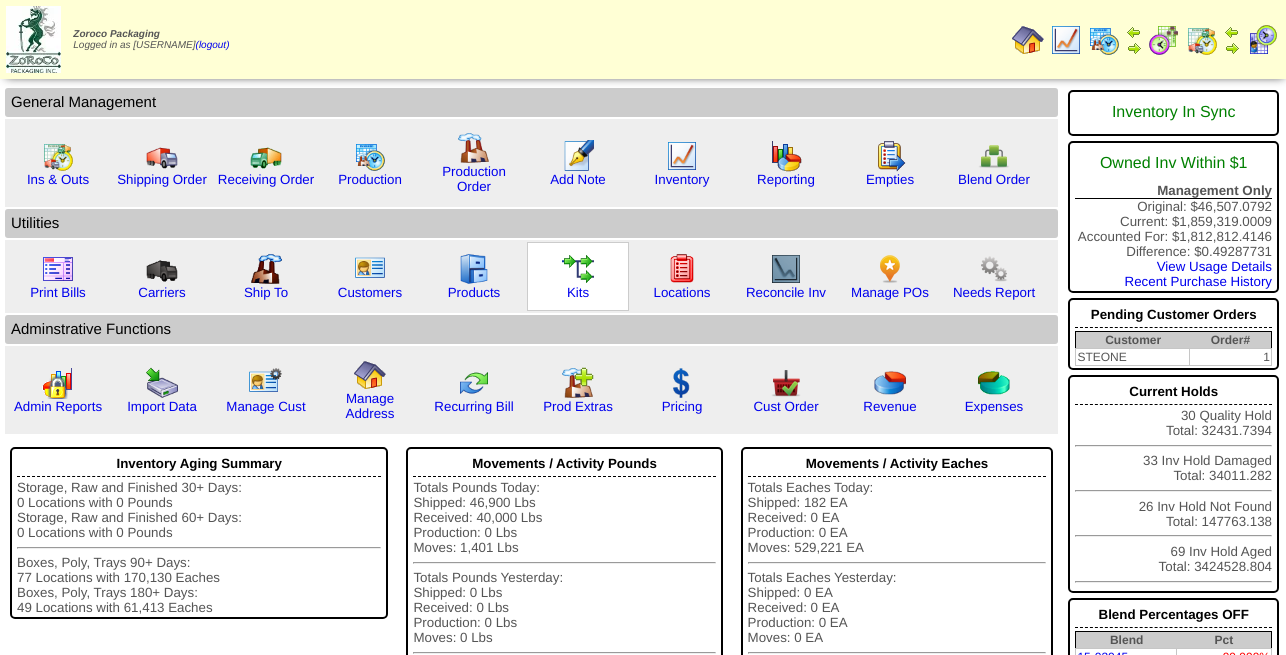 scroll, scrollTop: 0, scrollLeft: 0, axis: both 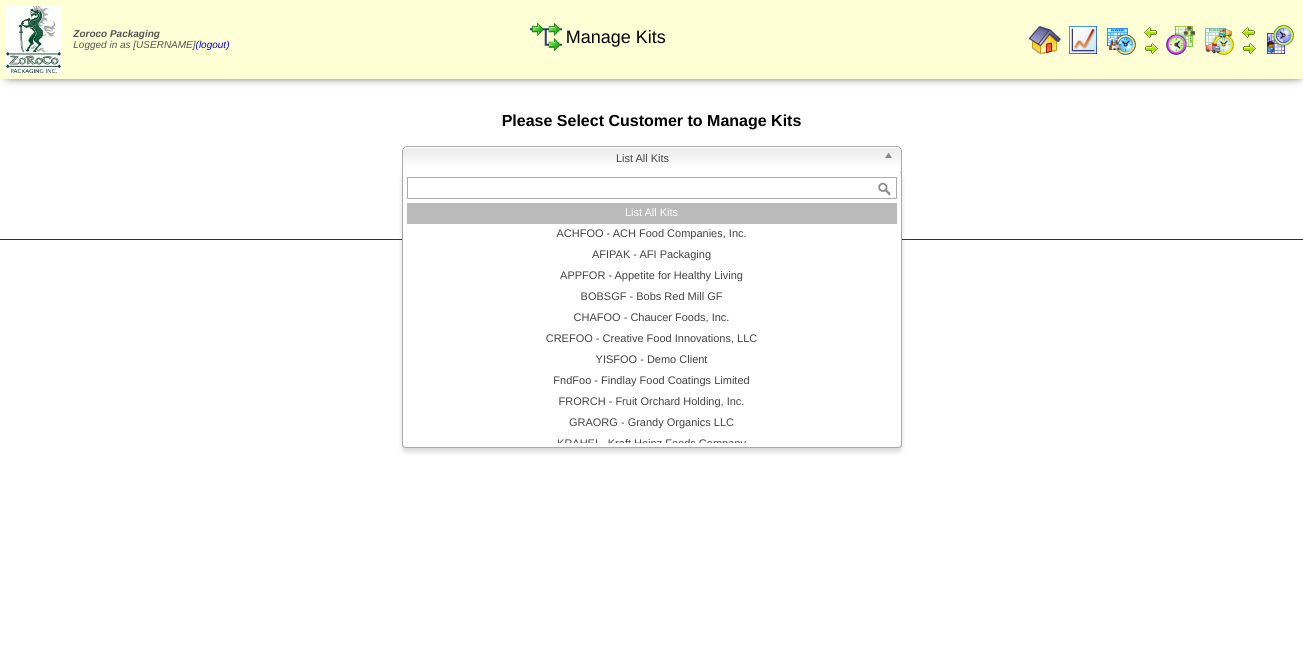 click on "List All Kits" at bounding box center (643, 159) 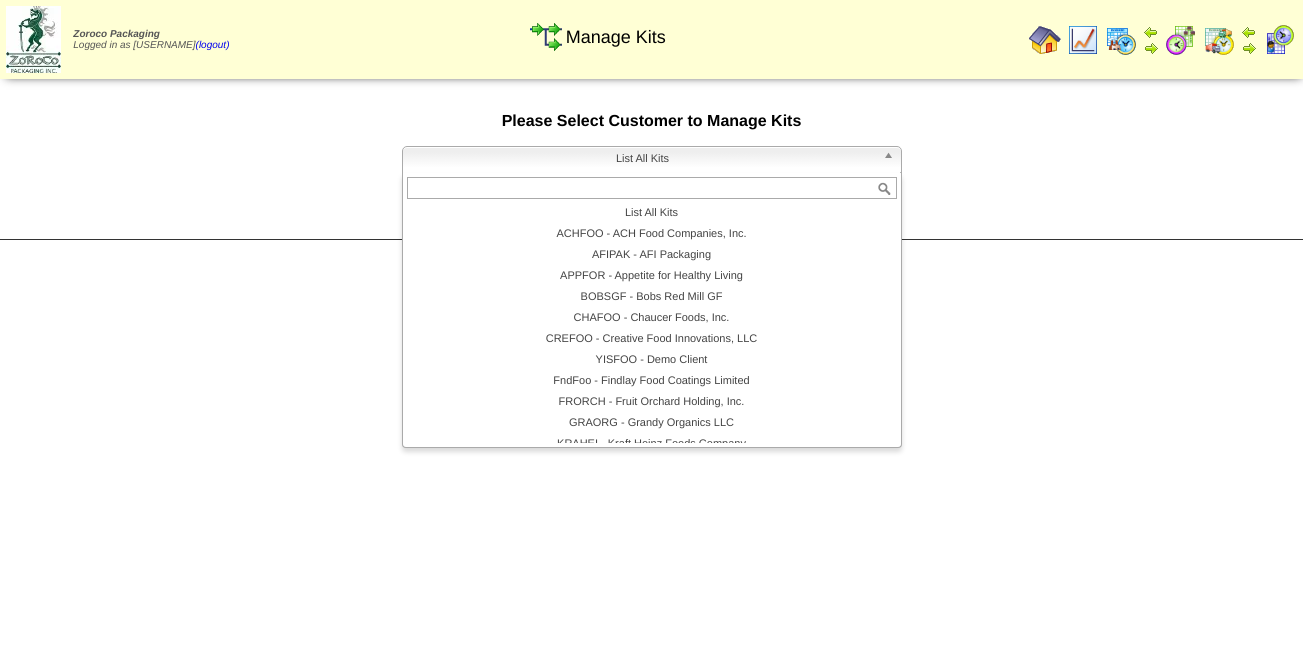 scroll, scrollTop: 120, scrollLeft: 0, axis: vertical 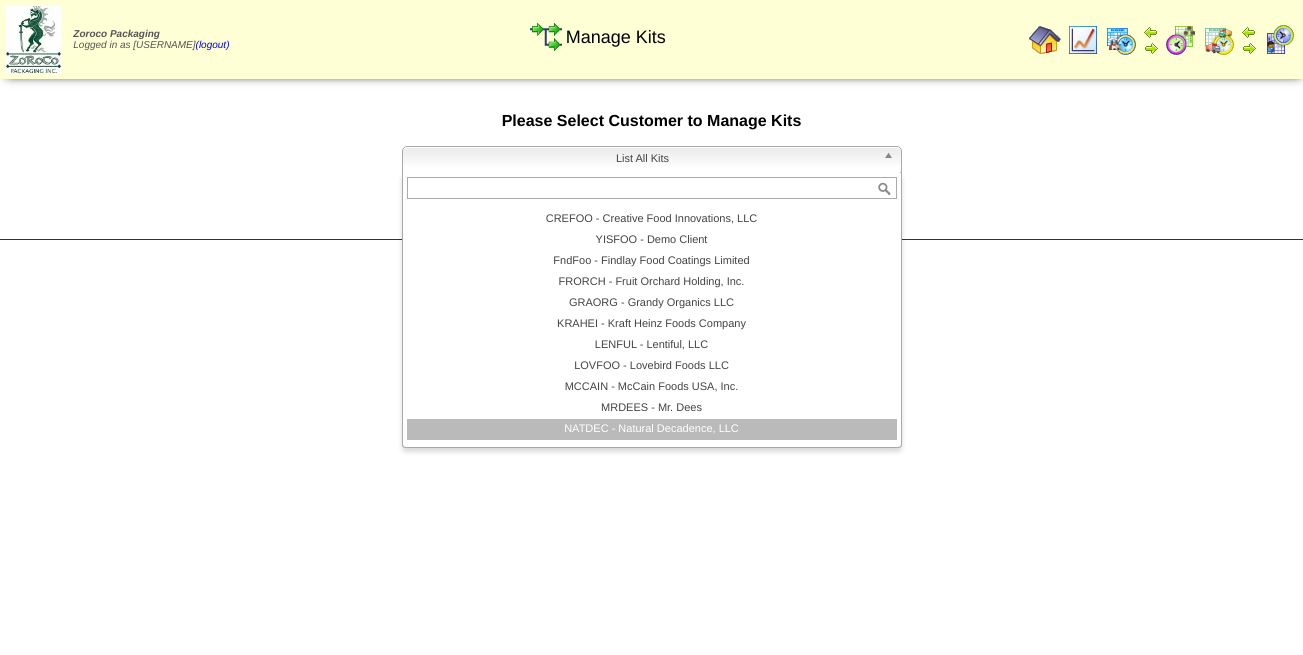 click on "NATDEC - Natural Decadence, LLC" at bounding box center [652, 429] 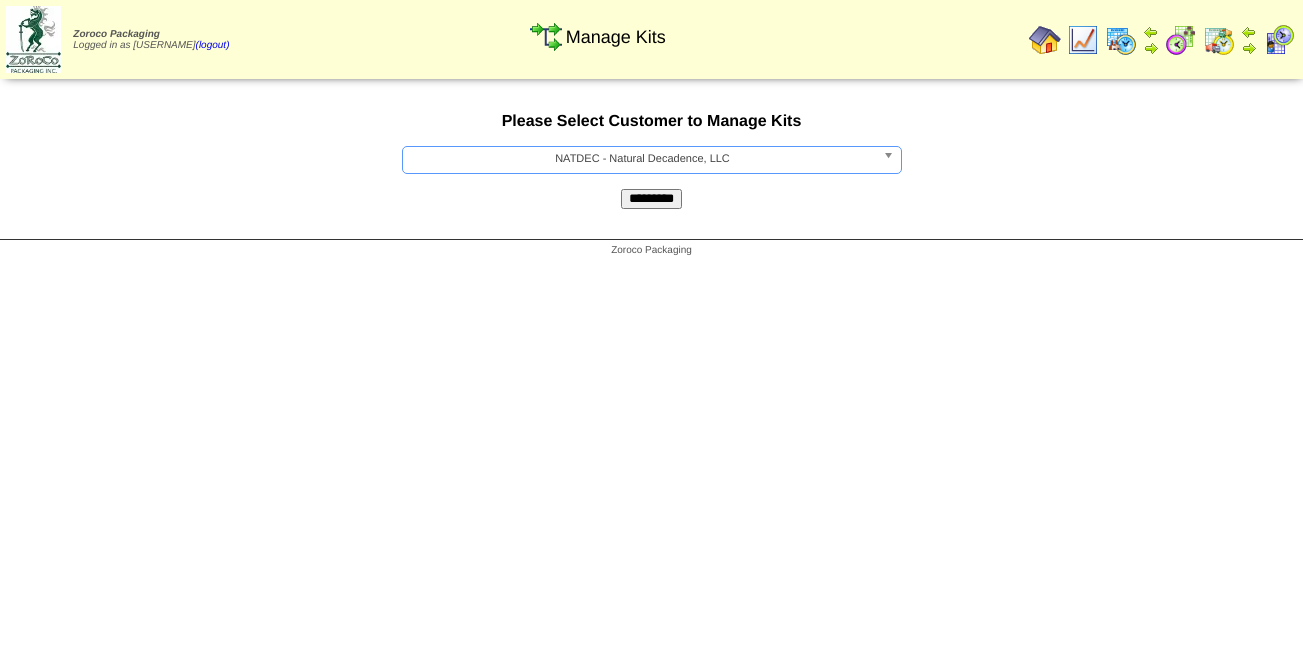 click on "*********" at bounding box center (651, 199) 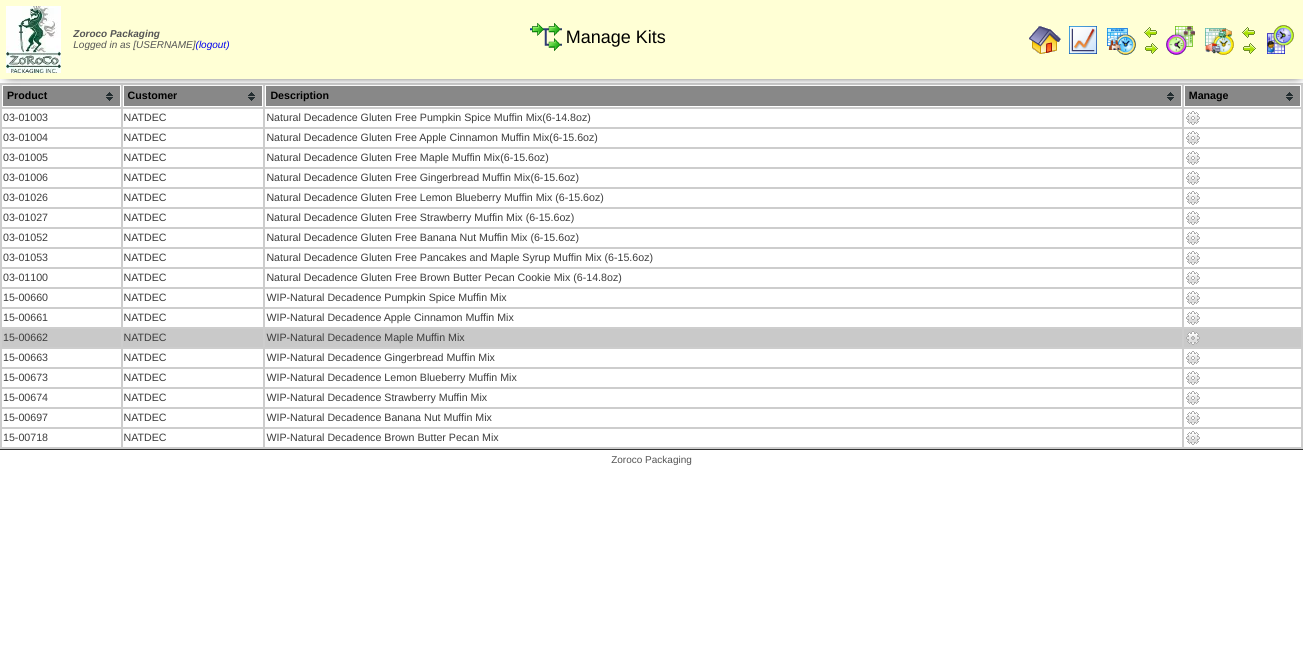 scroll, scrollTop: 0, scrollLeft: 0, axis: both 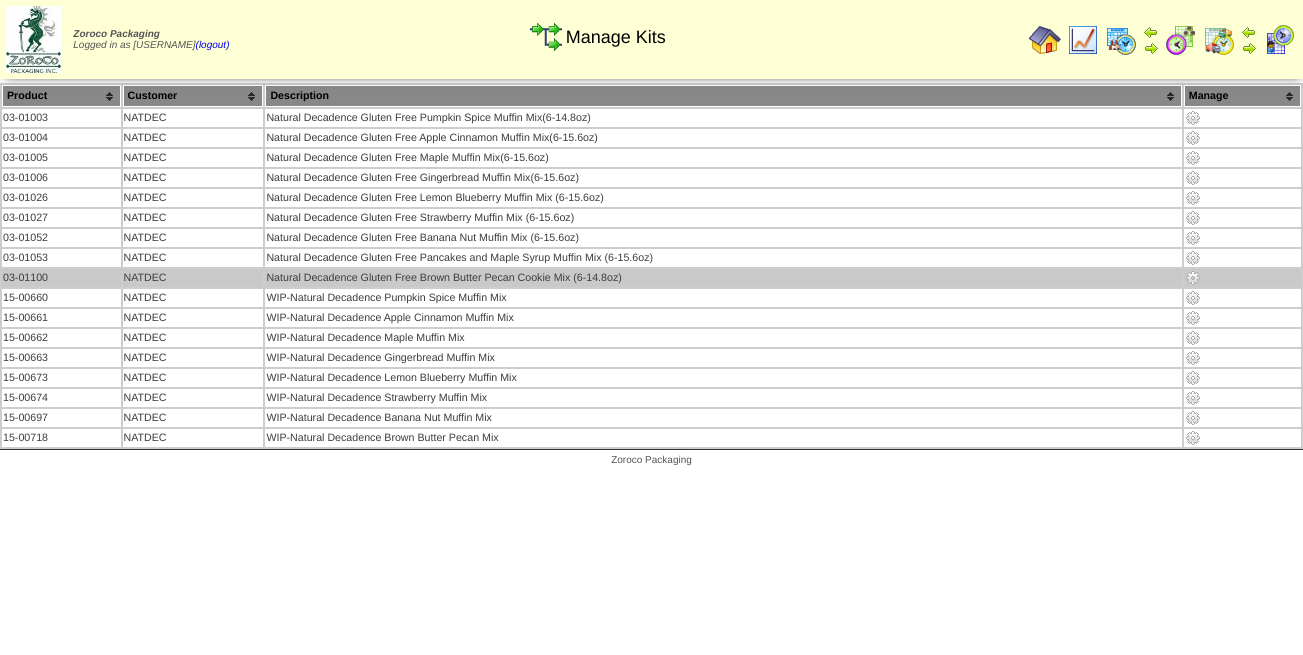 click at bounding box center (1193, 278) 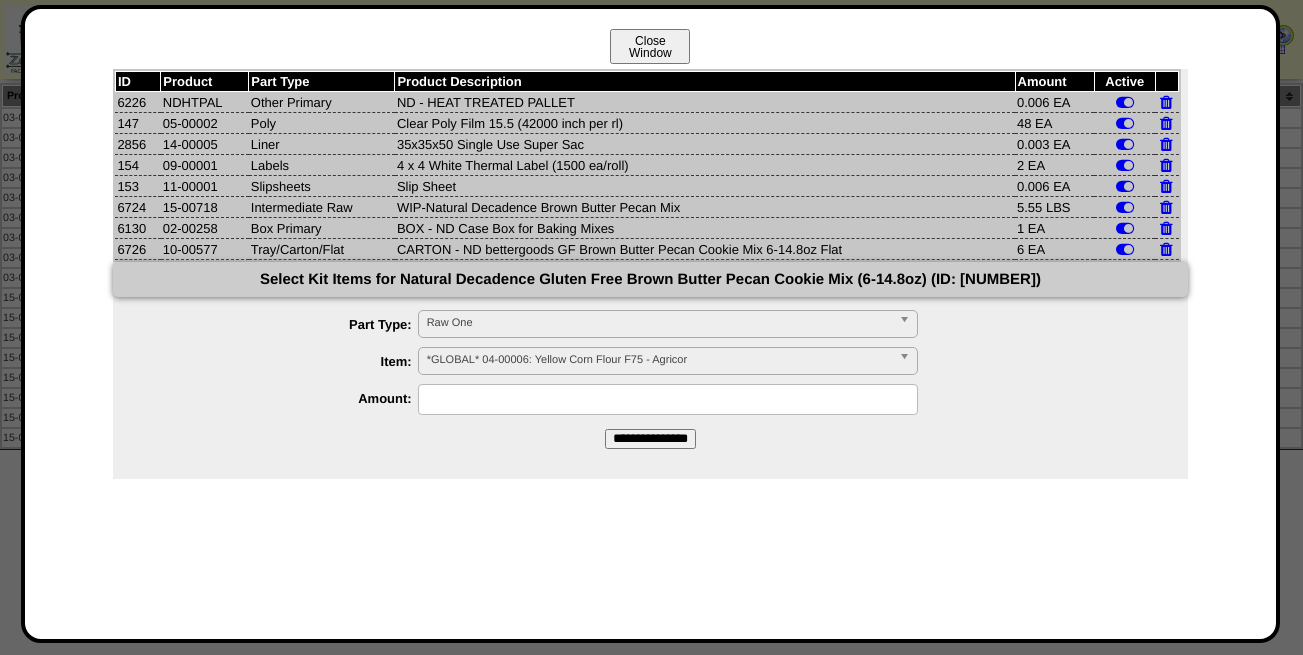 click on "Close Window" at bounding box center (650, 46) 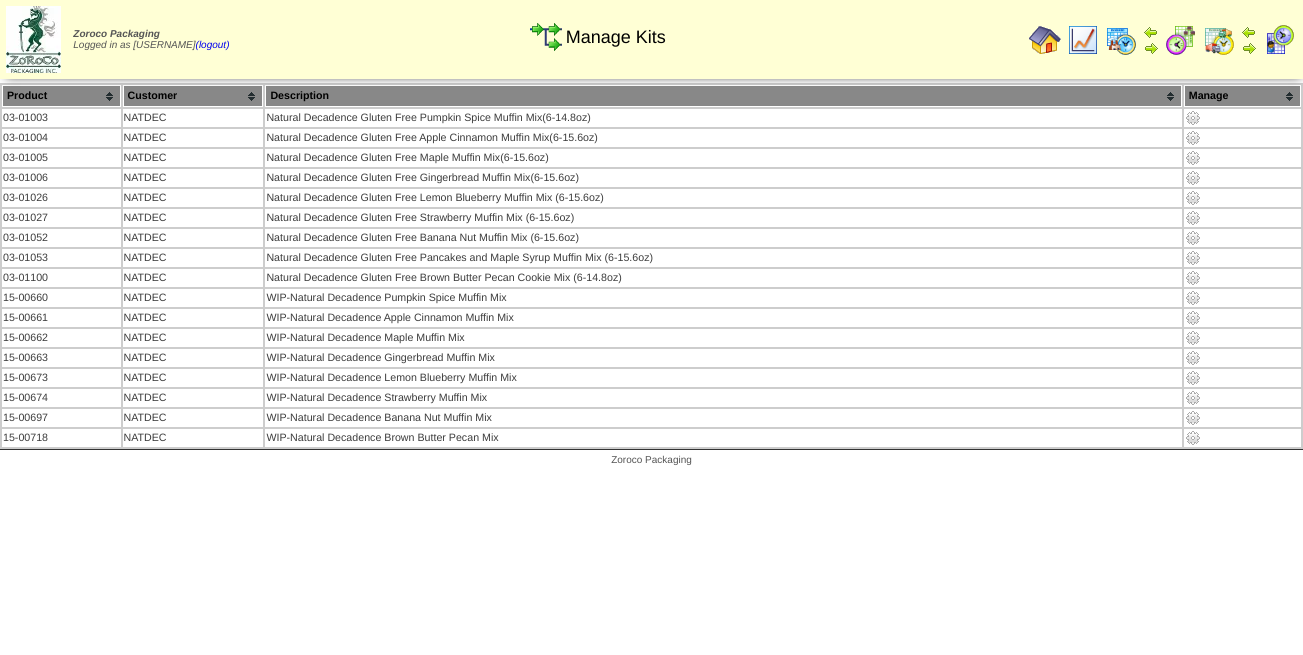 scroll, scrollTop: 0, scrollLeft: 0, axis: both 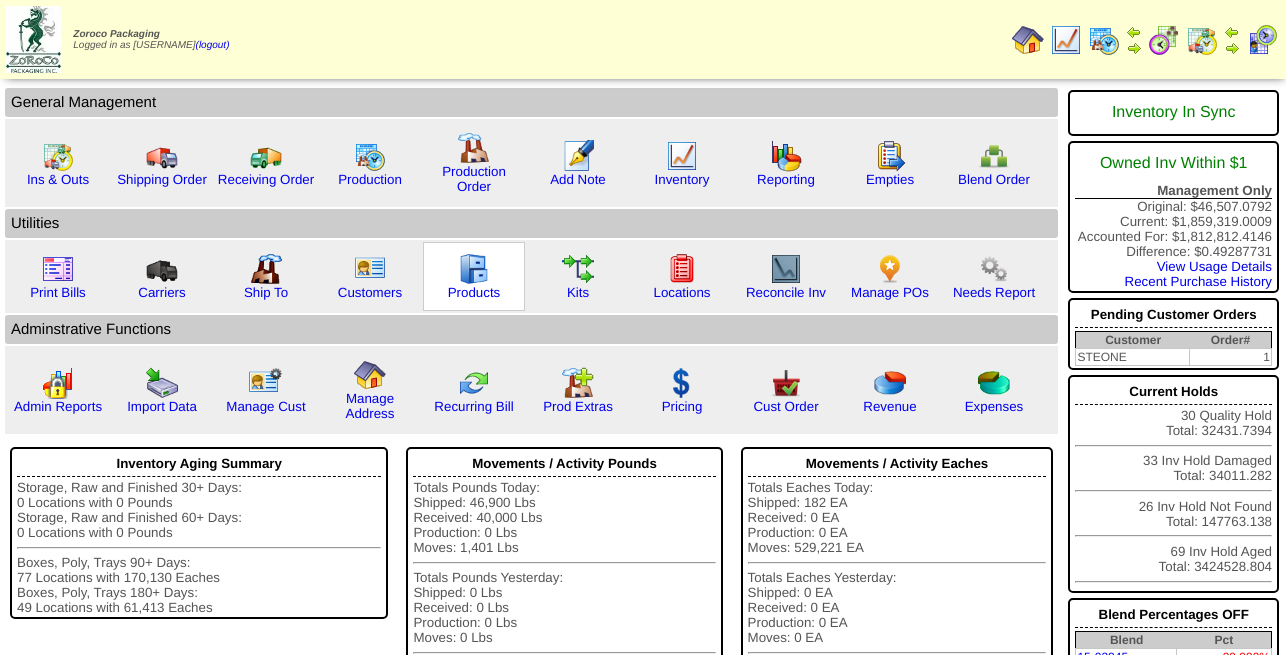 click at bounding box center (474, 269) 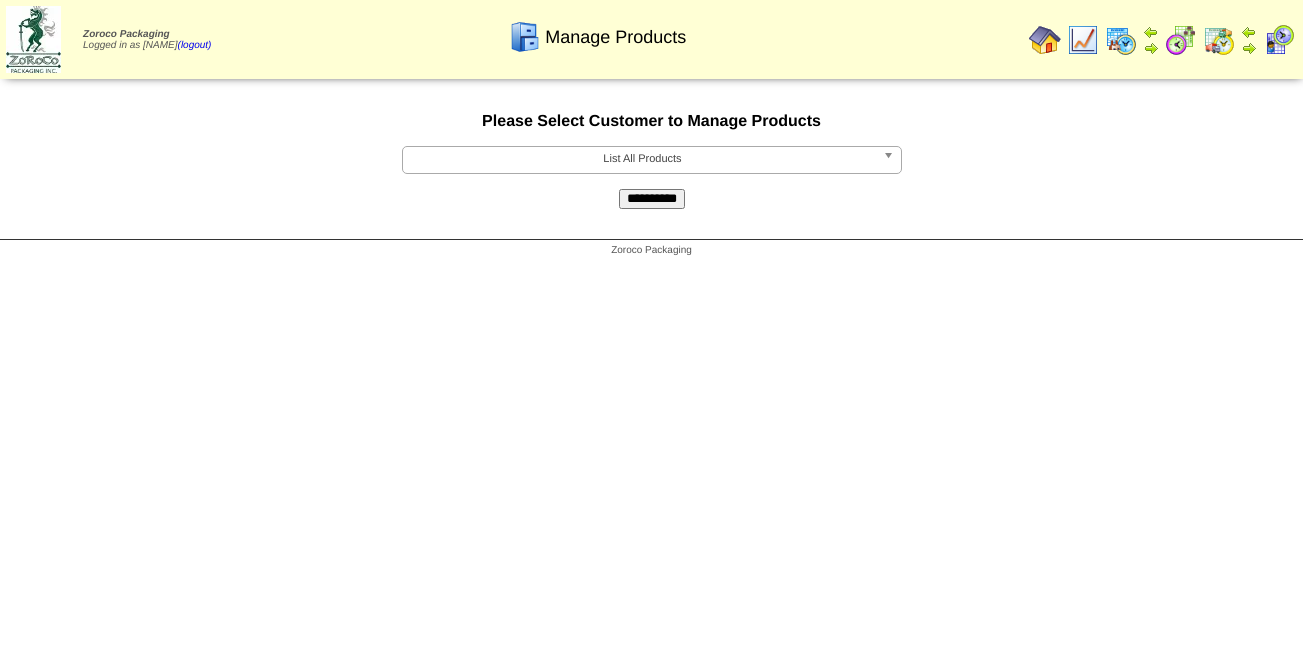 scroll, scrollTop: 0, scrollLeft: 0, axis: both 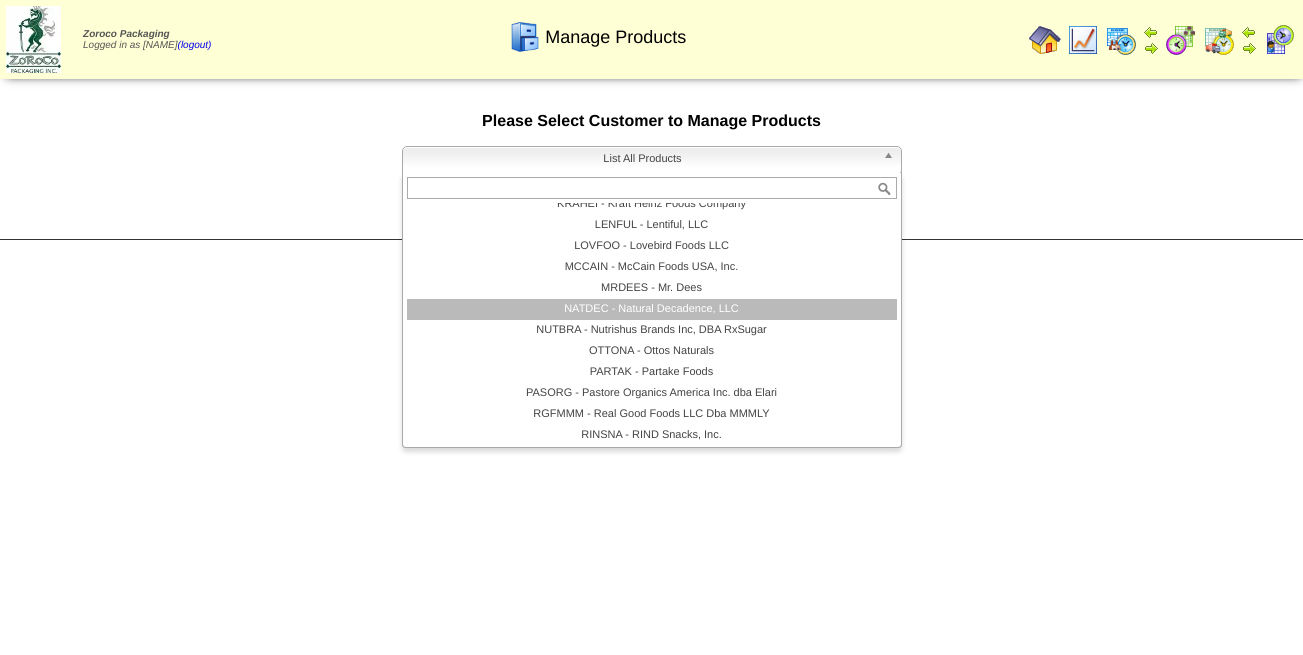 click on "NATDEC - Natural Decadence, LLC" at bounding box center (652, 309) 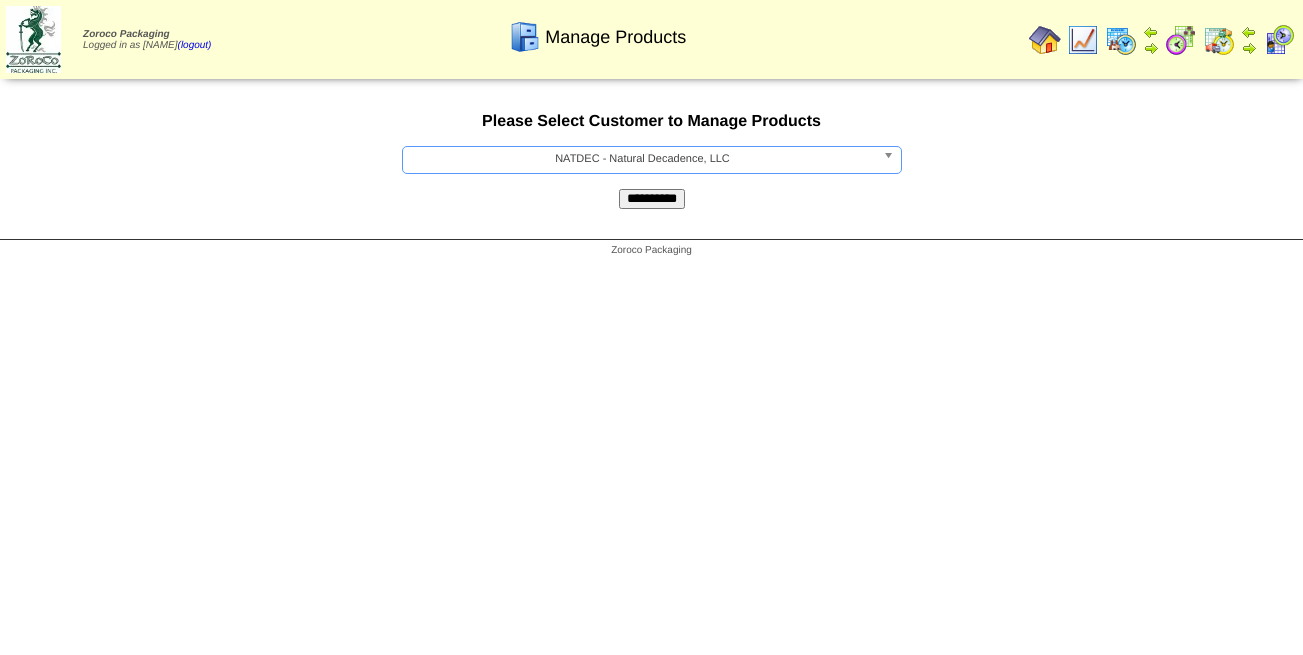 click on "**********" at bounding box center (652, 199) 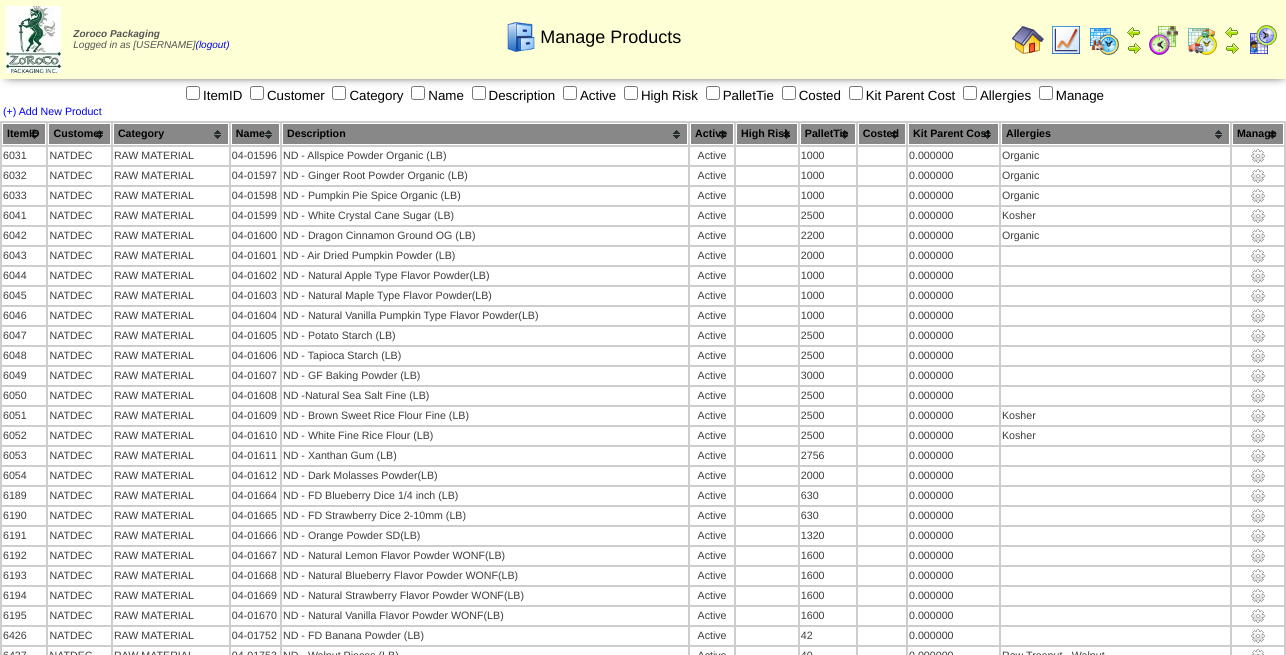 scroll, scrollTop: 0, scrollLeft: 0, axis: both 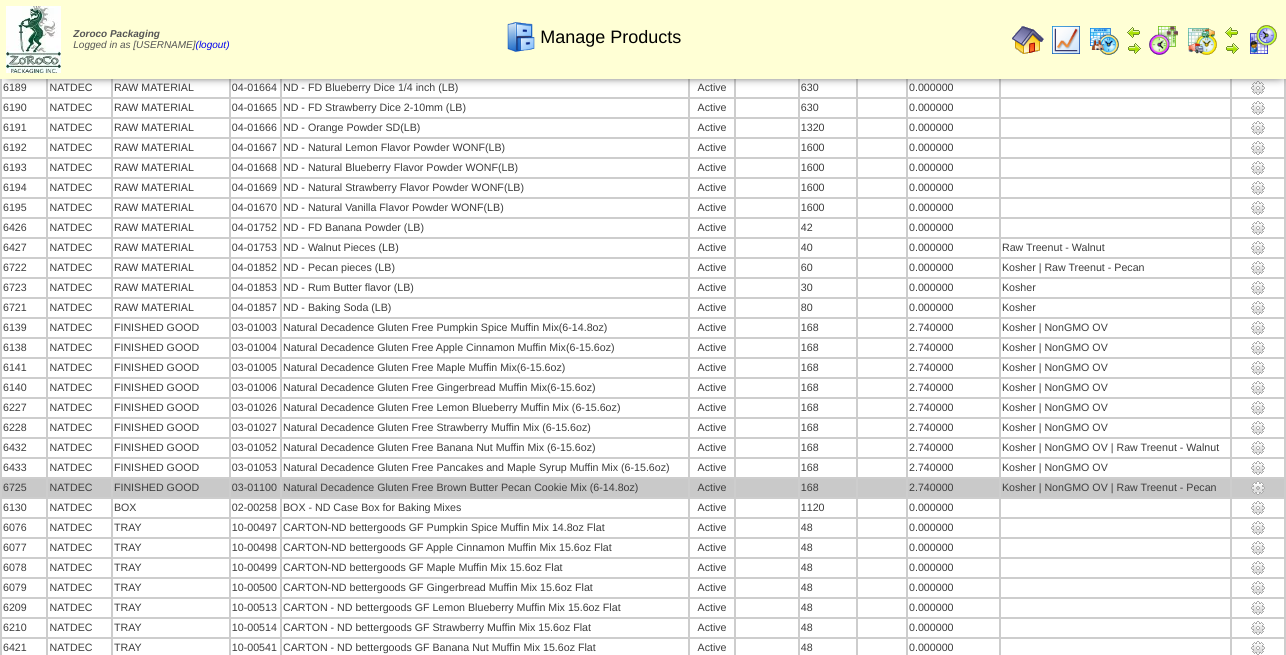 click at bounding box center [1258, 488] 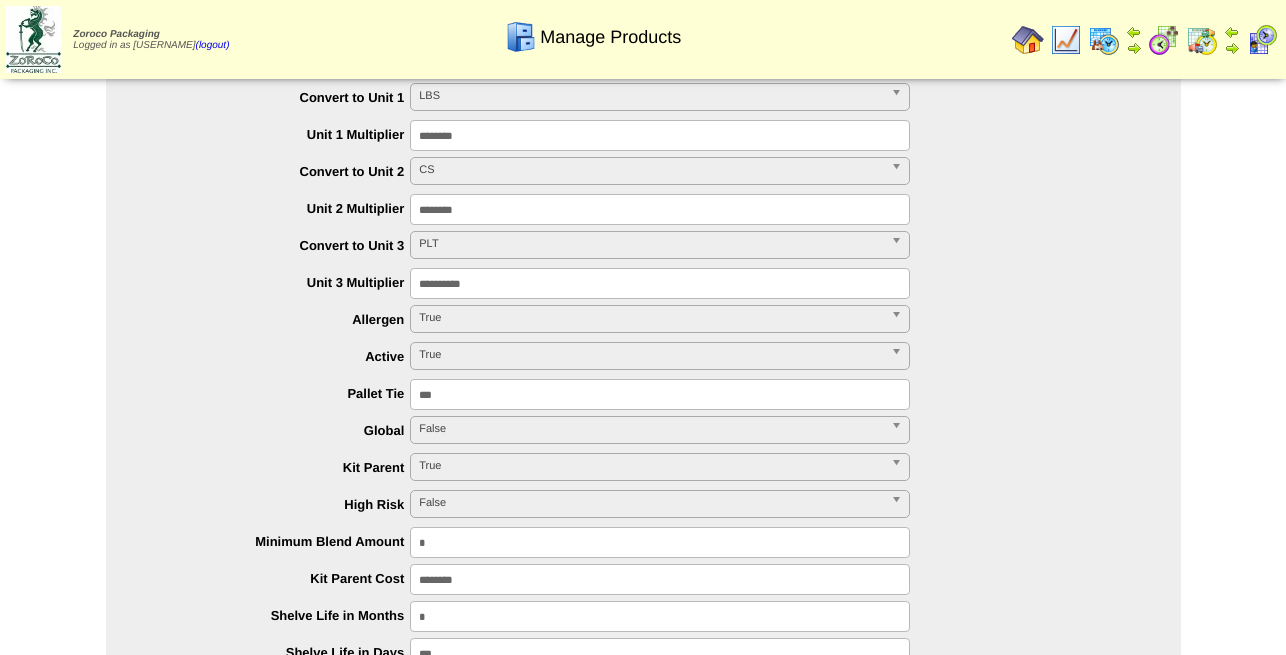 scroll, scrollTop: 816, scrollLeft: 0, axis: vertical 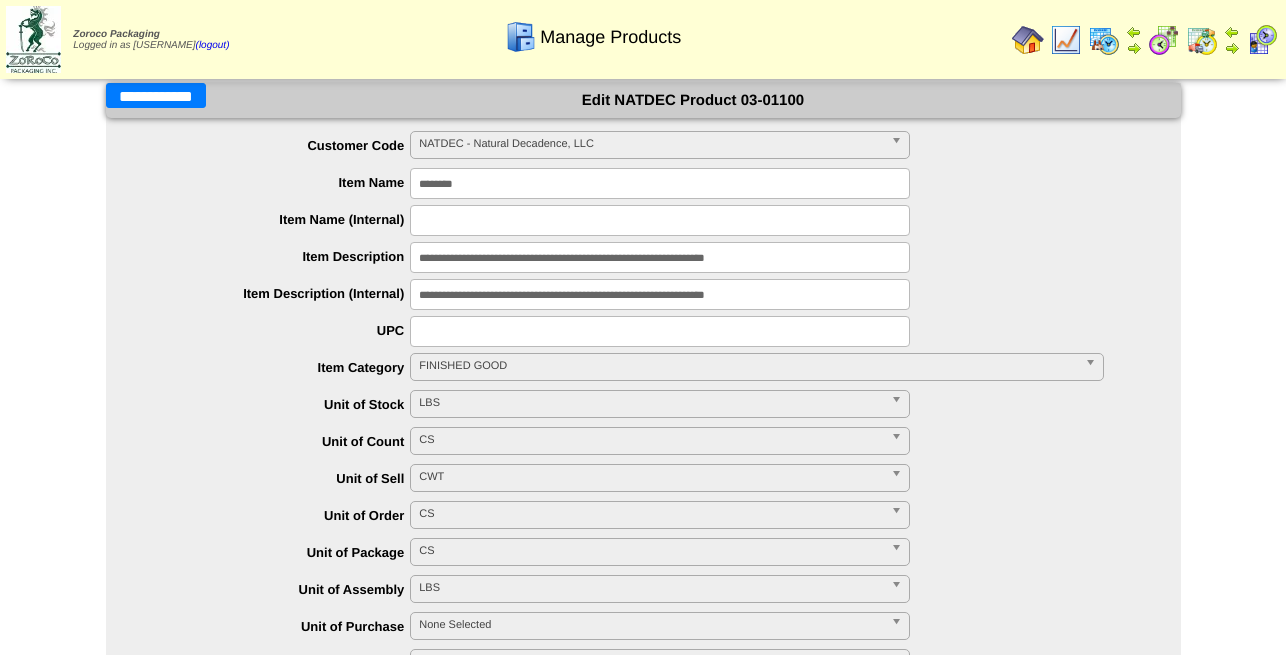 click on "**********" at bounding box center (156, 95) 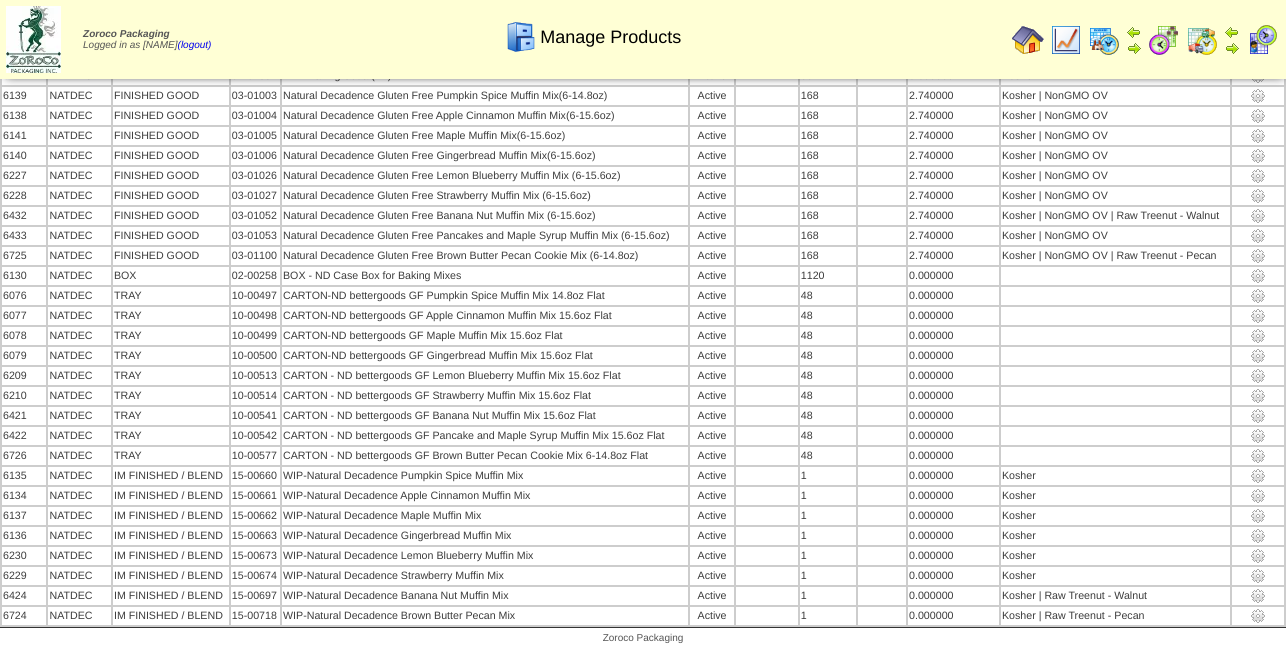 scroll, scrollTop: 644, scrollLeft: 0, axis: vertical 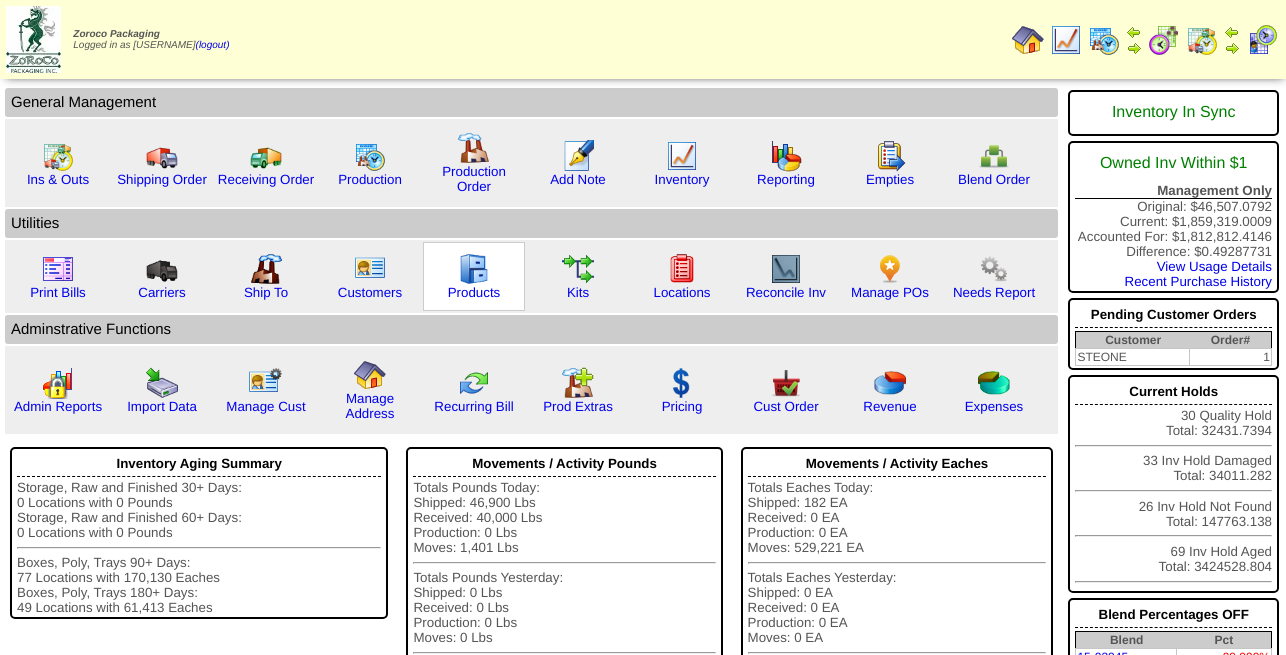 click at bounding box center (474, 269) 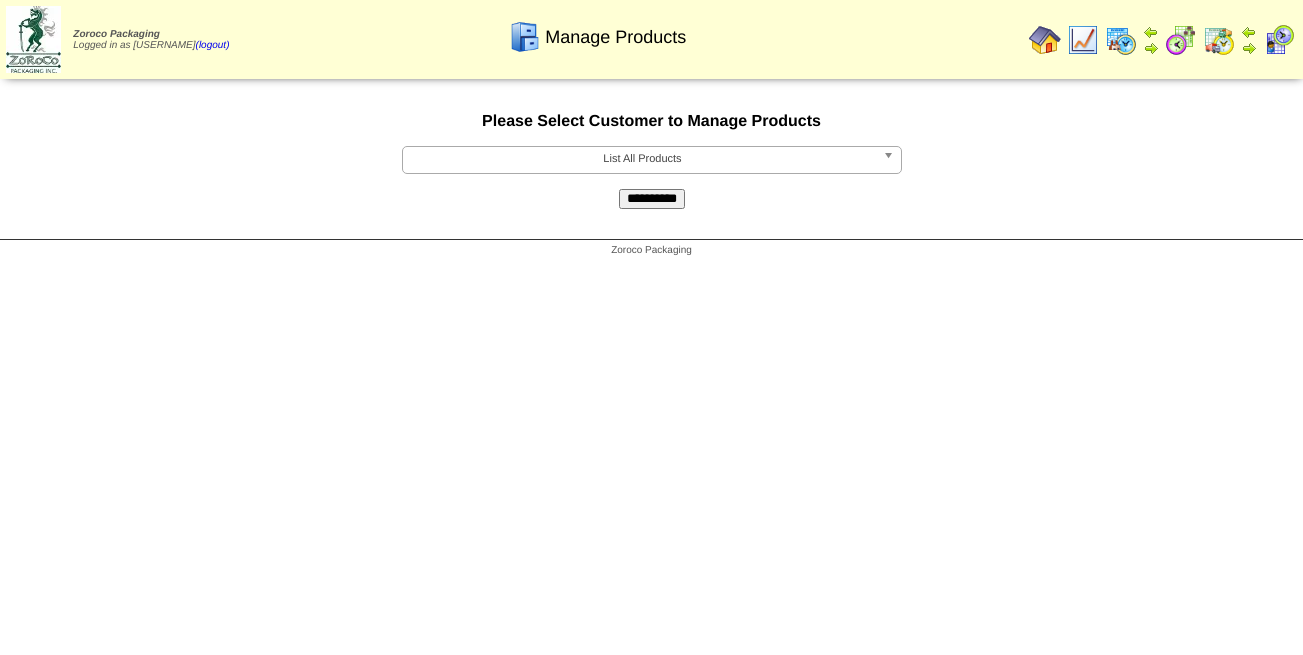 scroll, scrollTop: 0, scrollLeft: 0, axis: both 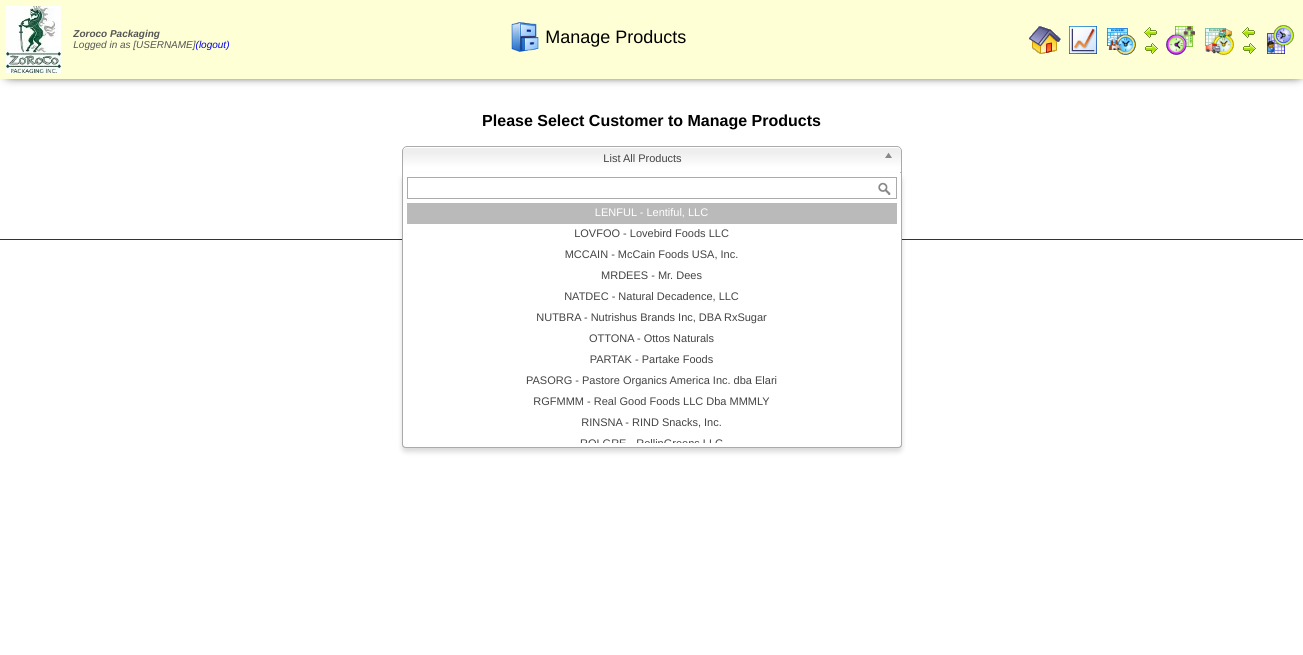 click on "LENFUL - Lentiful, LLC" at bounding box center (652, 213) 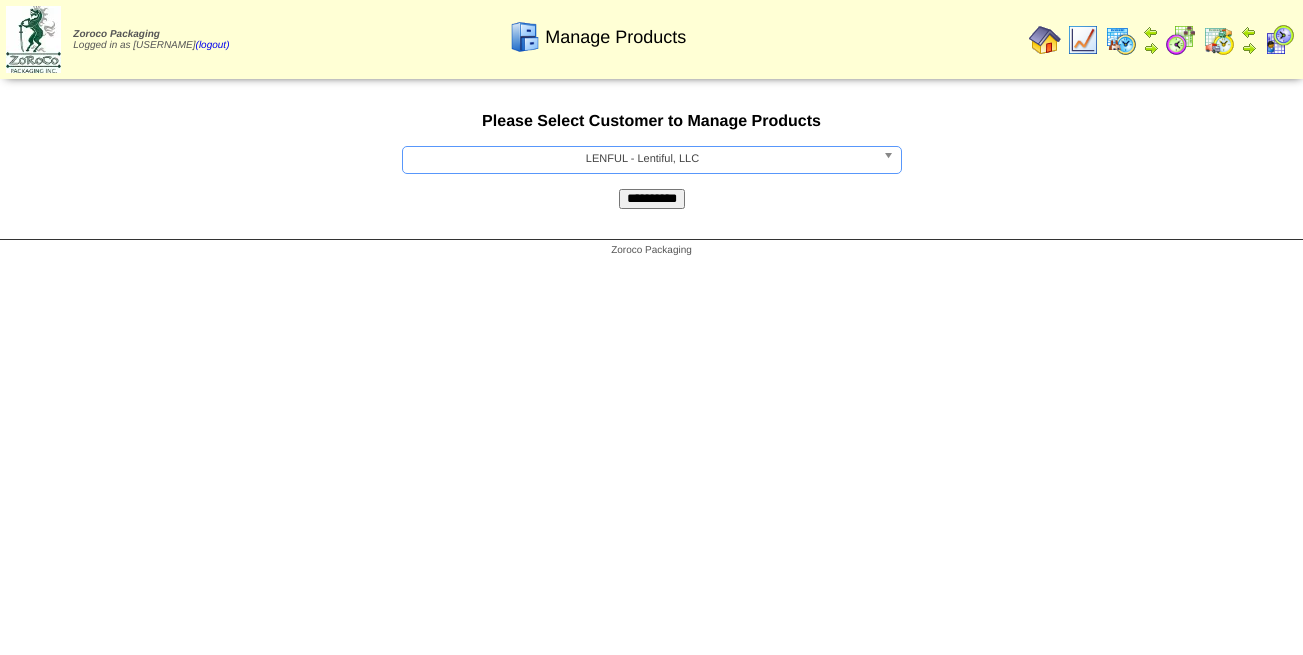 click on "**********" at bounding box center [652, 199] 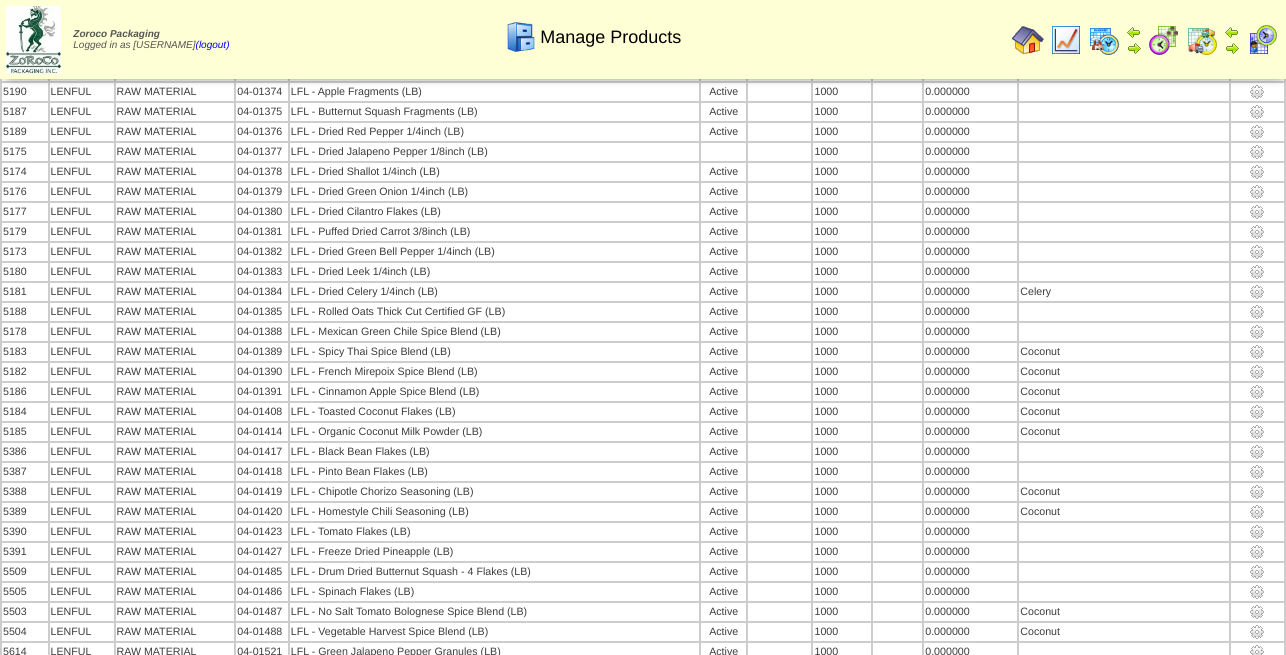 scroll, scrollTop: 0, scrollLeft: 0, axis: both 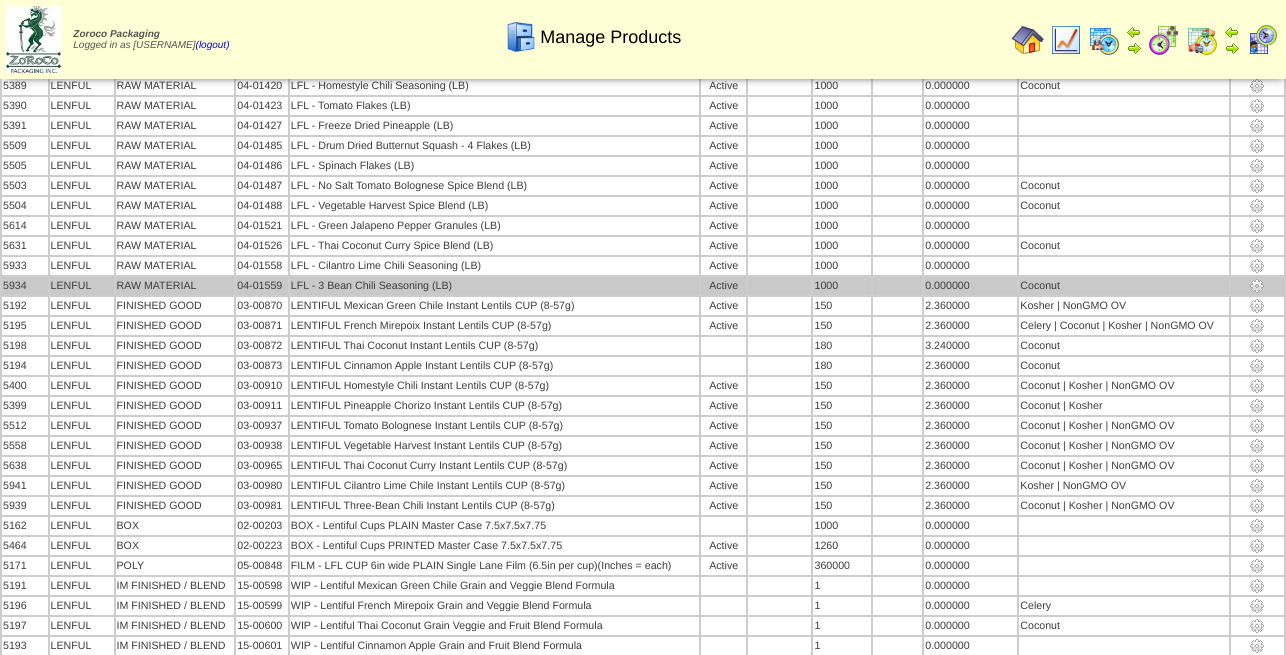 click at bounding box center (1257, 286) 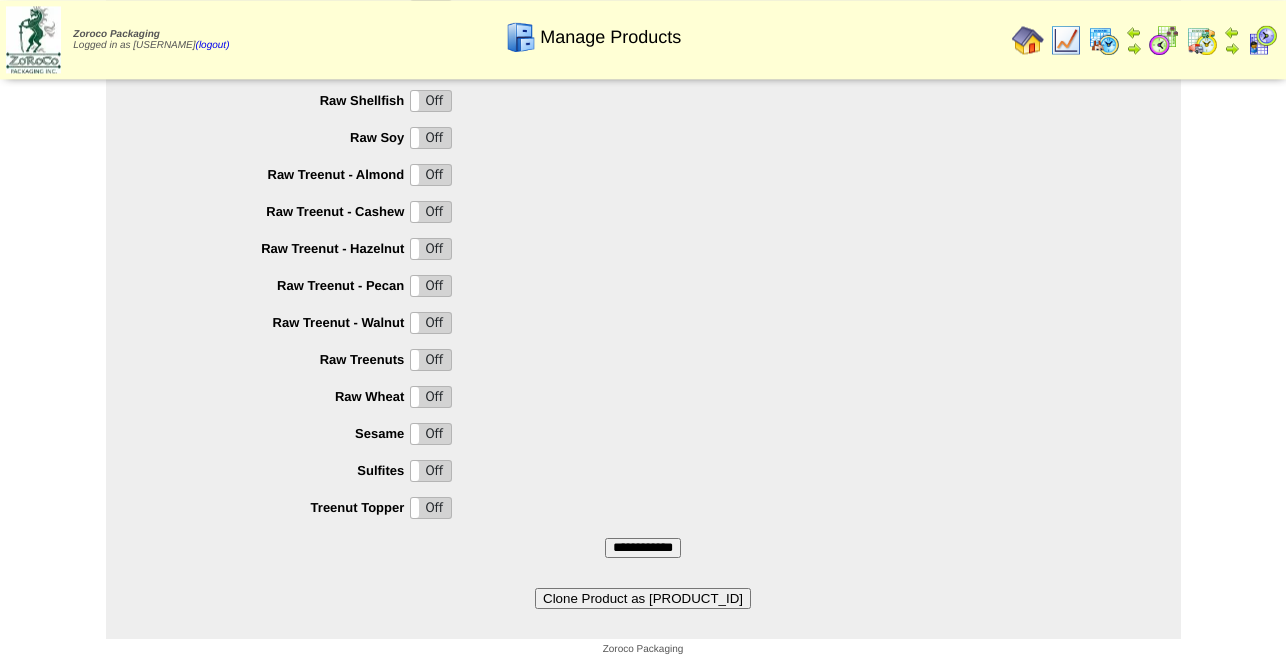 scroll, scrollTop: 1988, scrollLeft: 0, axis: vertical 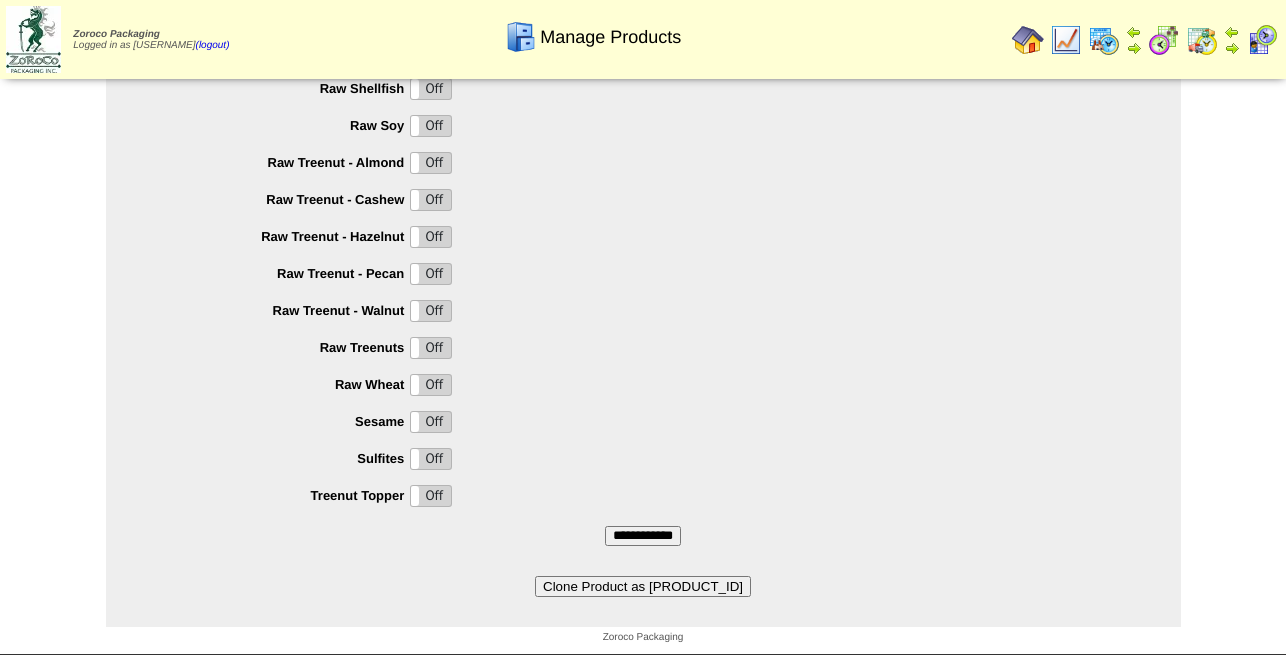 click on "Clone Product as 04-01559_Cloned" at bounding box center (643, 586) 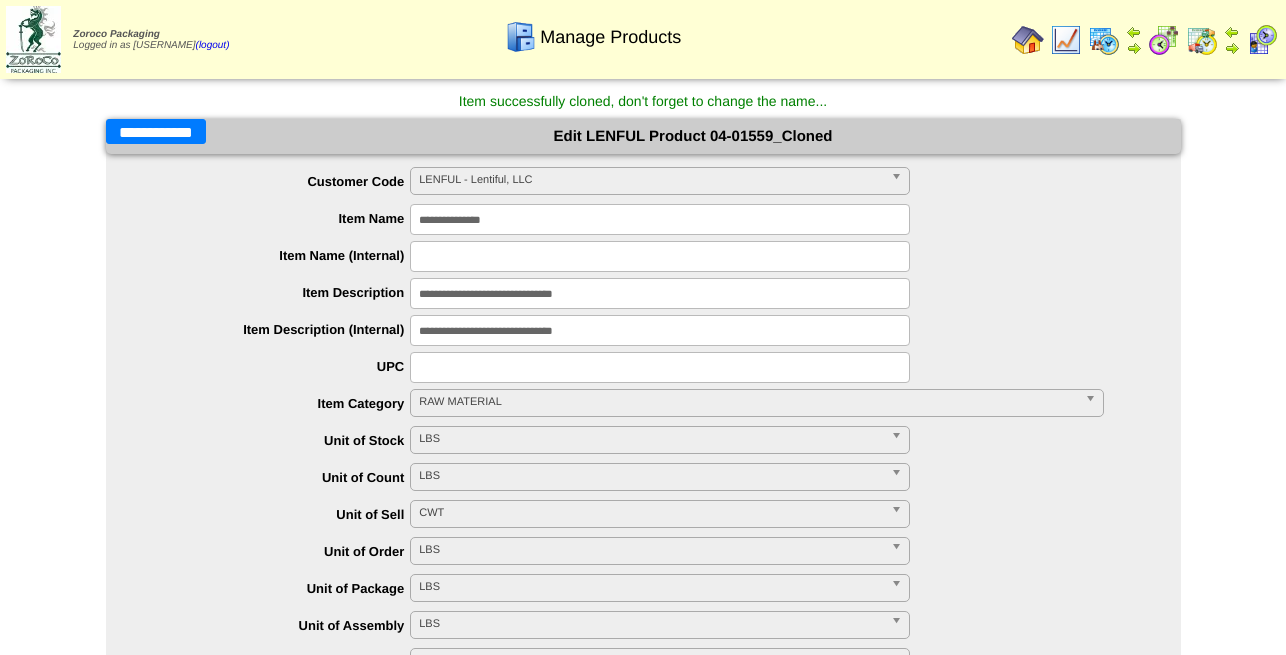 scroll, scrollTop: 0, scrollLeft: 0, axis: both 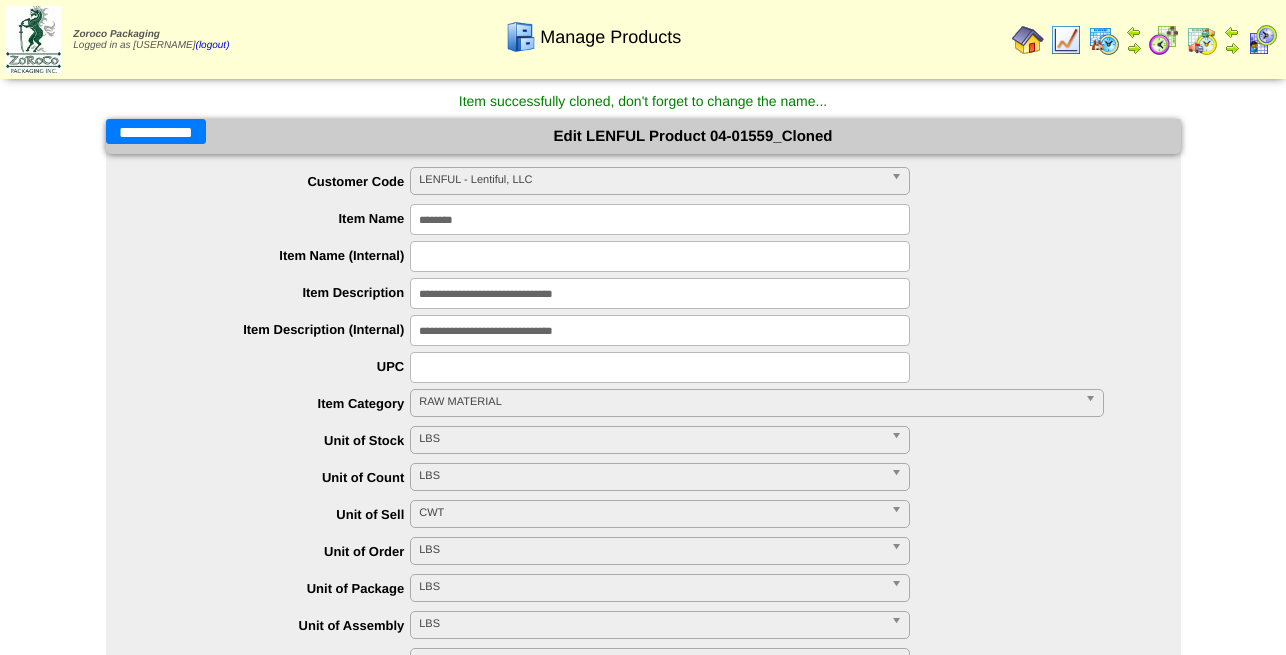 type on "********" 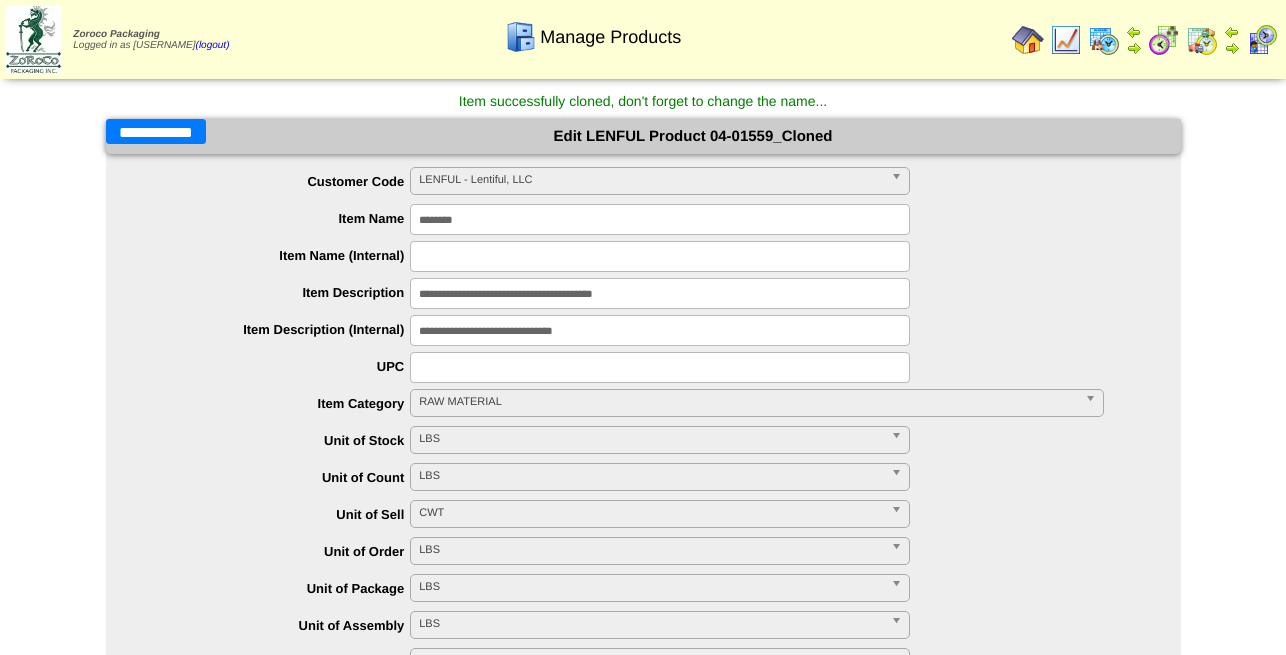 drag, startPoint x: 441, startPoint y: 295, endPoint x: 400, endPoint y: 298, distance: 41.109608 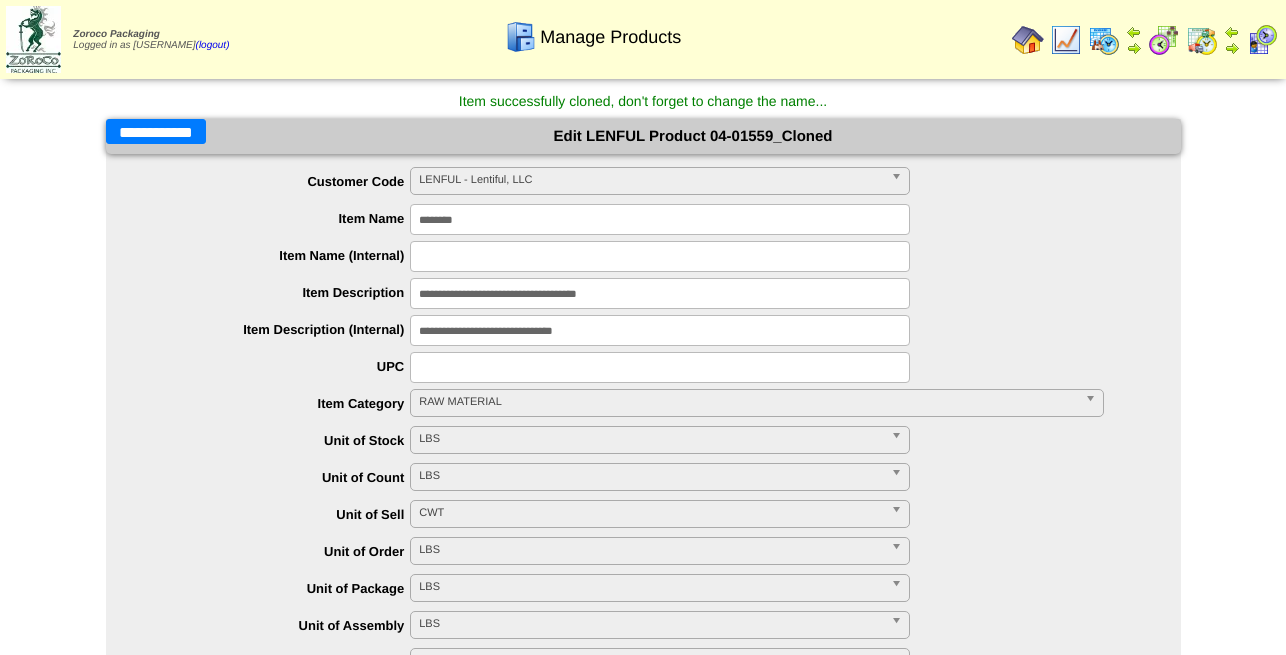 drag, startPoint x: 455, startPoint y: 330, endPoint x: 400, endPoint y: 326, distance: 55.145264 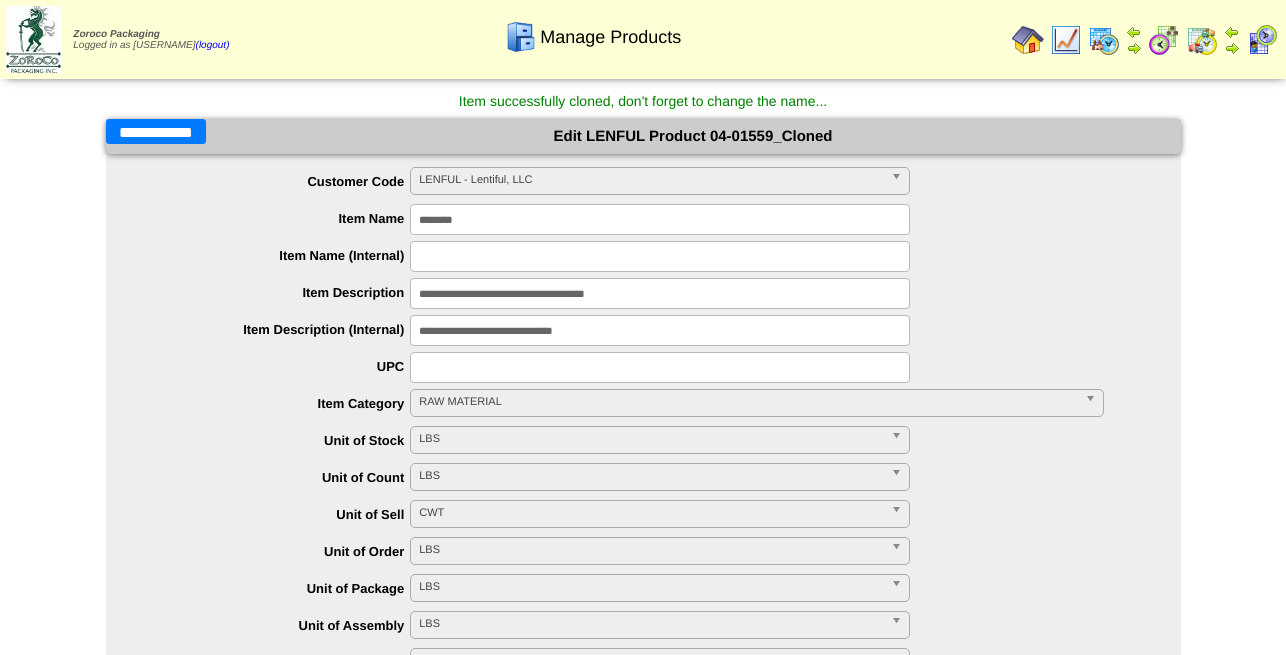 drag, startPoint x: 696, startPoint y: 296, endPoint x: 243, endPoint y: 255, distance: 454.85162 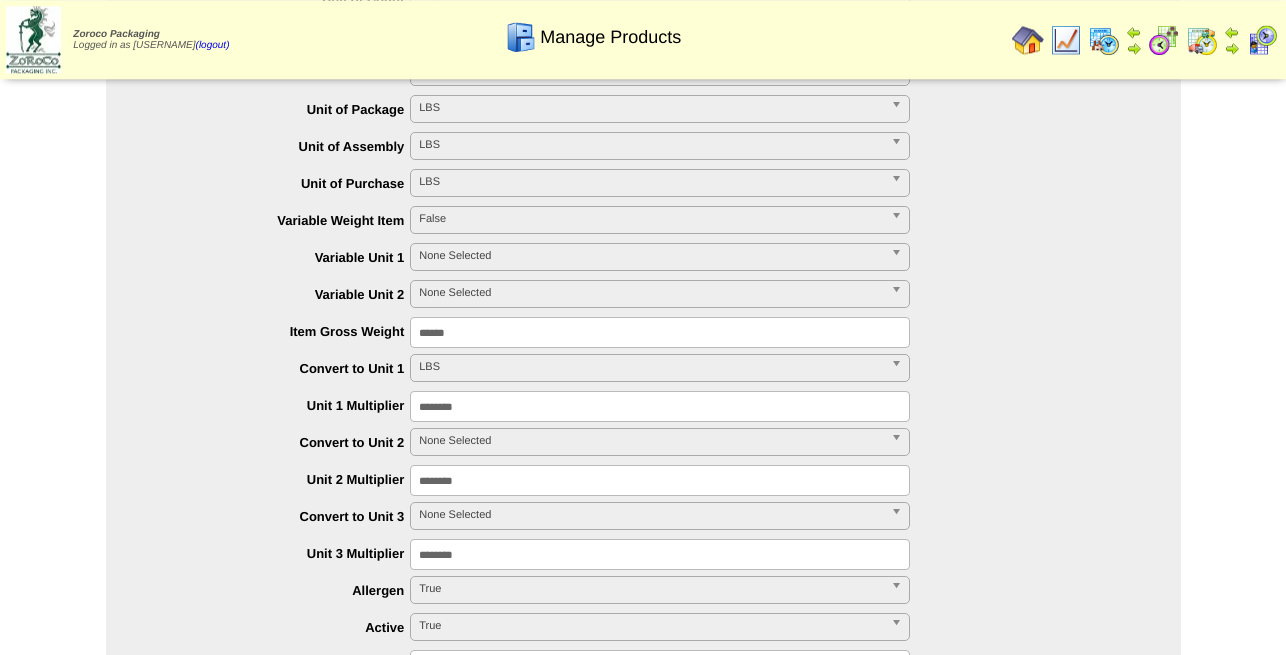 scroll, scrollTop: 510, scrollLeft: 0, axis: vertical 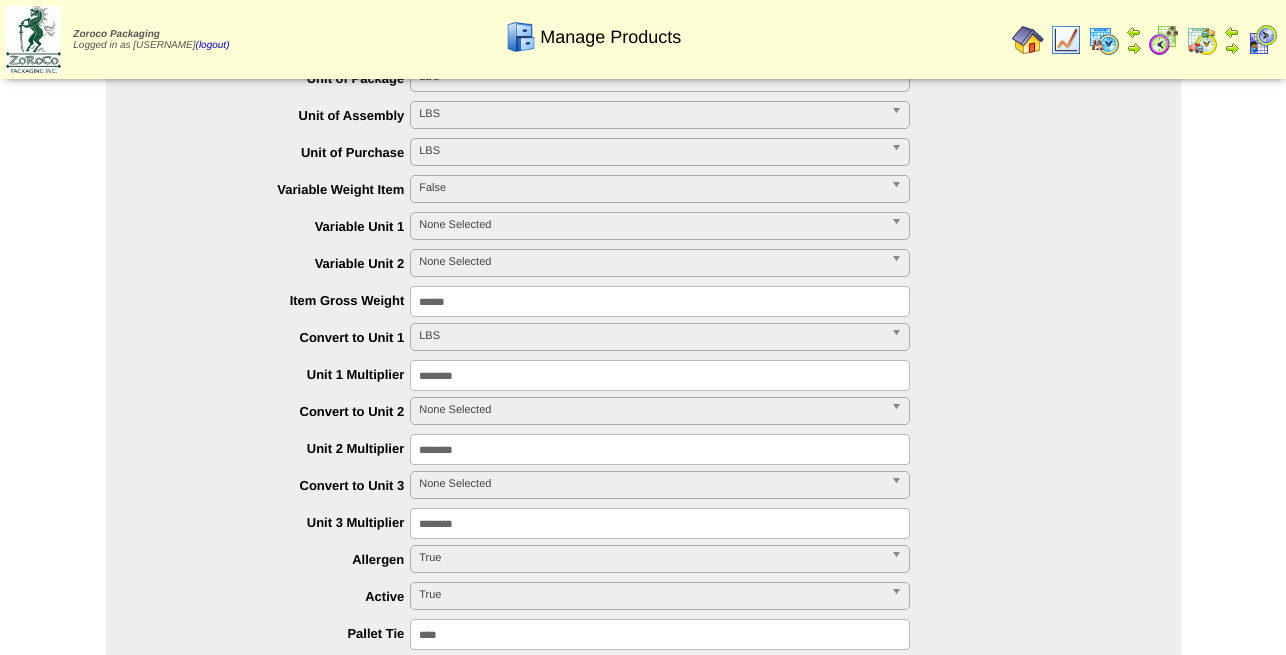 type on "**********" 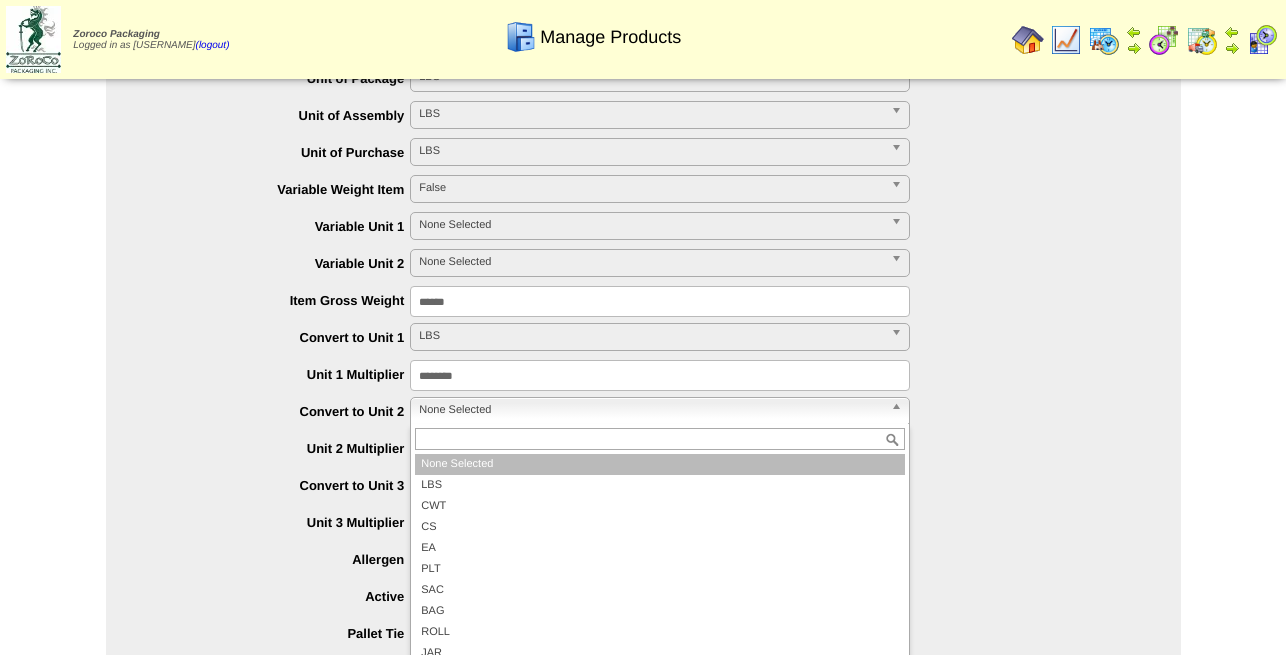 click on "None Selected" at bounding box center (651, 410) 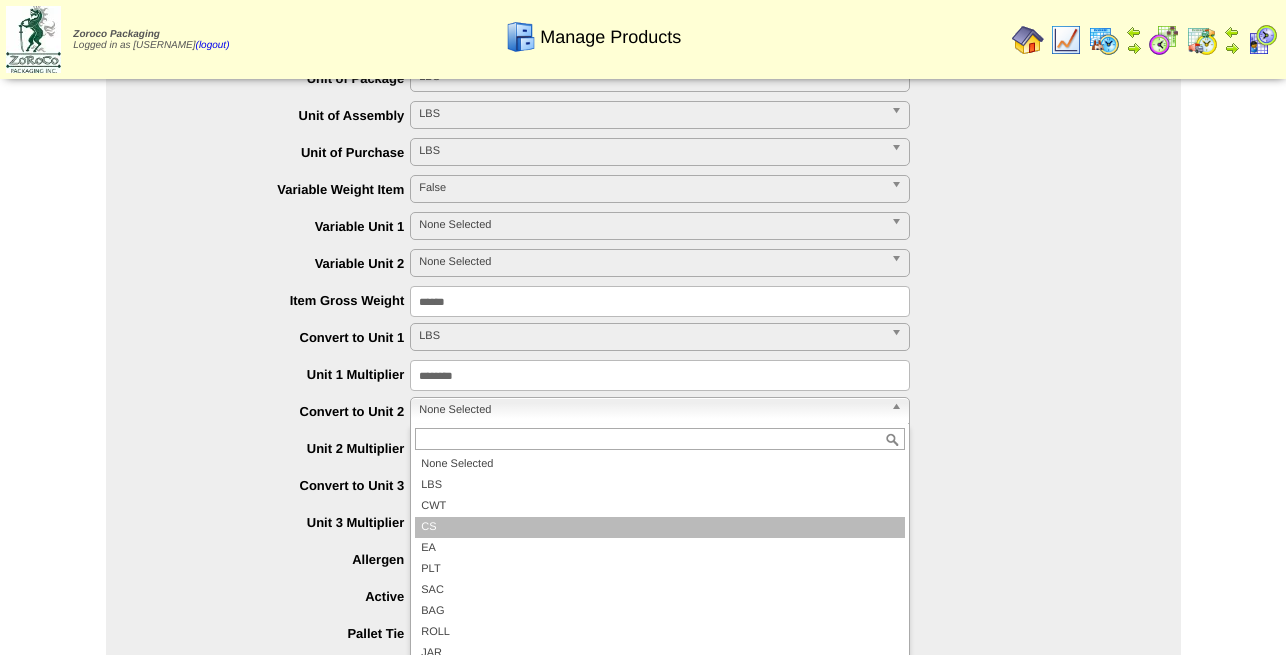 click on "CS" at bounding box center (660, 527) 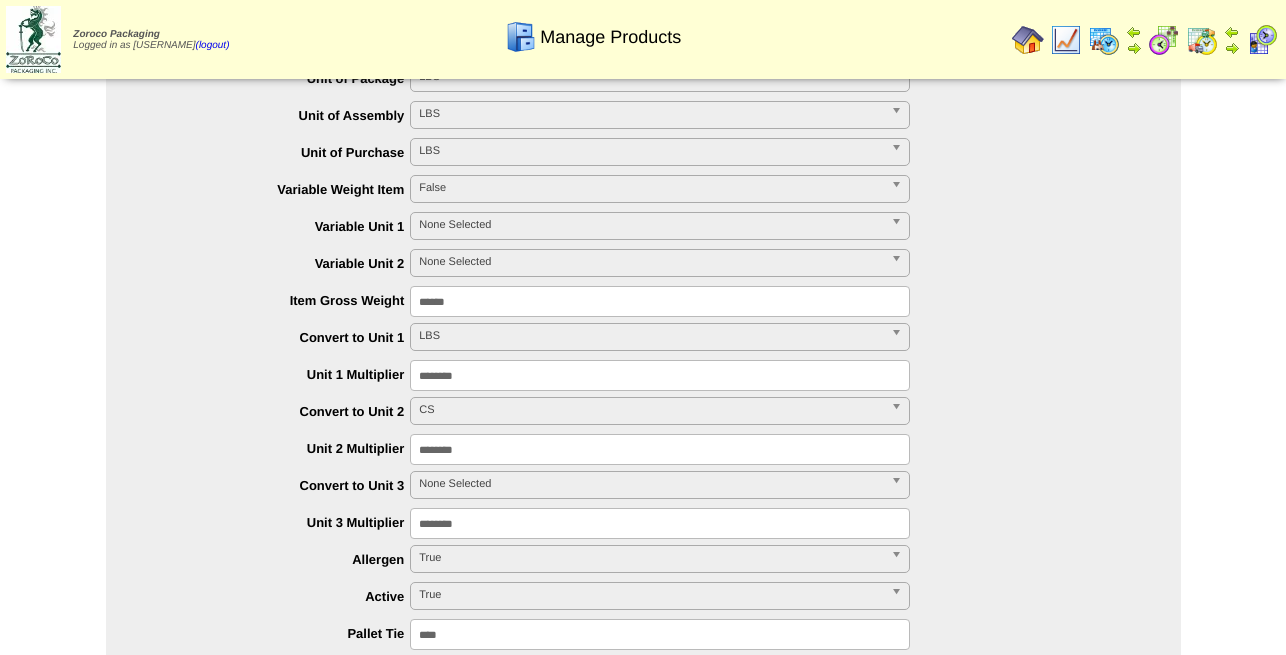 drag, startPoint x: 488, startPoint y: 449, endPoint x: 270, endPoint y: 444, distance: 218.05733 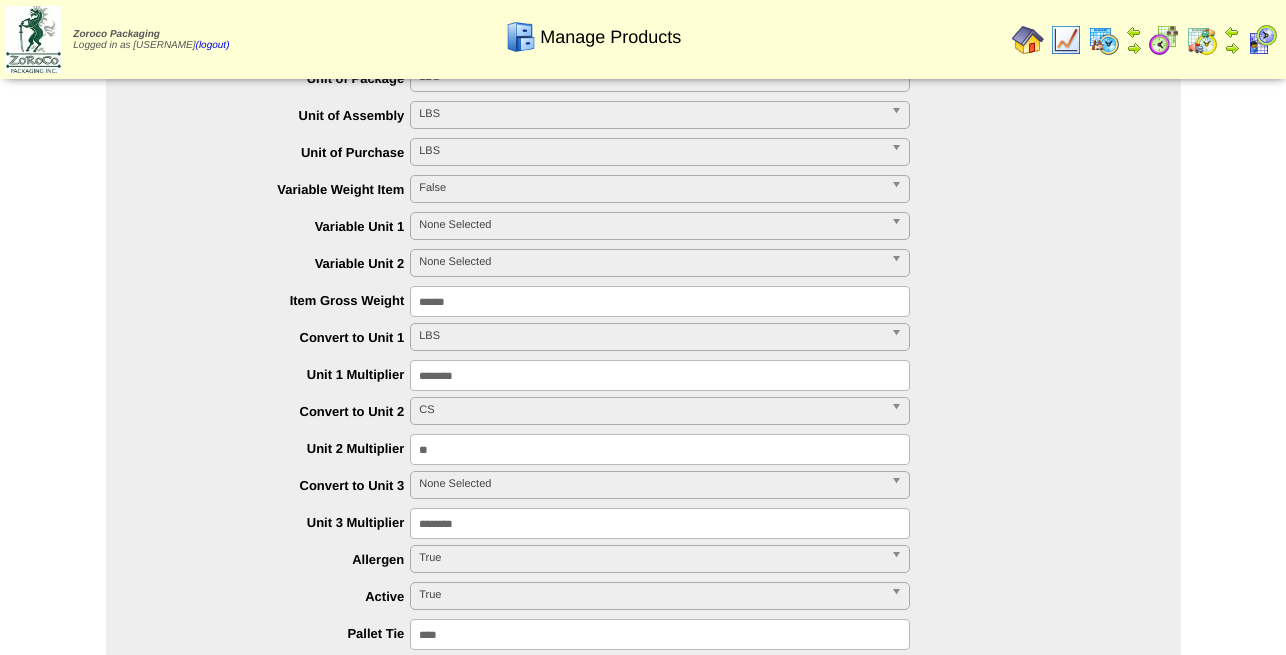 type on "**" 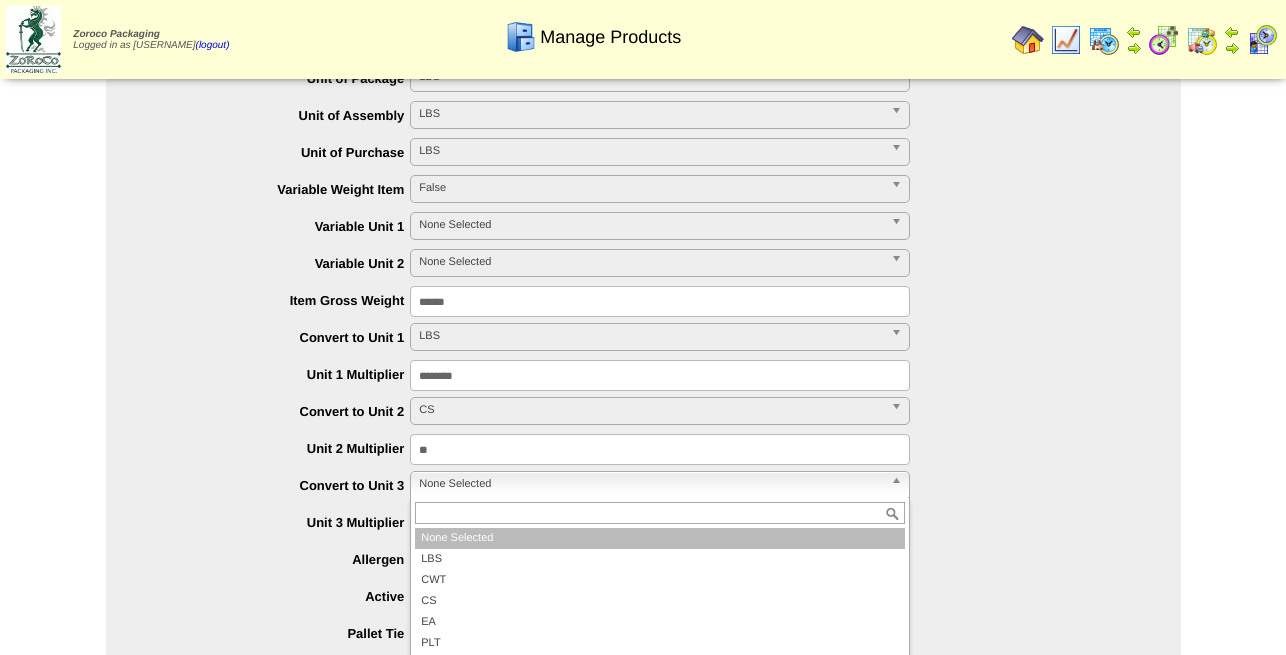 click on "None Selected" at bounding box center [651, 484] 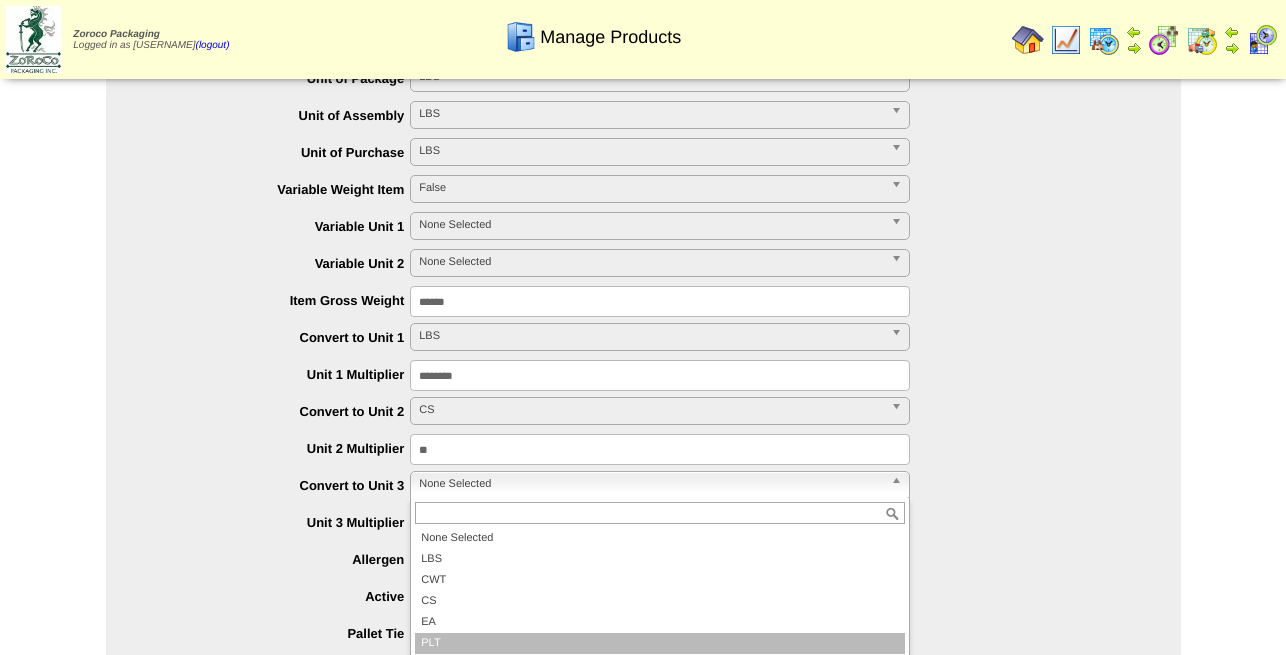 click on "PLT" at bounding box center [660, 643] 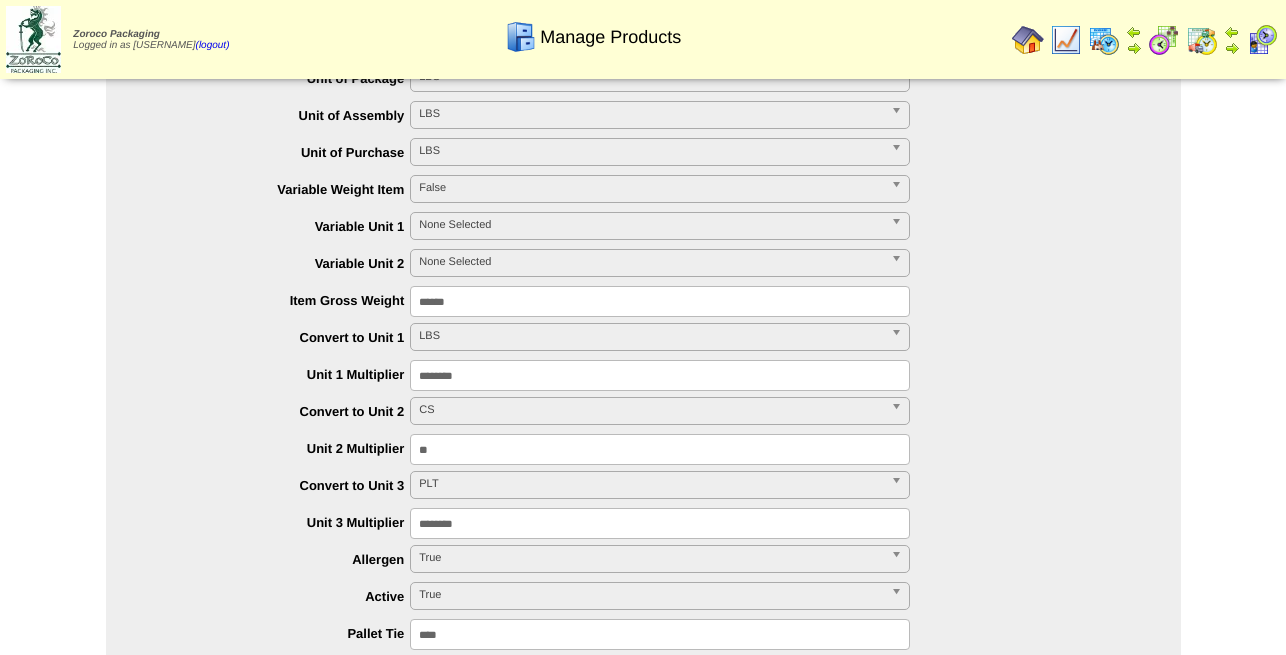 drag, startPoint x: 488, startPoint y: 524, endPoint x: 215, endPoint y: 519, distance: 273.04578 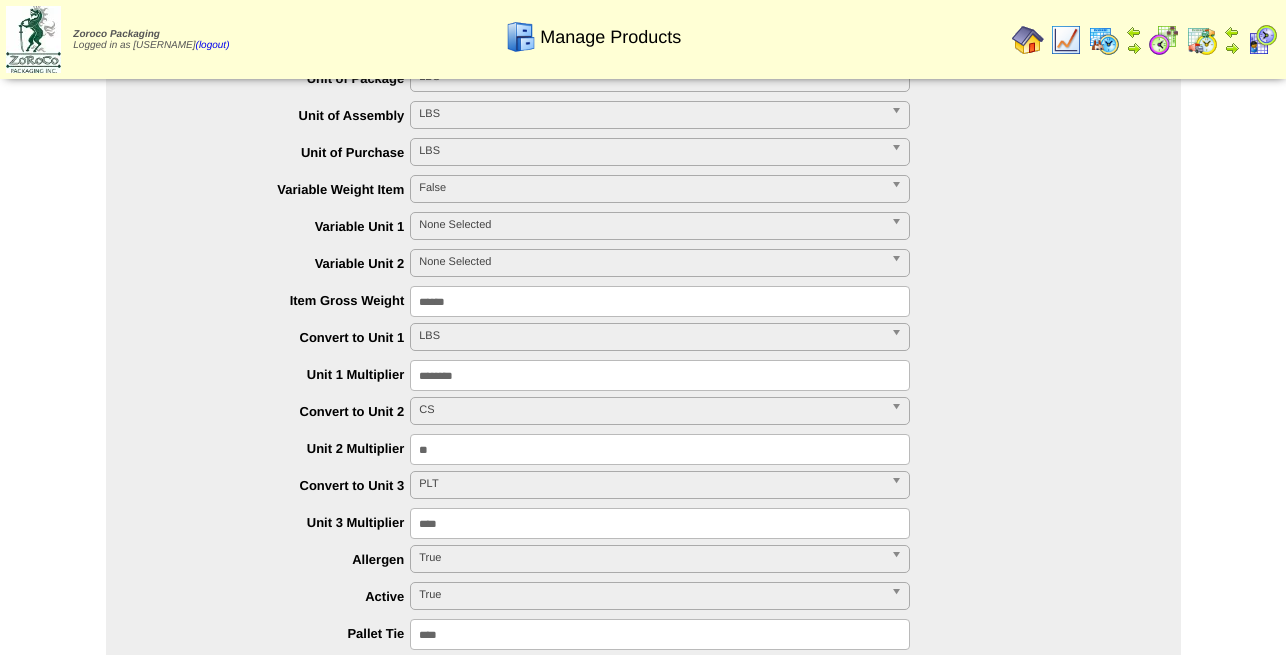 type on "****" 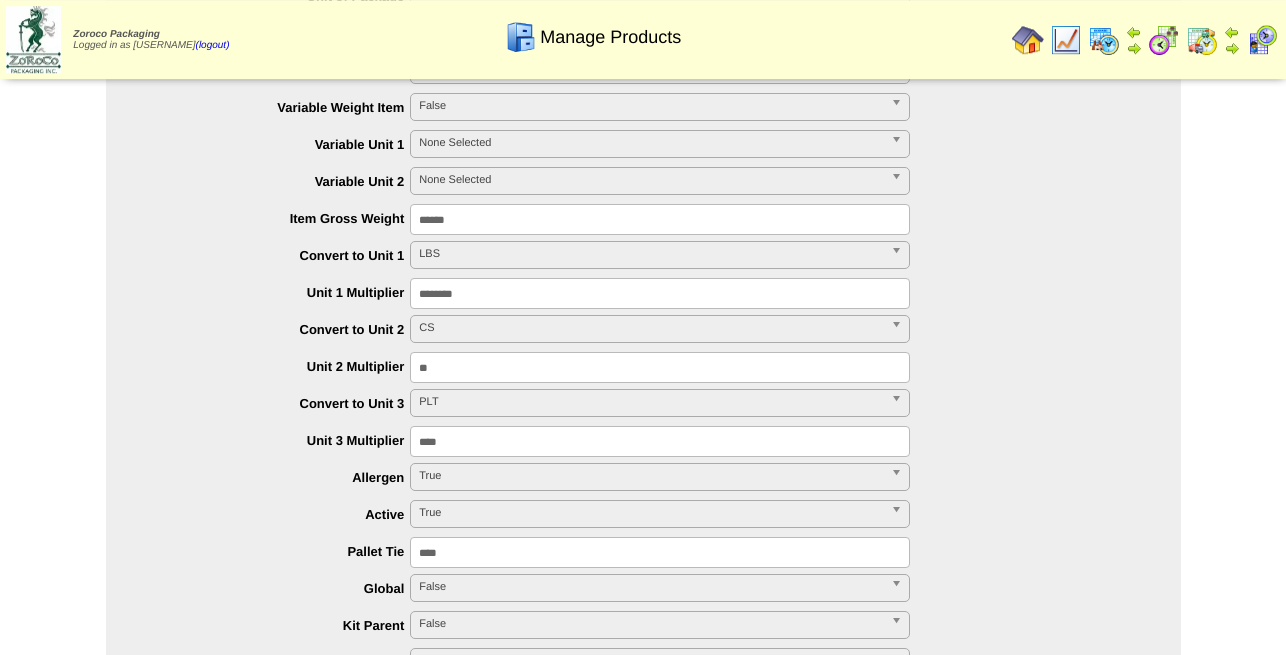 scroll, scrollTop: 612, scrollLeft: 0, axis: vertical 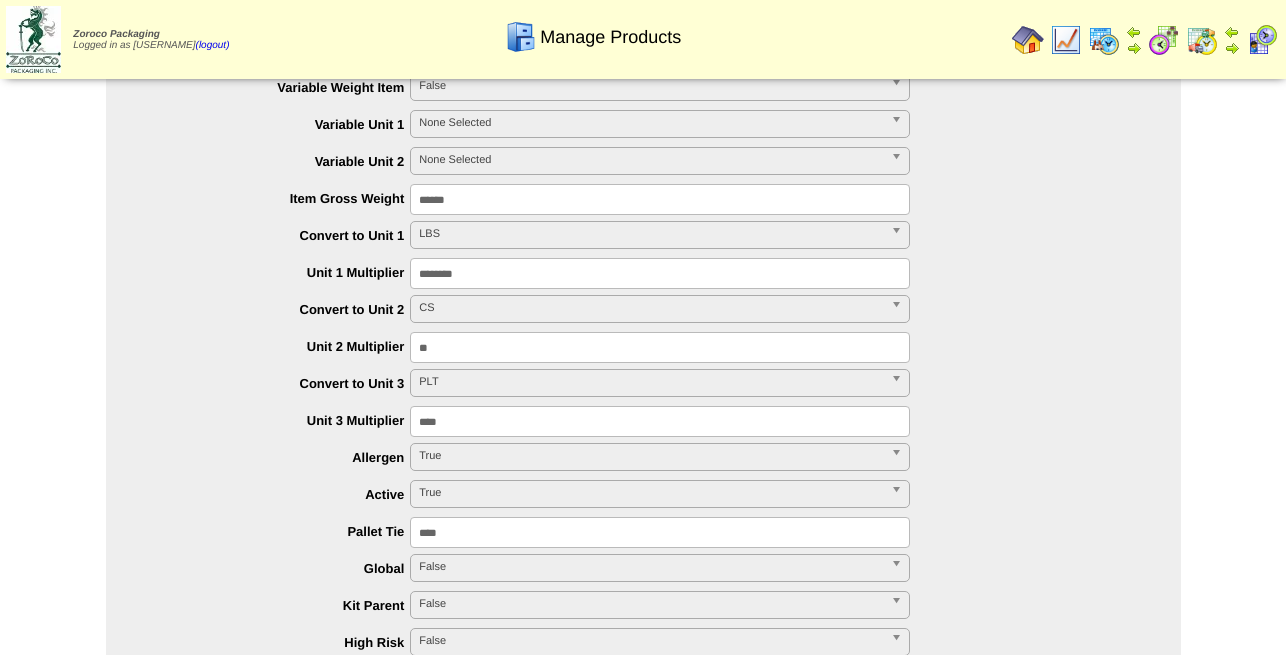 click on "True" at bounding box center [651, 456] 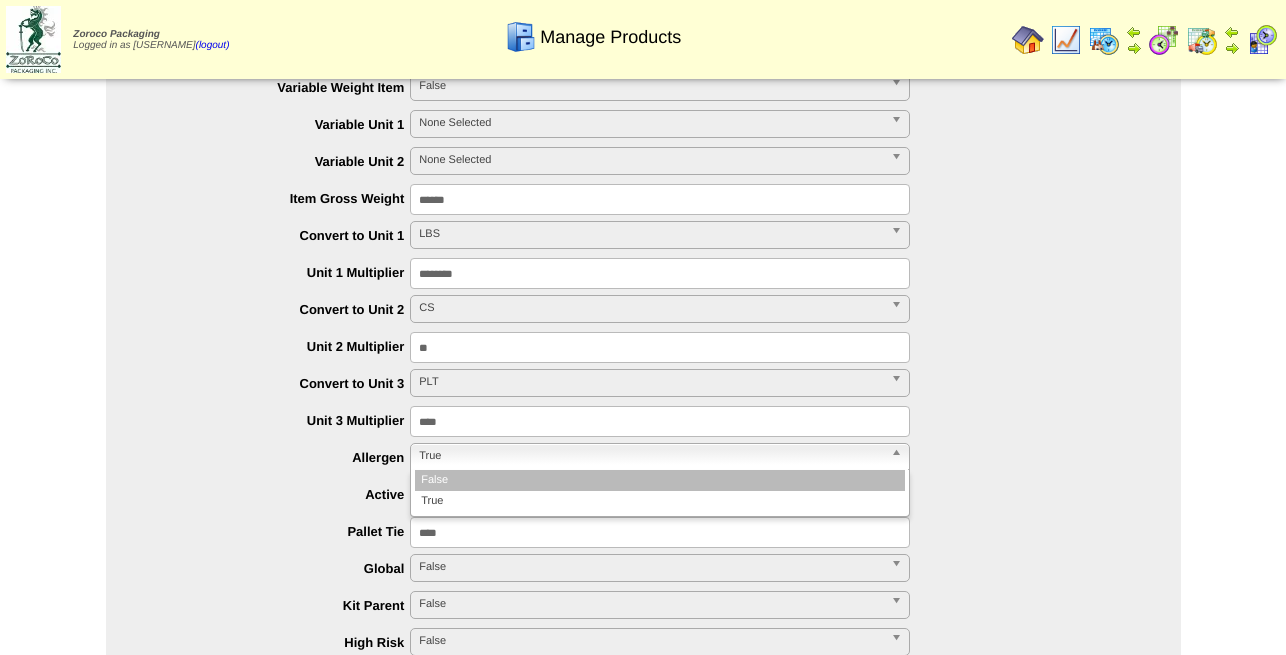 click on "False" at bounding box center [660, 480] 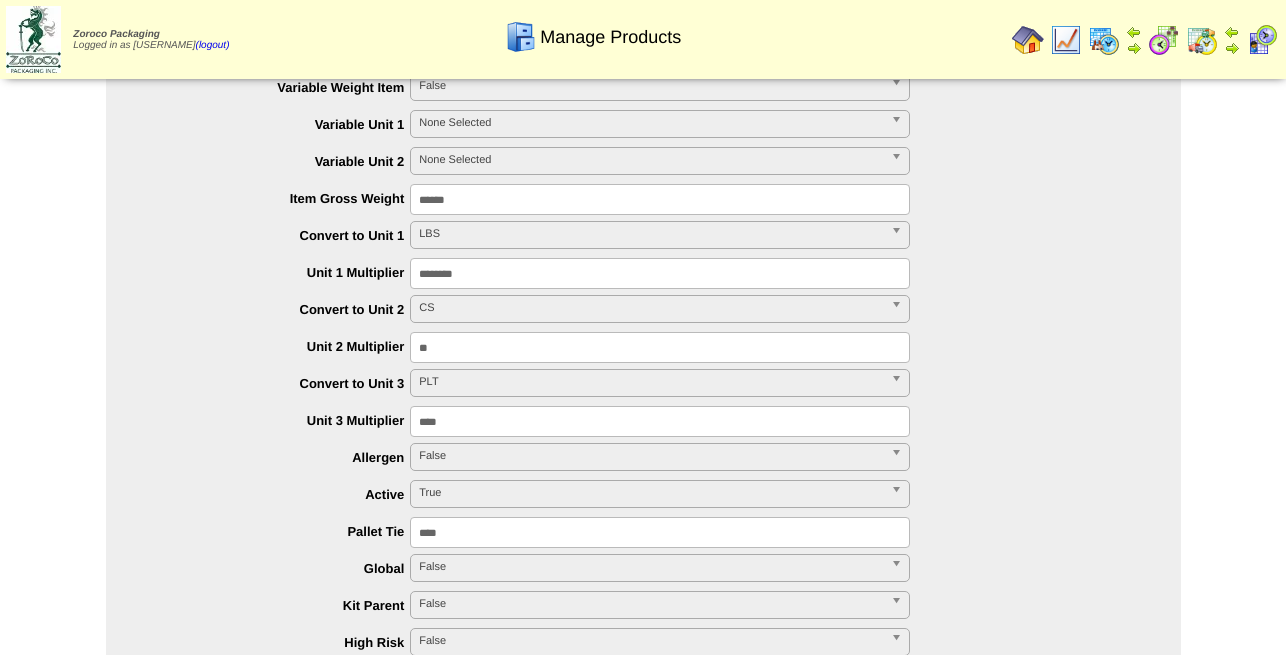 drag, startPoint x: 474, startPoint y: 537, endPoint x: 315, endPoint y: 536, distance: 159.00314 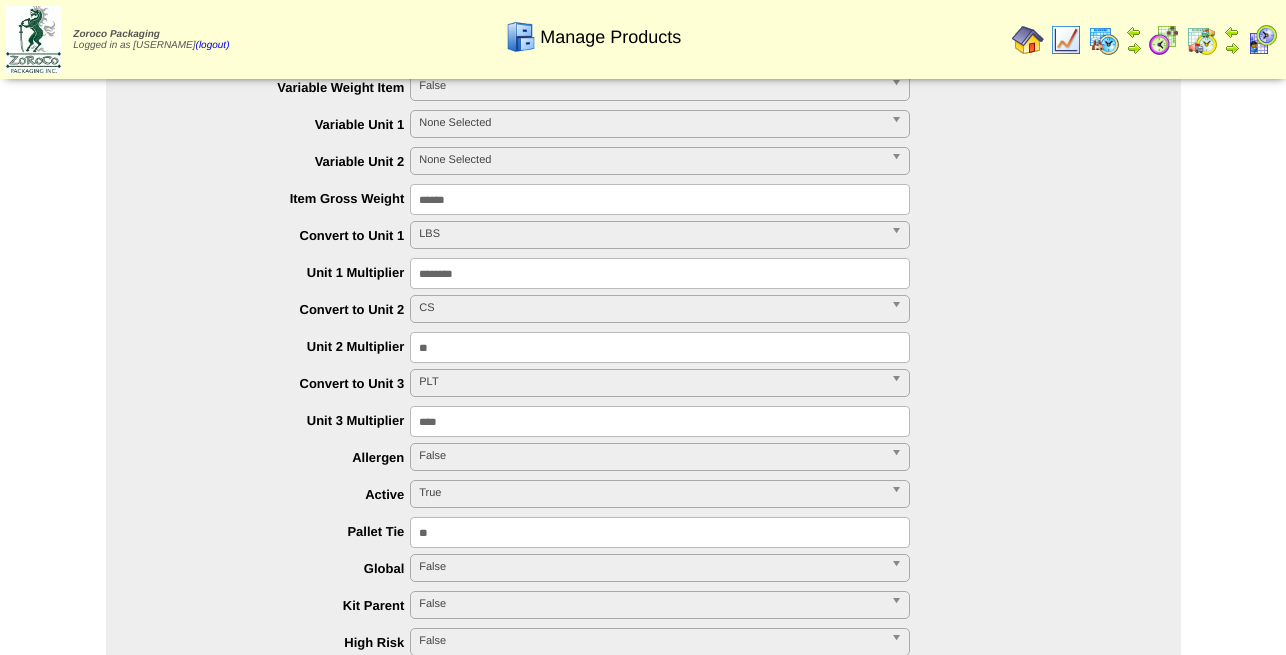 type on "**" 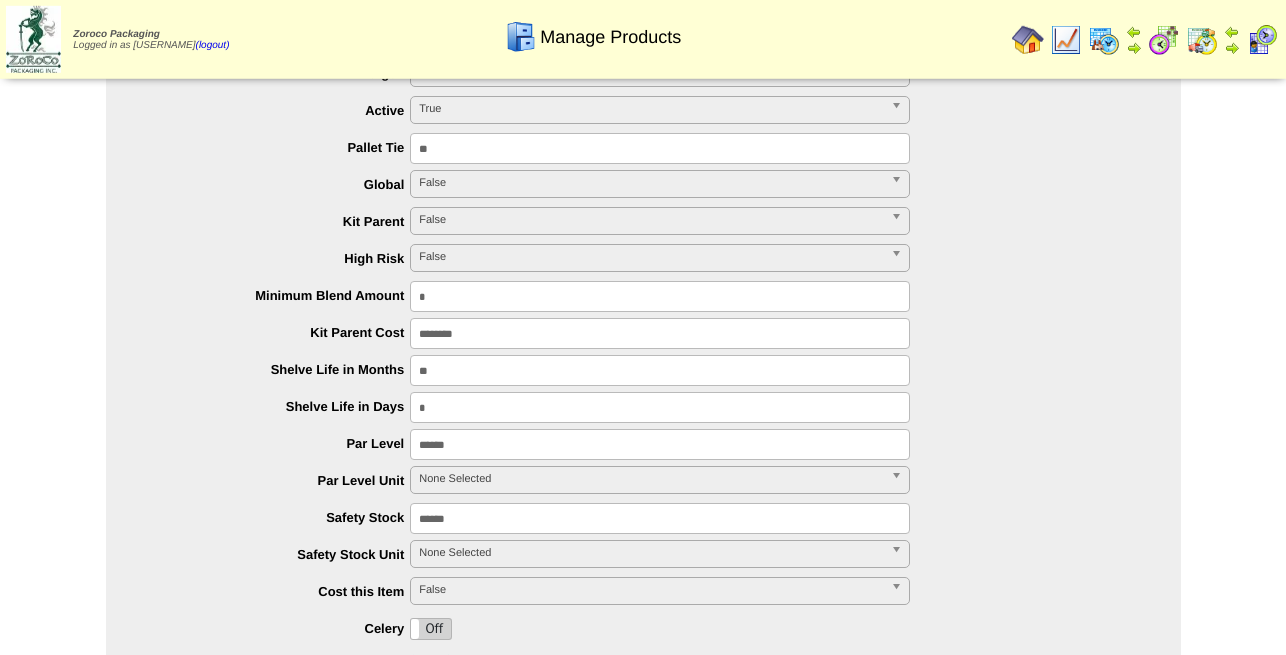 scroll, scrollTop: 1020, scrollLeft: 0, axis: vertical 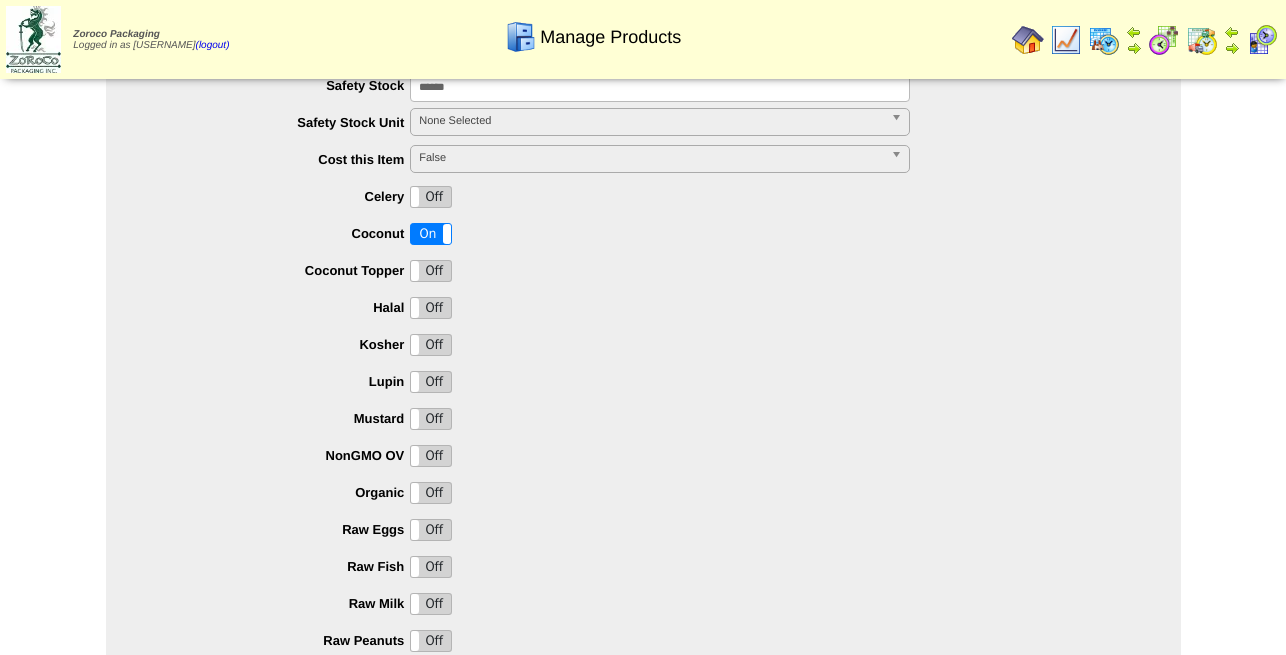 click on "On" at bounding box center (431, 234) 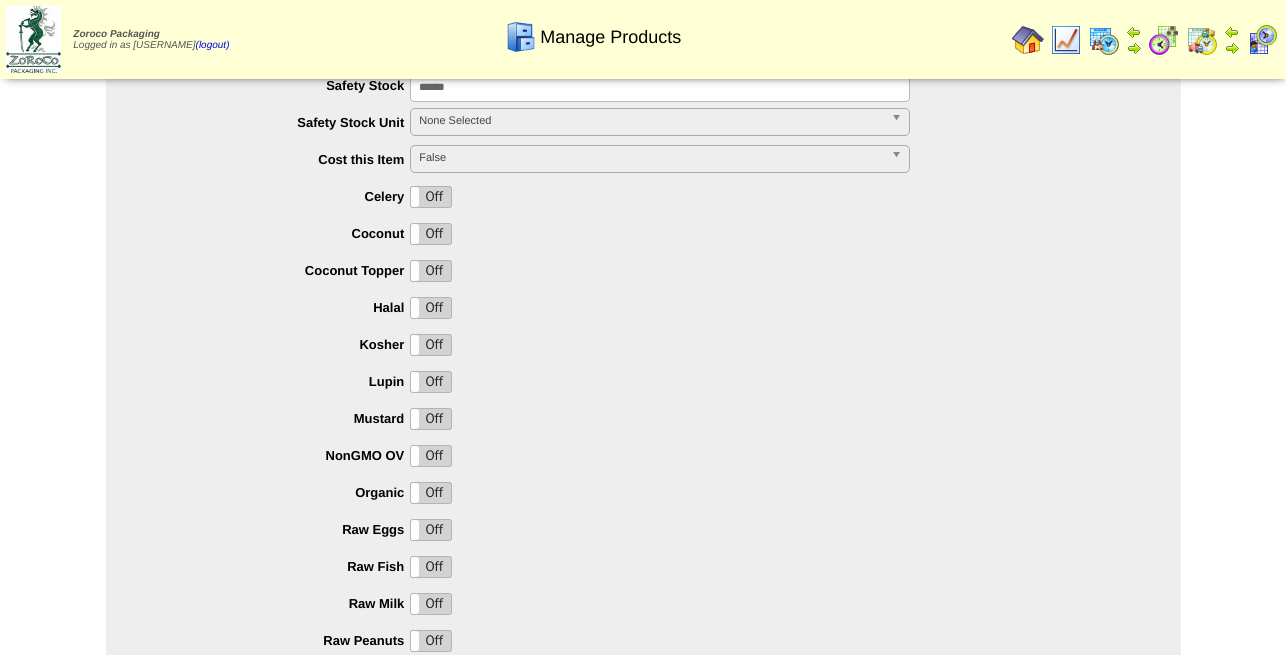 click on "Off" at bounding box center (431, 345) 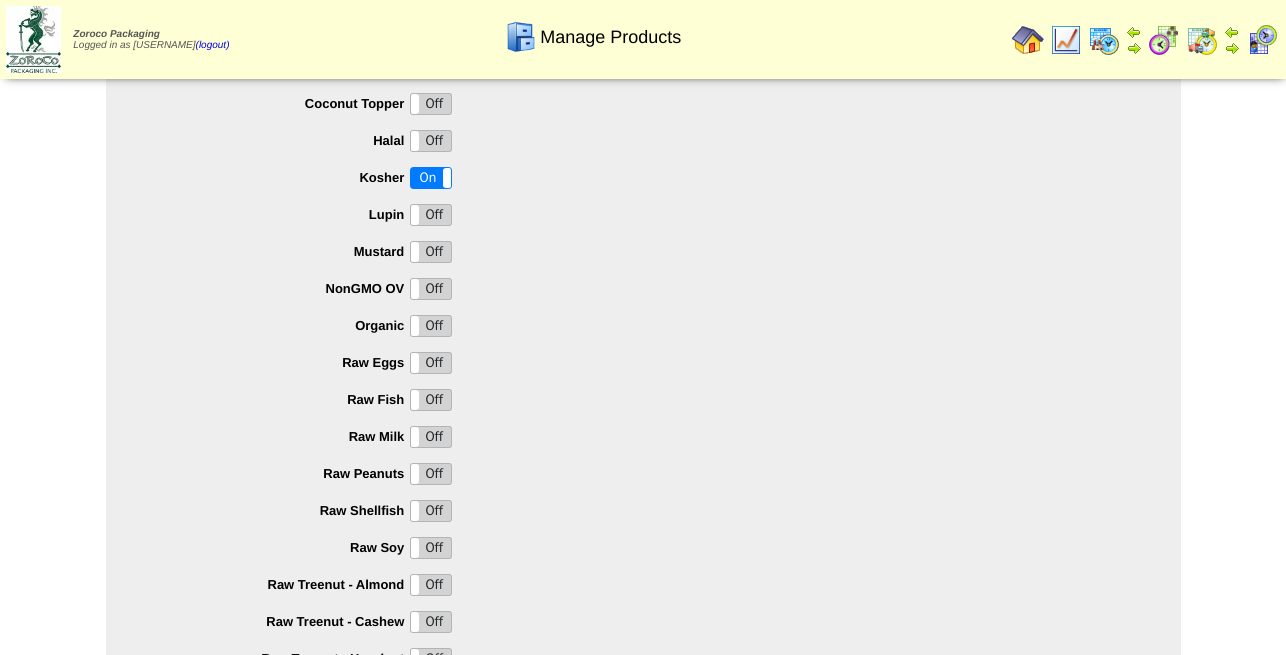 scroll, scrollTop: 2003, scrollLeft: 0, axis: vertical 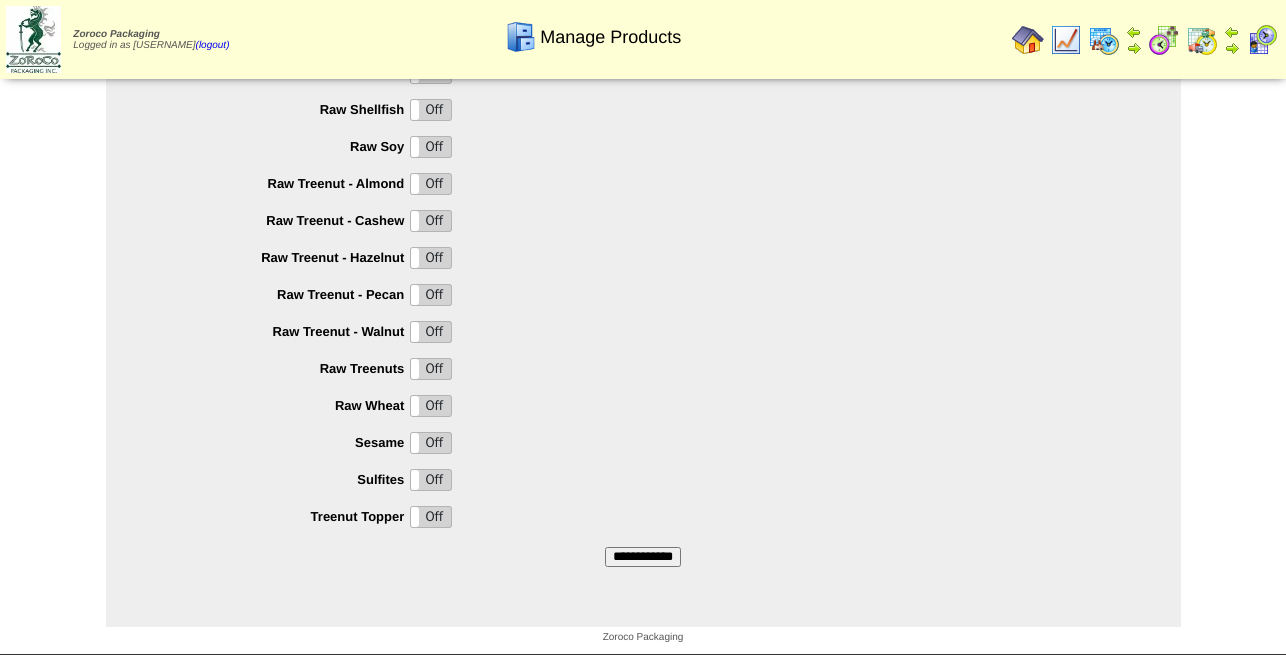 click on "**********" at bounding box center (643, 557) 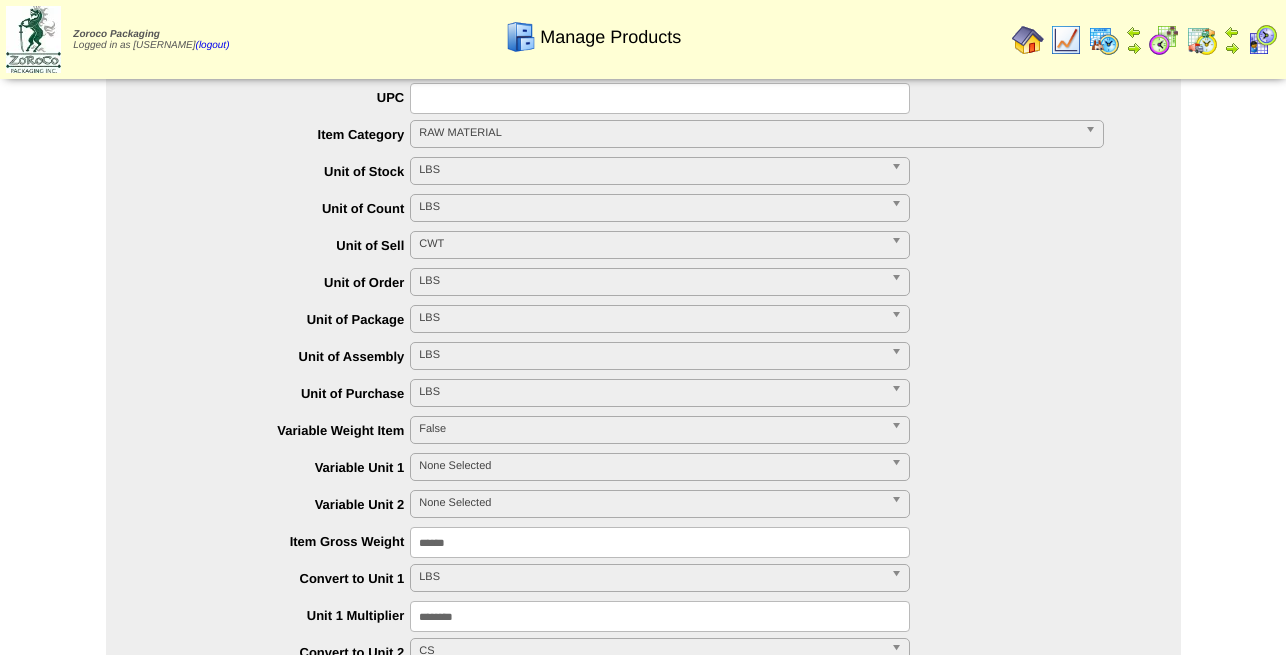 scroll, scrollTop: 0, scrollLeft: 0, axis: both 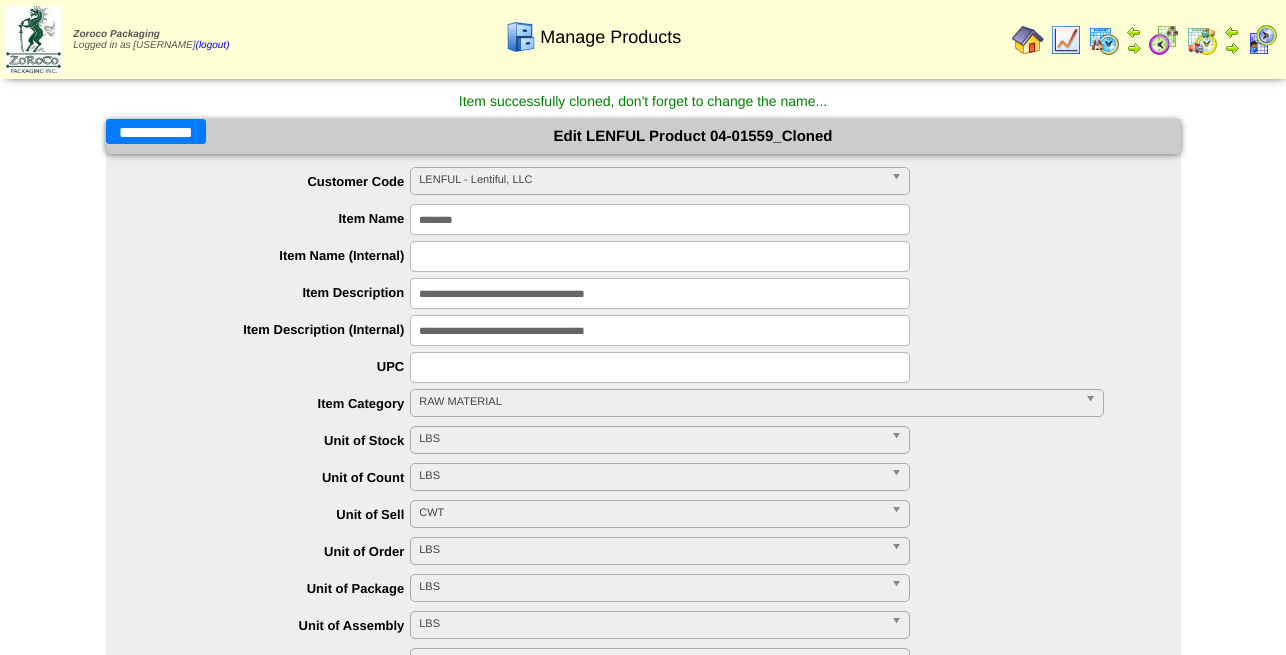 click on "**********" at bounding box center [156, 131] 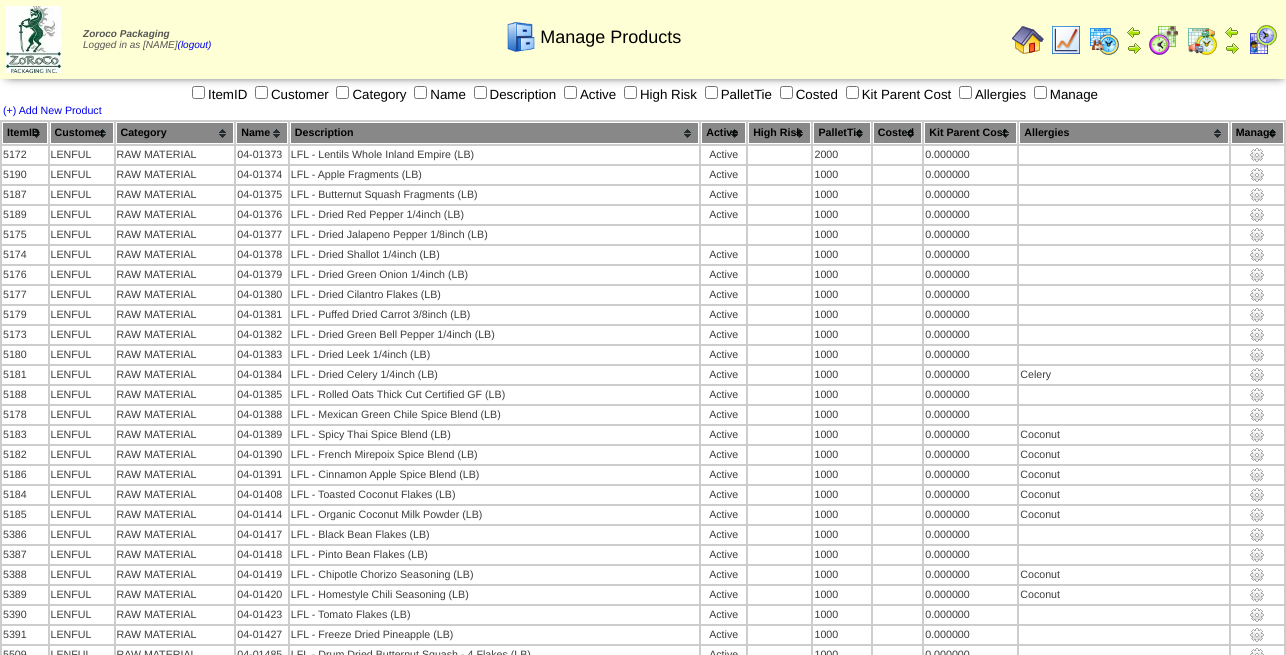 scroll, scrollTop: 666, scrollLeft: 0, axis: vertical 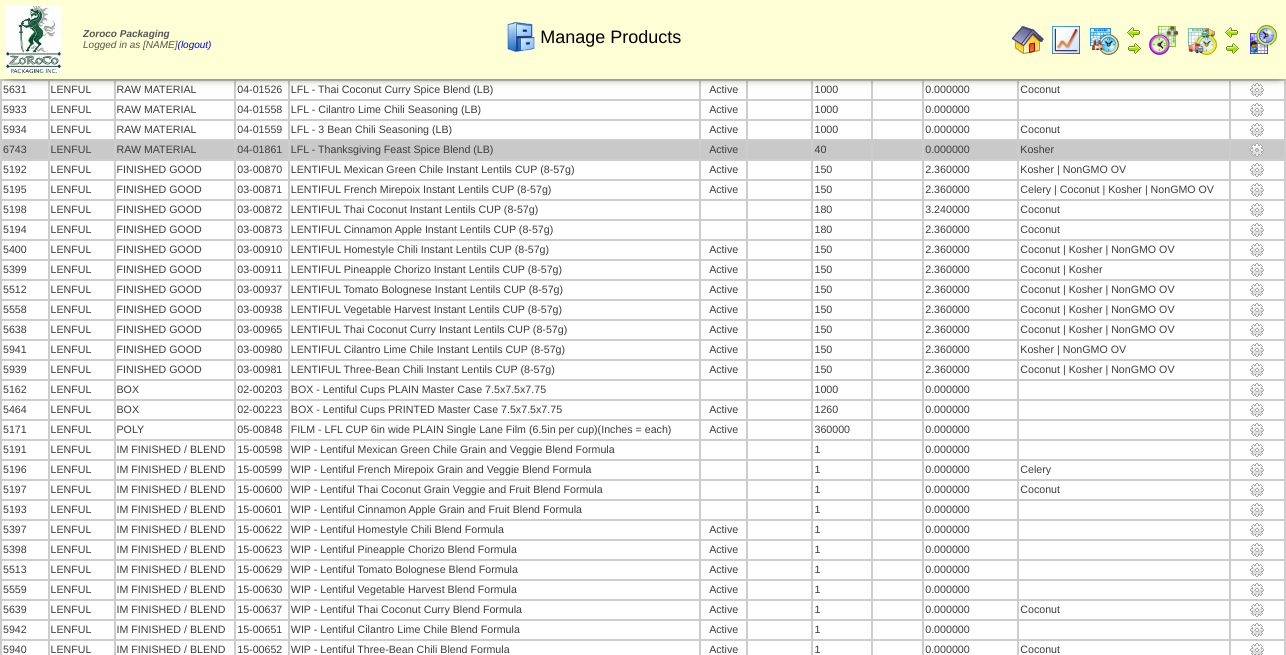 click at bounding box center [1257, 150] 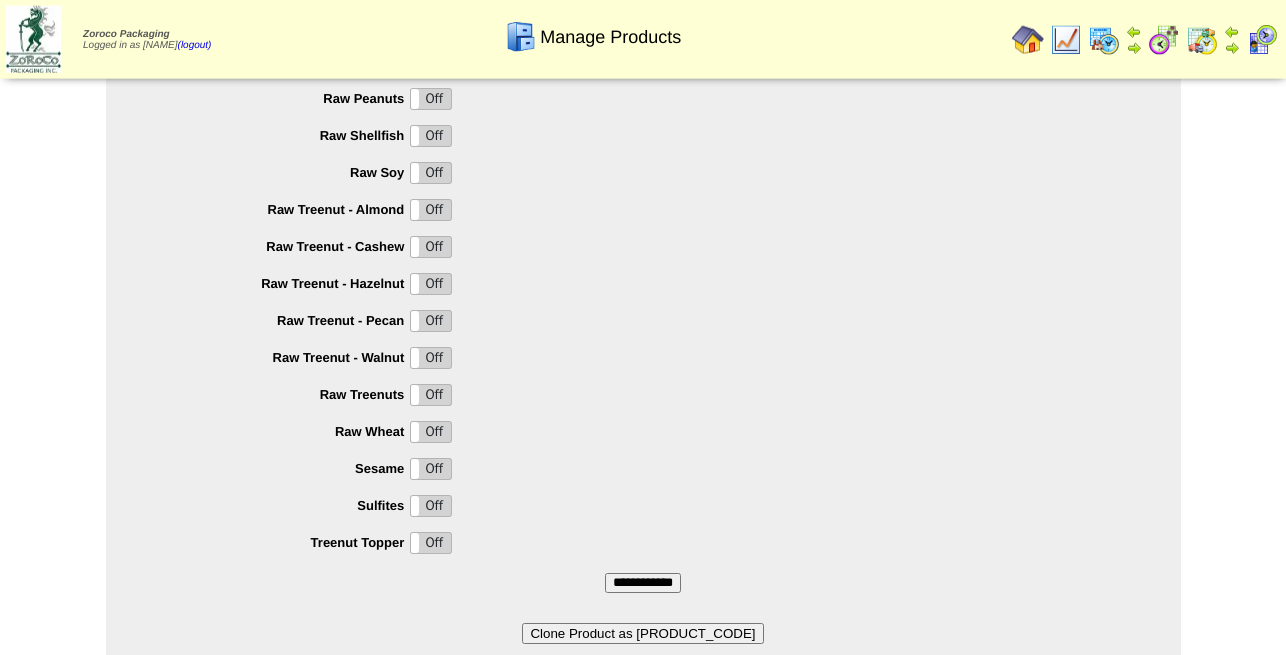scroll, scrollTop: 1938, scrollLeft: 0, axis: vertical 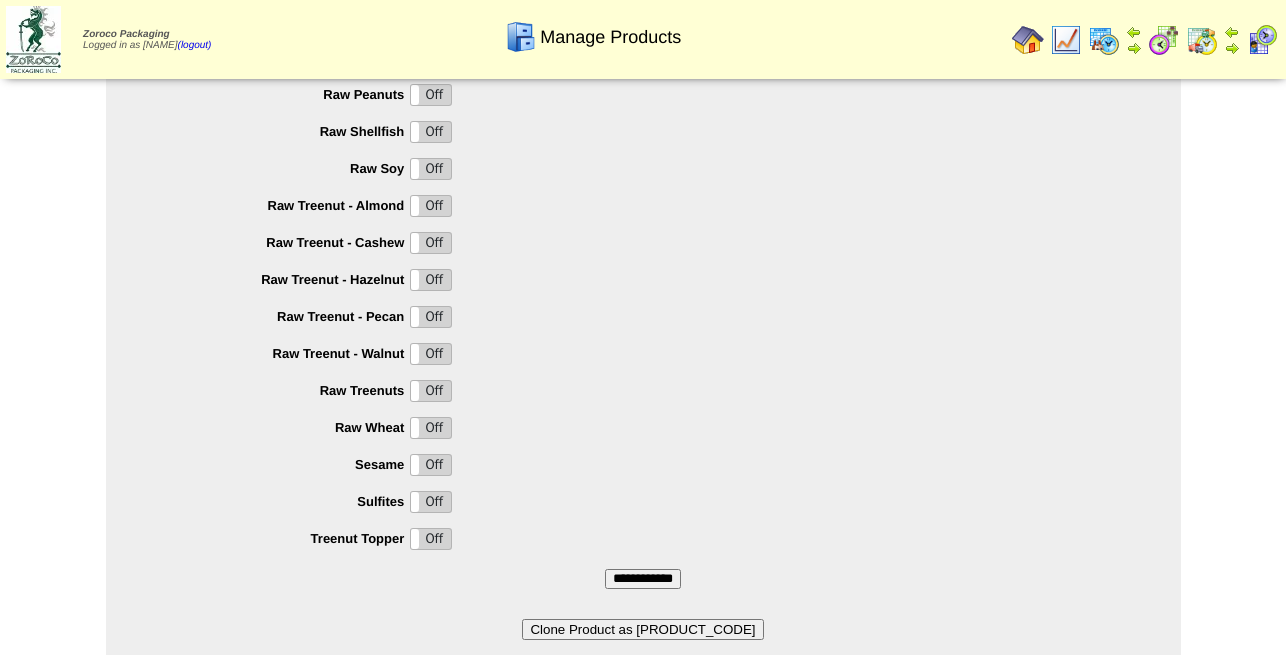 click on "Clone Product as [PRODUCT_CODE]" at bounding box center [642, 629] 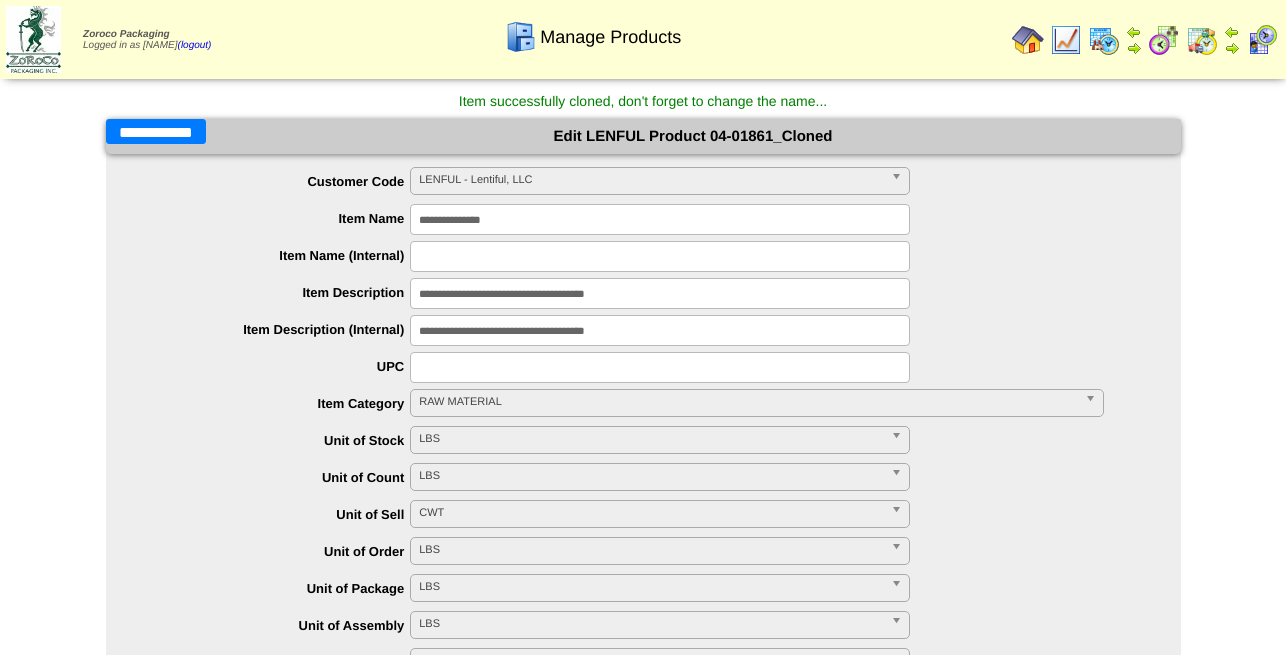 scroll, scrollTop: 0, scrollLeft: 0, axis: both 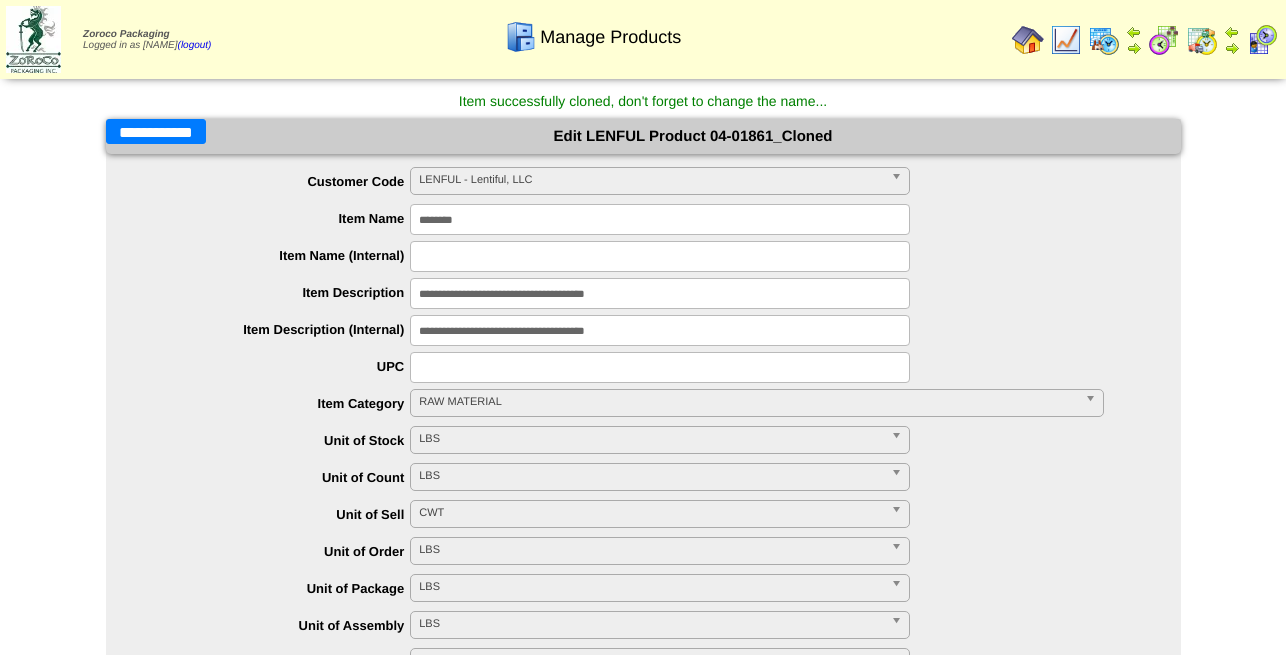 type on "********" 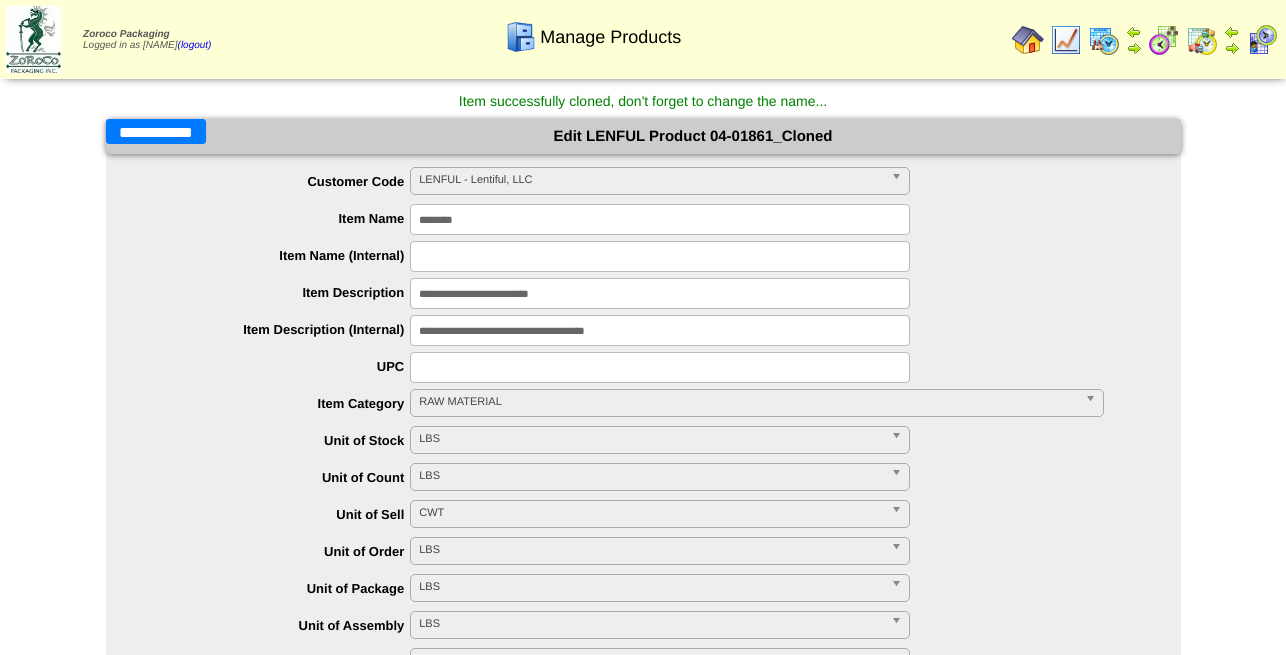 drag, startPoint x: 592, startPoint y: 293, endPoint x: 294, endPoint y: 295, distance: 298.0067 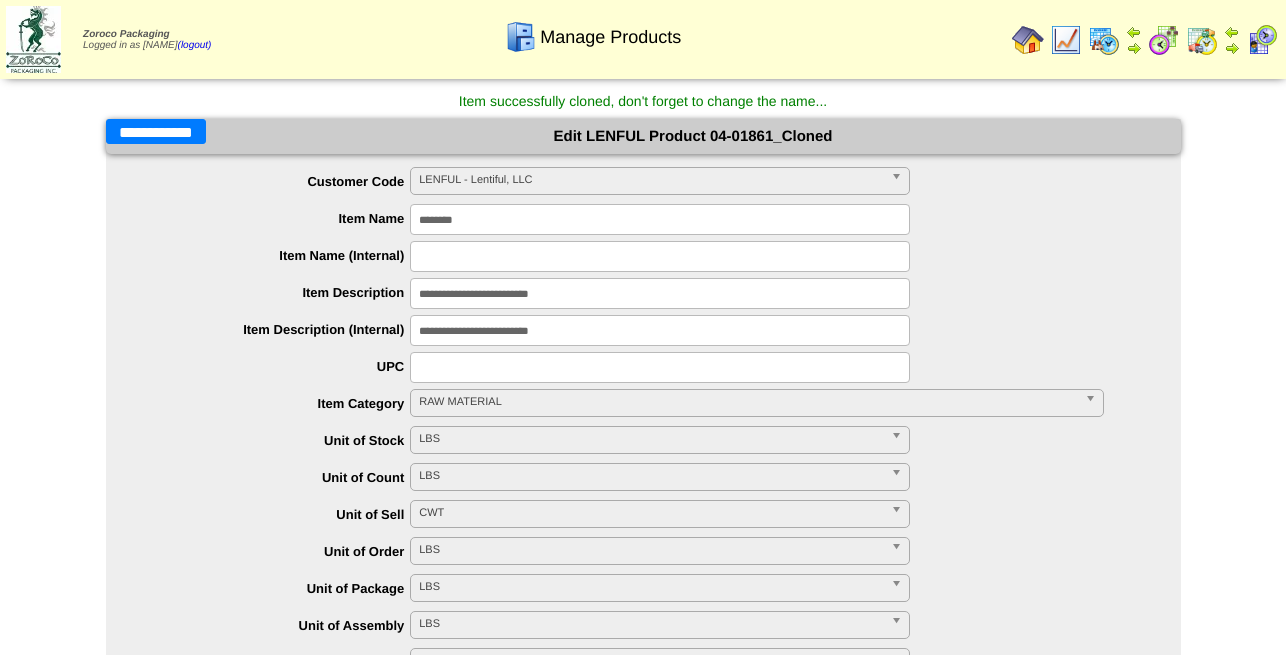 scroll, scrollTop: 102, scrollLeft: 0, axis: vertical 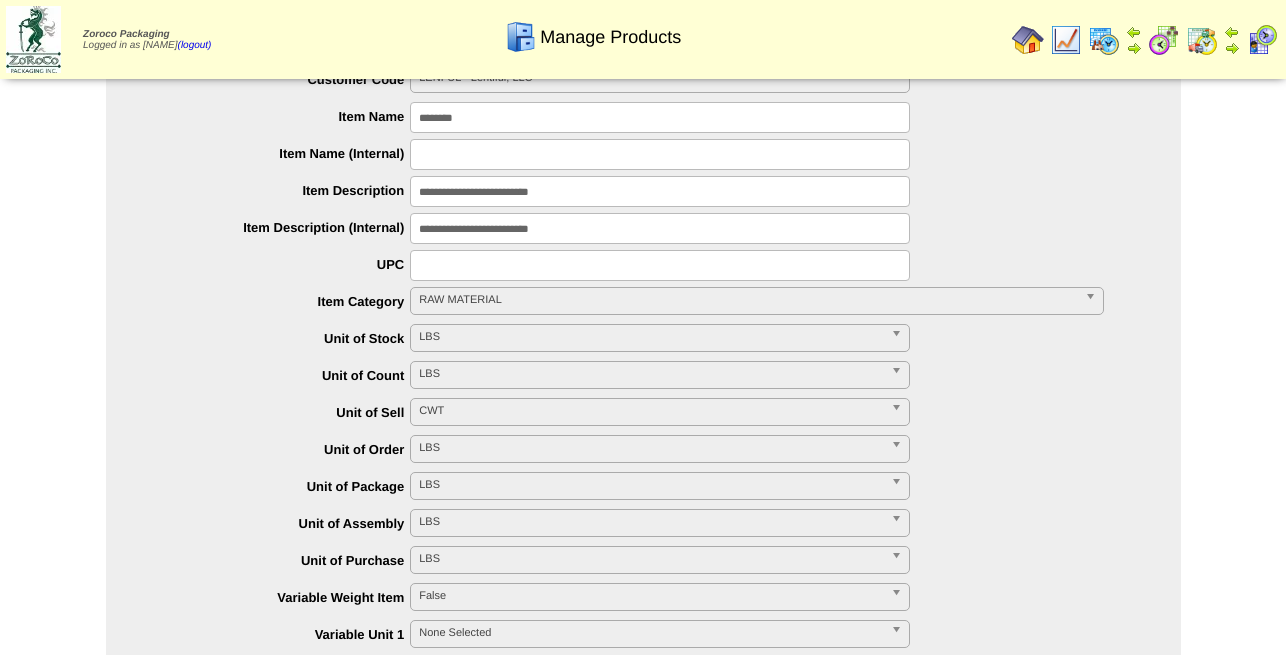type on "**********" 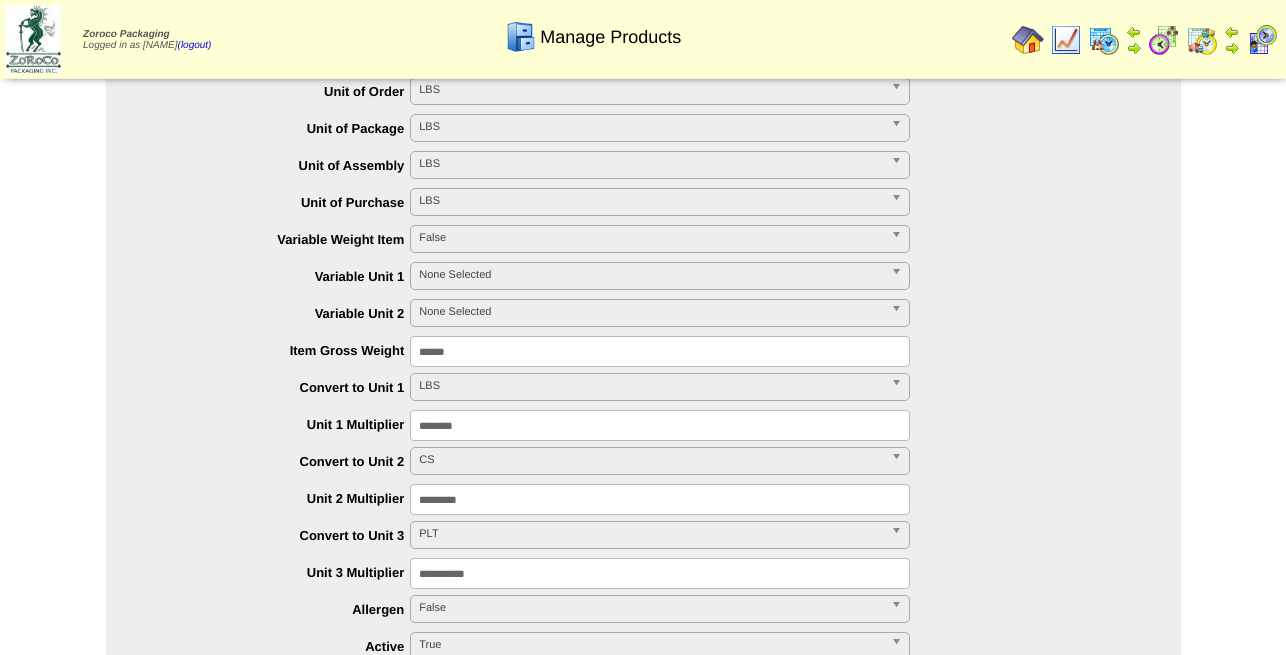 scroll, scrollTop: 510, scrollLeft: 0, axis: vertical 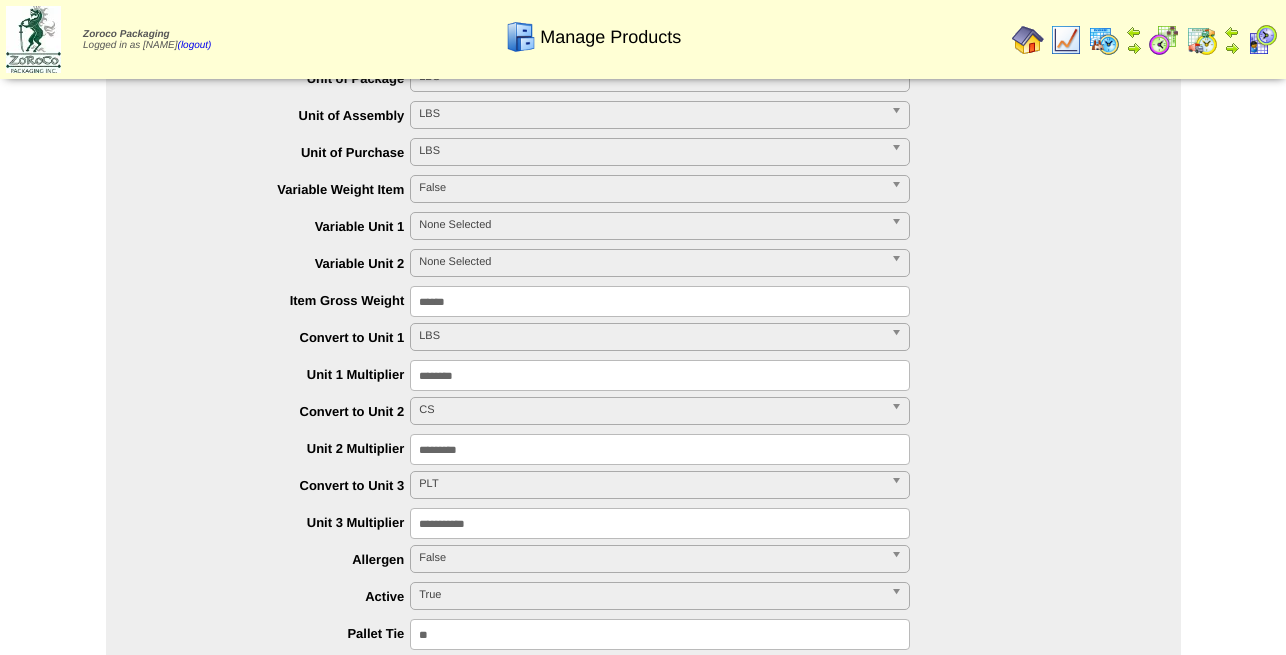 drag, startPoint x: 490, startPoint y: 454, endPoint x: 367, endPoint y: 446, distance: 123.25989 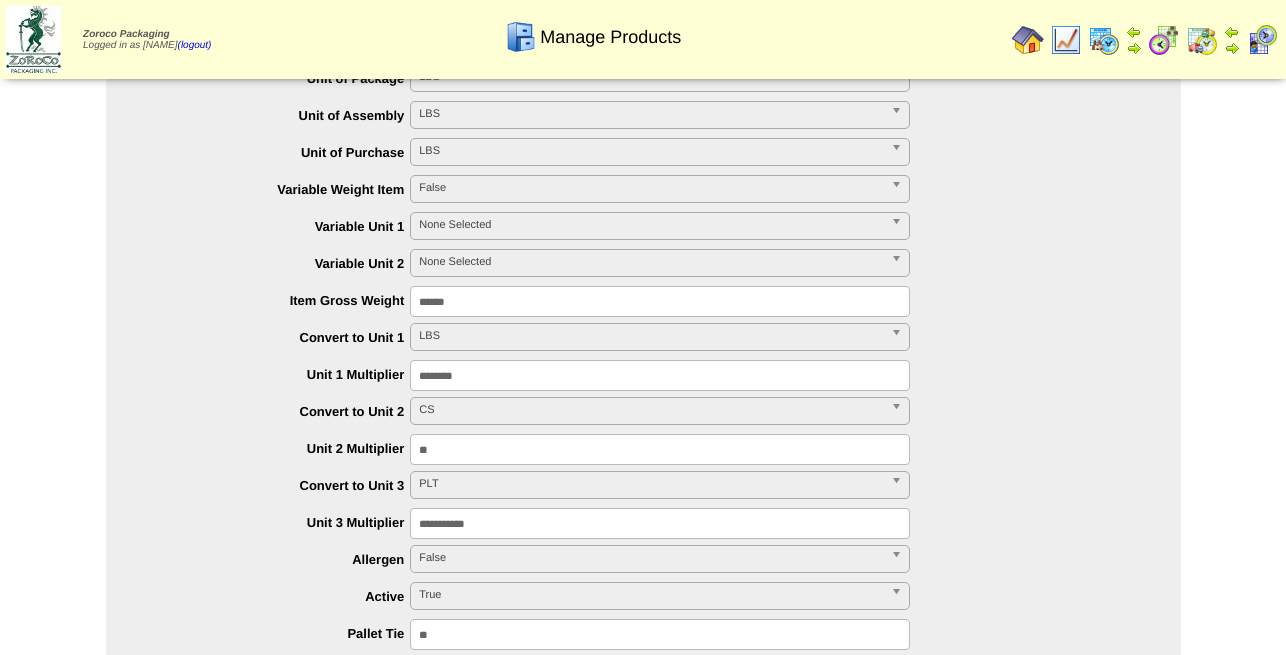 type on "**" 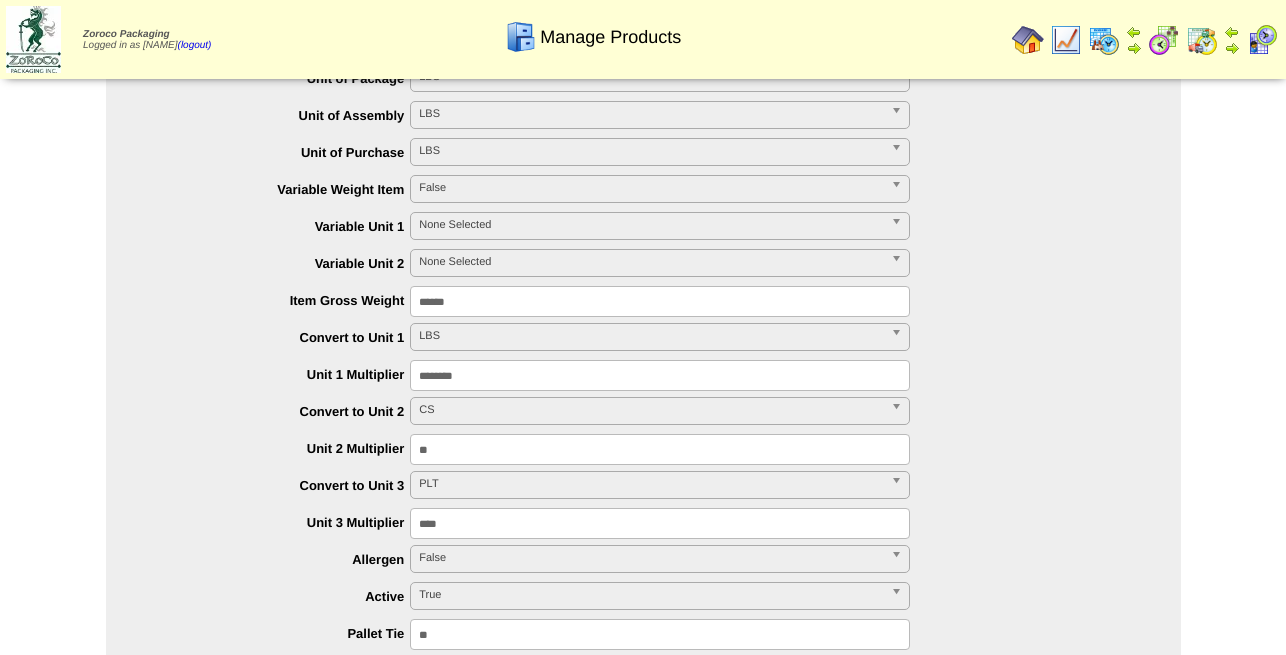 type on "****" 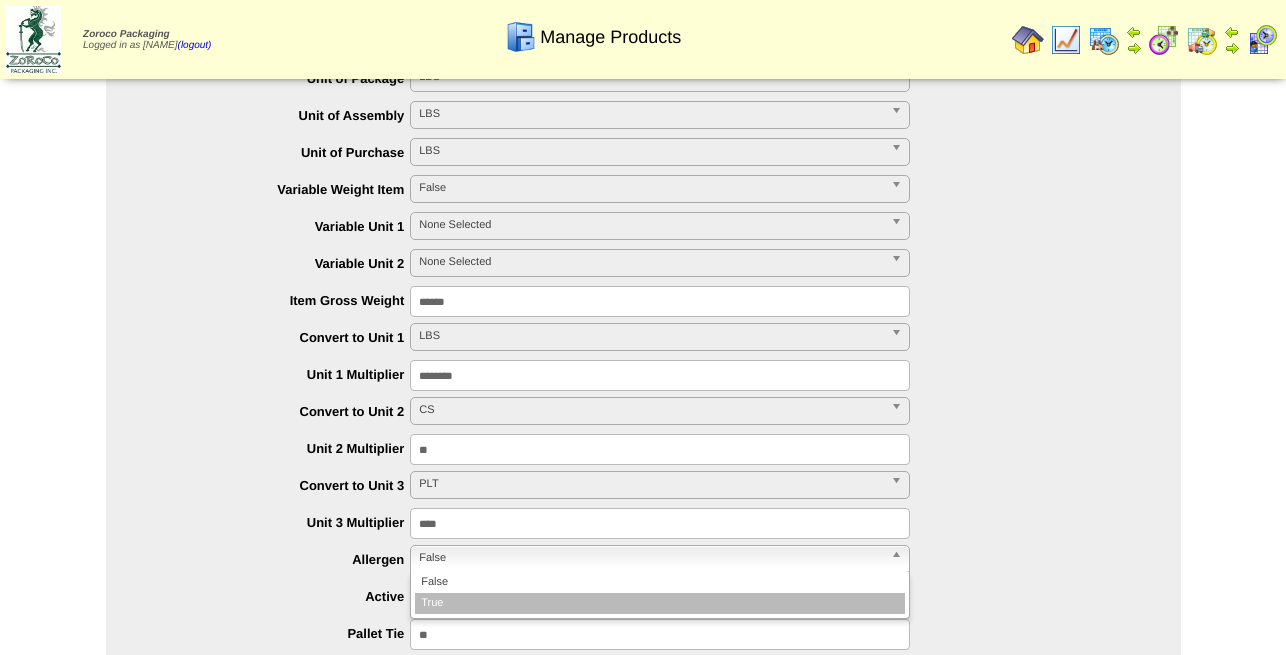click on "True" at bounding box center [660, 603] 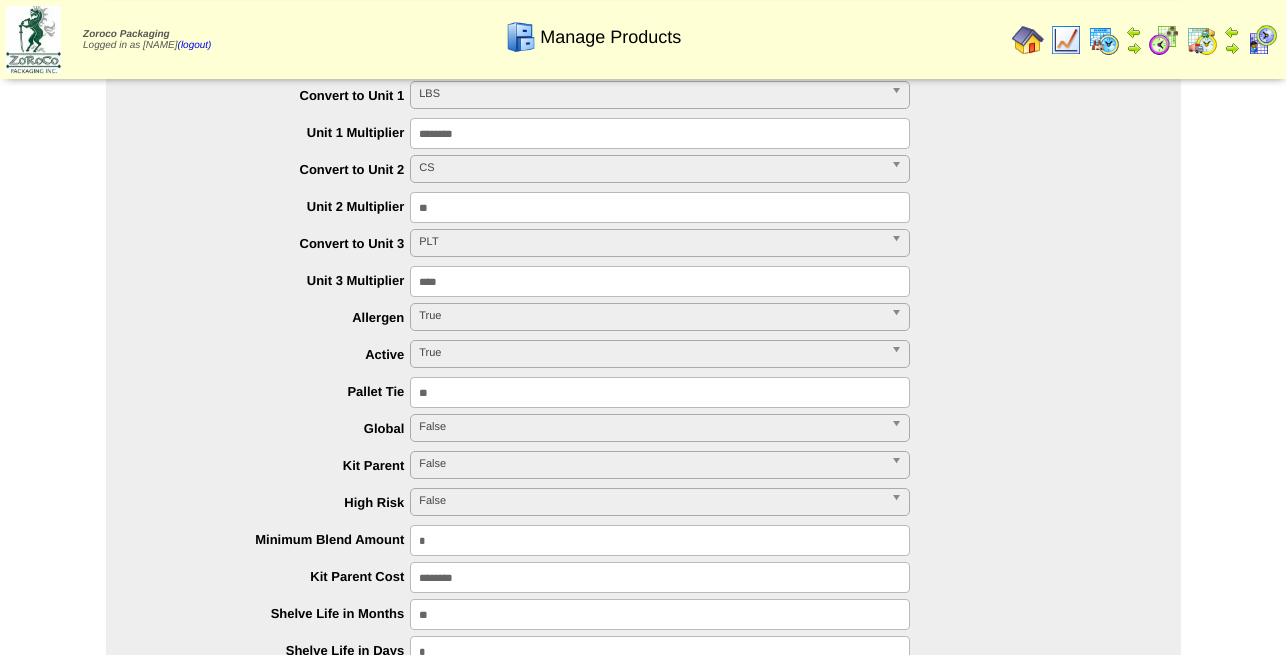 scroll, scrollTop: 816, scrollLeft: 0, axis: vertical 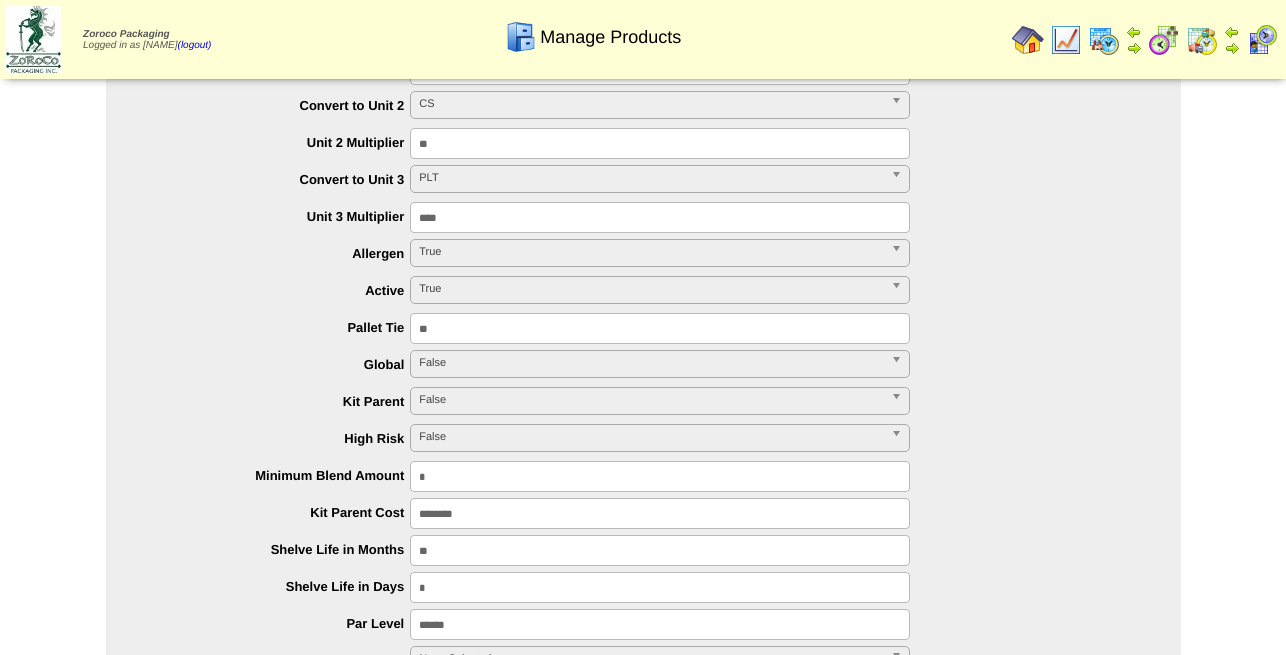 drag, startPoint x: 459, startPoint y: 552, endPoint x: 393, endPoint y: 556, distance: 66.1211 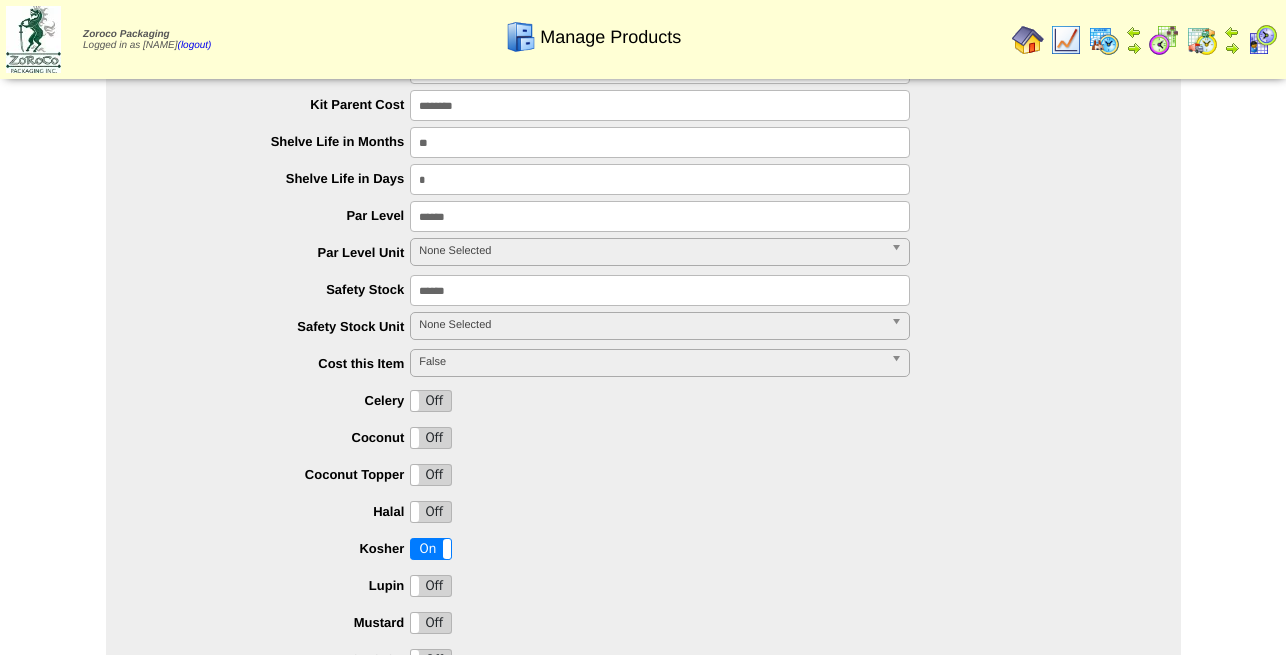 scroll, scrollTop: 1326, scrollLeft: 0, axis: vertical 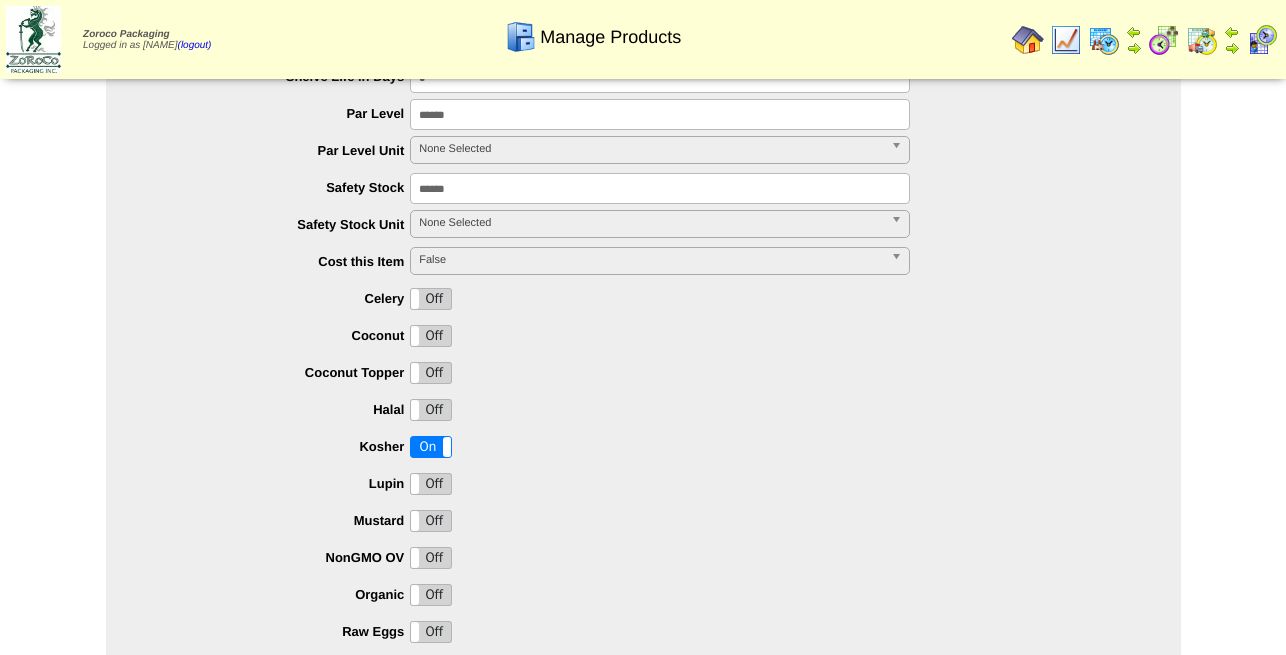 click on "Off" at bounding box center (431, 299) 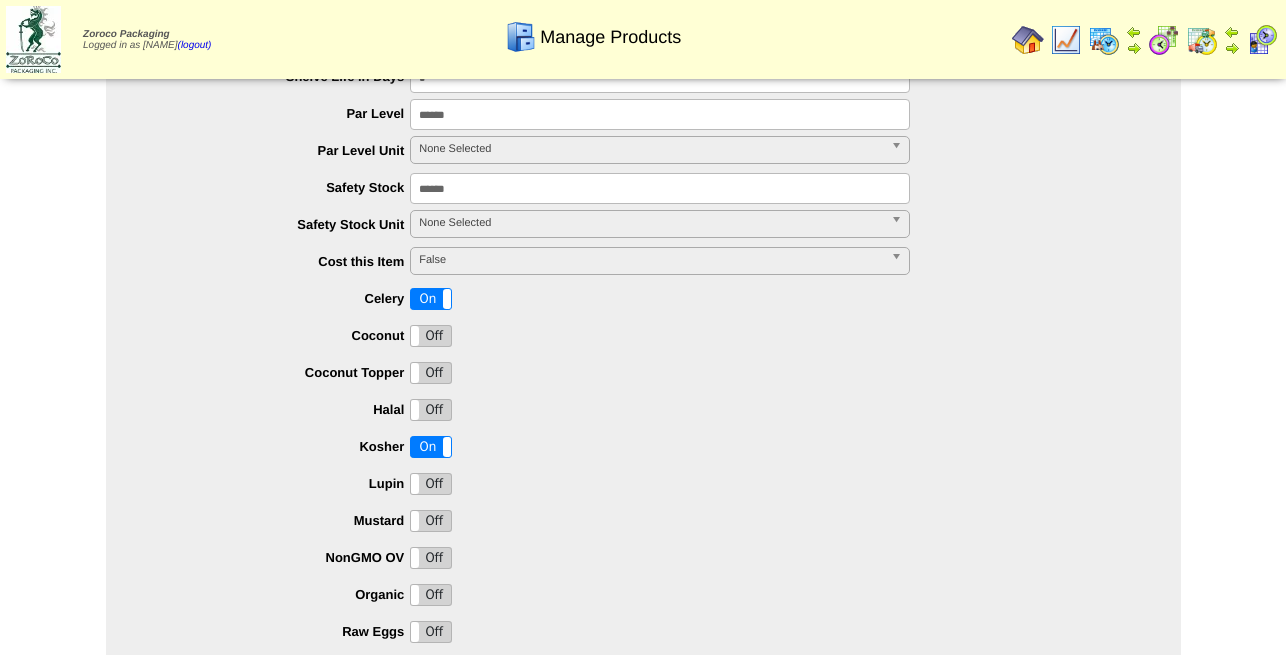click on "Off" at bounding box center [431, 558] 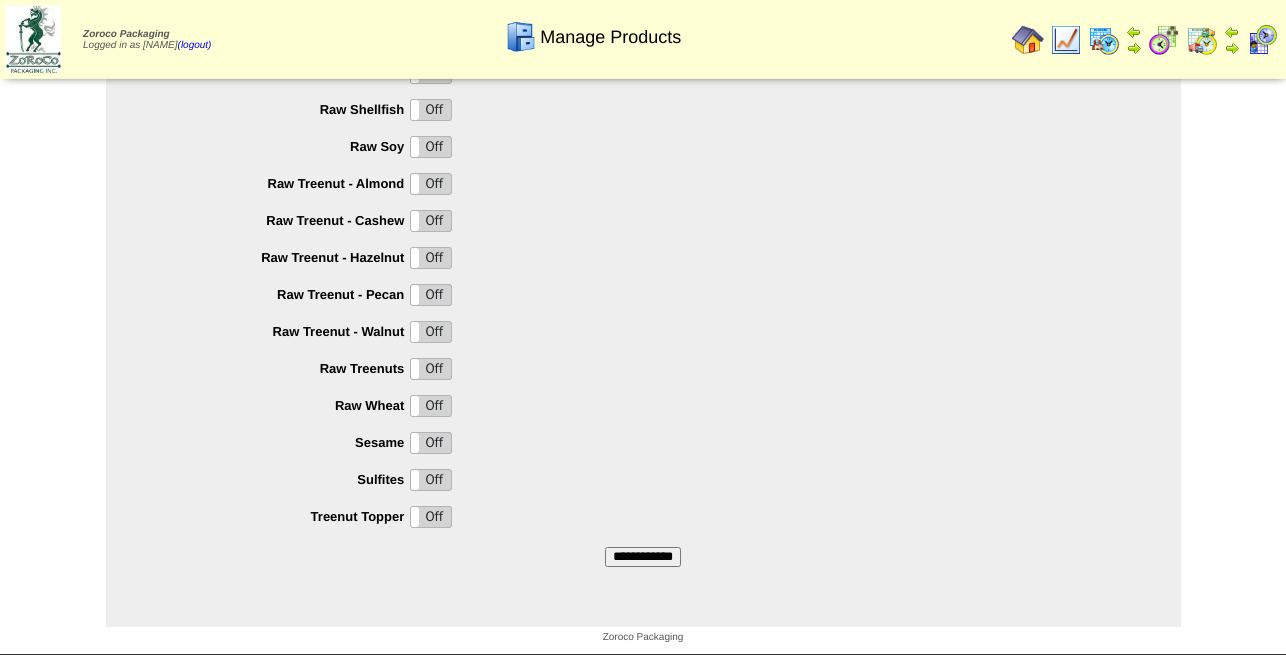 scroll, scrollTop: 2003, scrollLeft: 0, axis: vertical 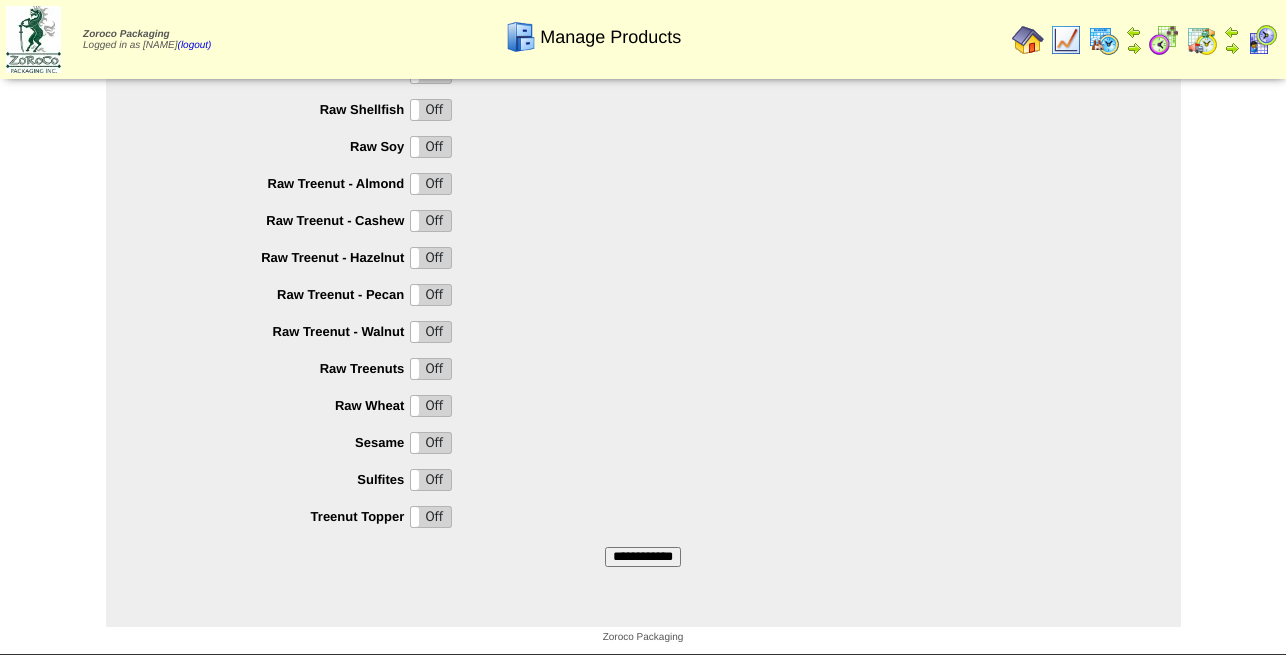 click on "**********" at bounding box center (643, 557) 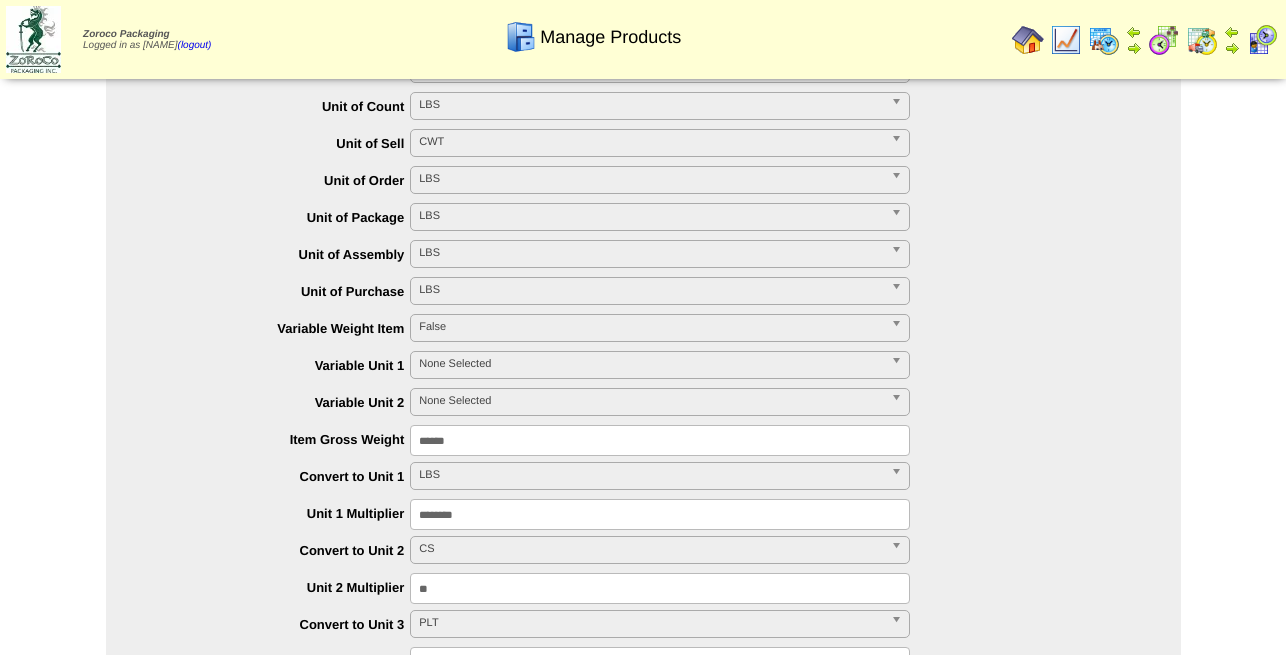 scroll, scrollTop: 0, scrollLeft: 0, axis: both 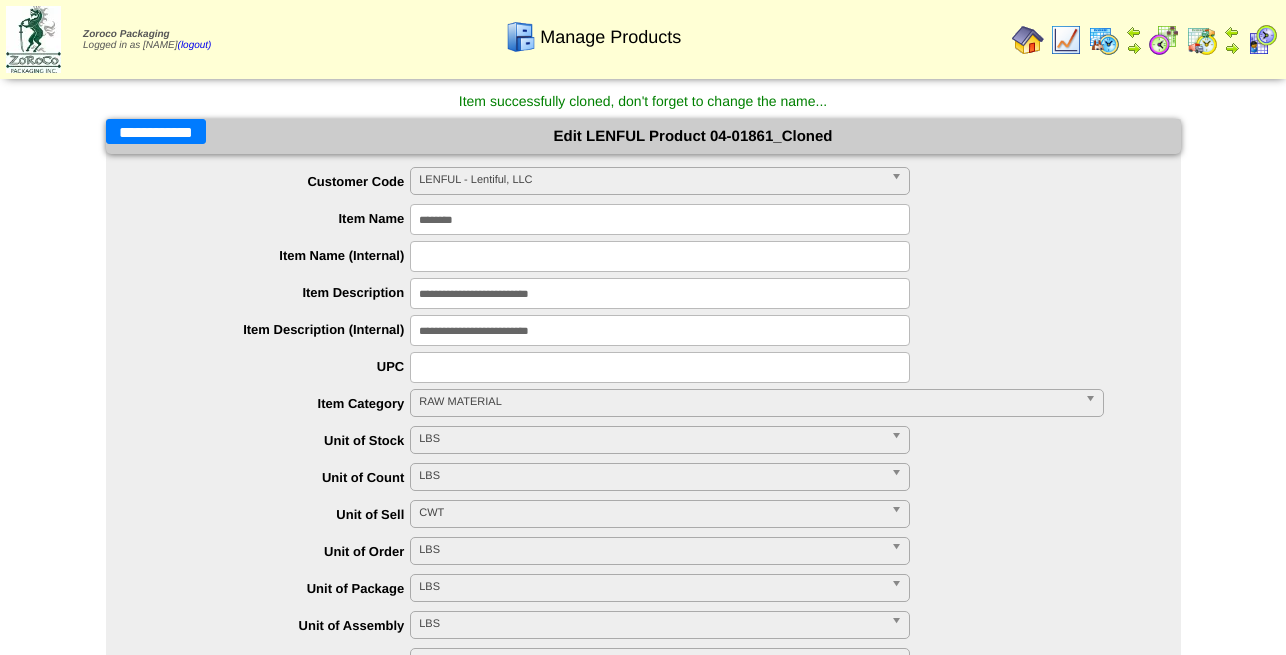 click on "**********" at bounding box center (156, 131) 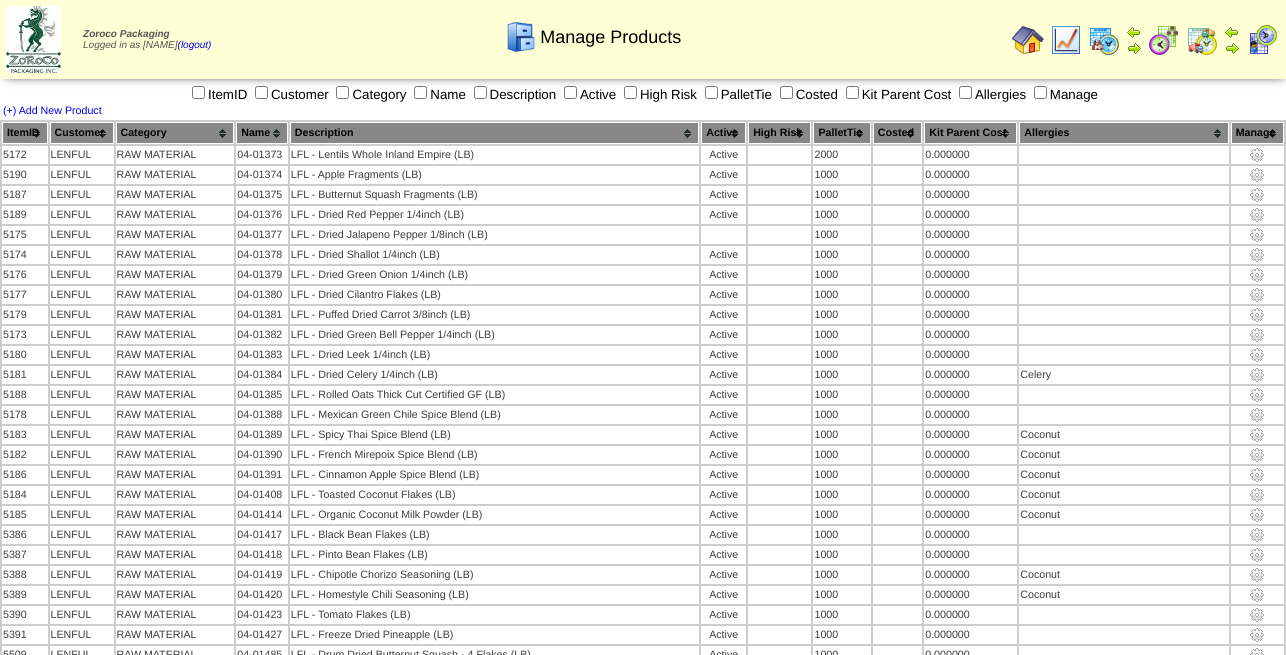 scroll, scrollTop: 686, scrollLeft: 0, axis: vertical 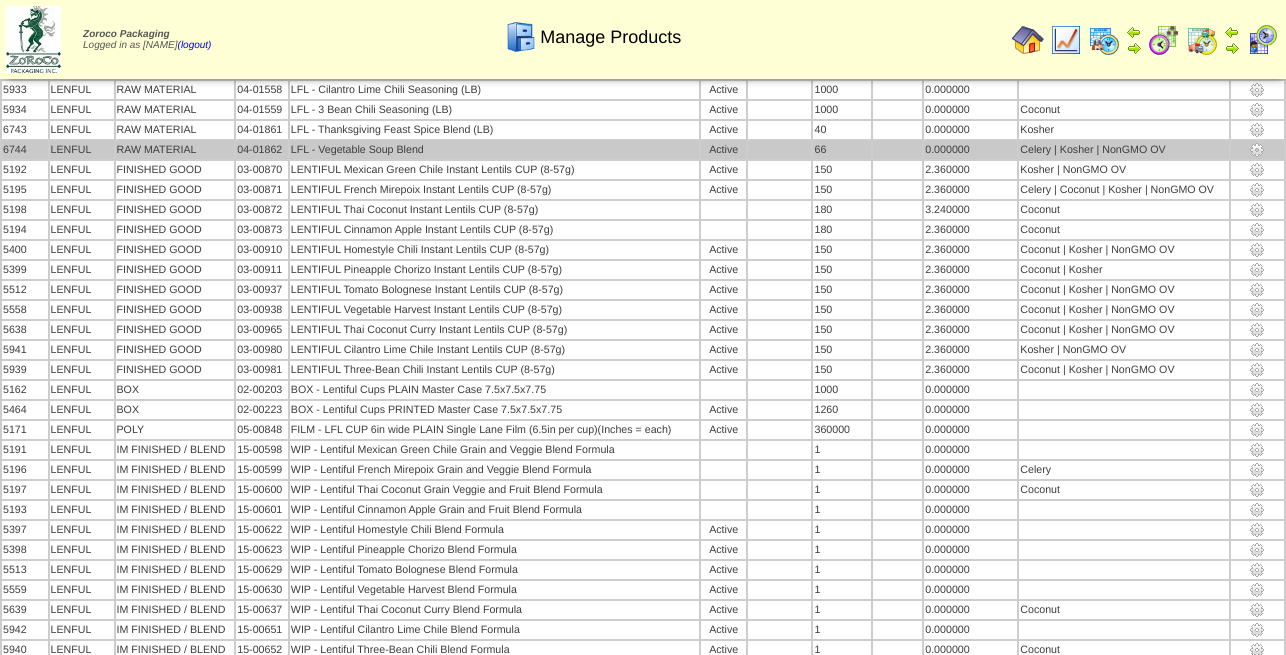 click at bounding box center [1257, 150] 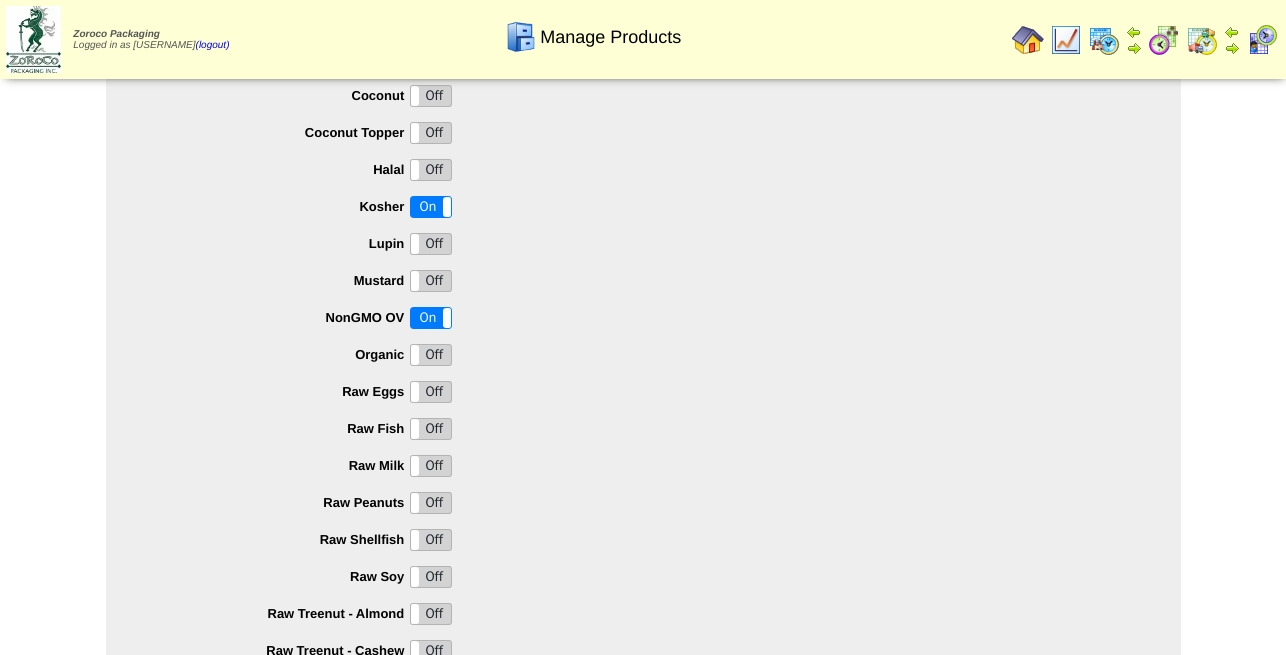 scroll, scrollTop: 1988, scrollLeft: 0, axis: vertical 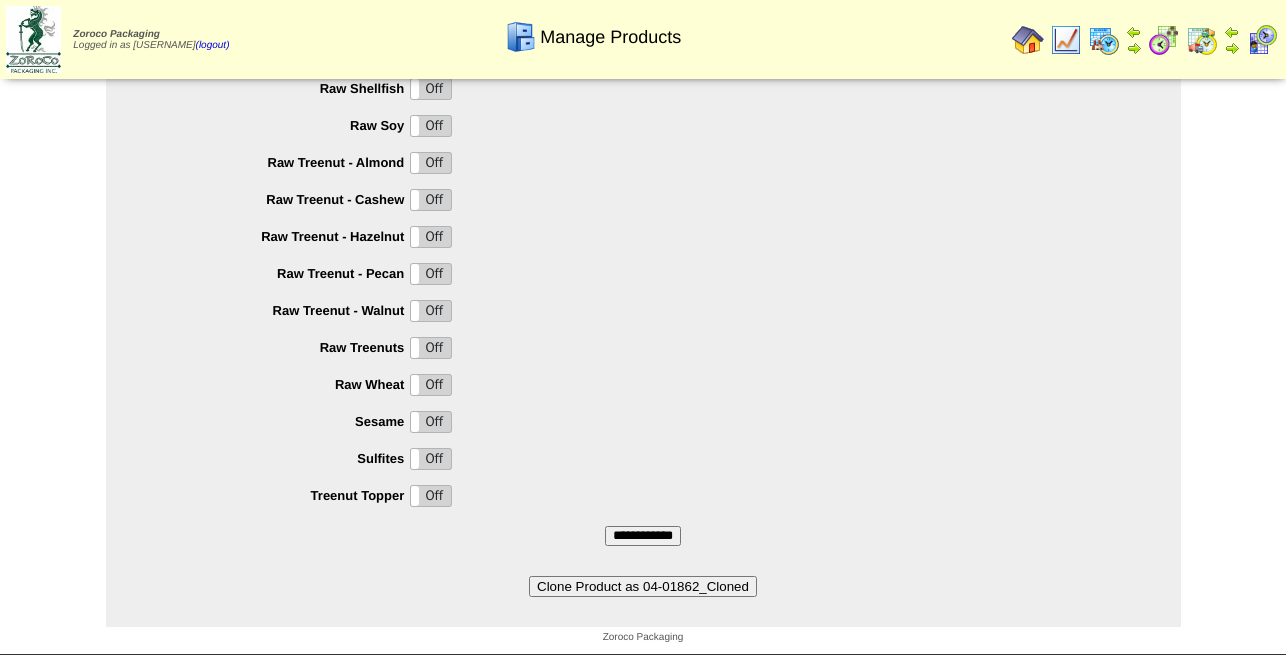 click on "Clone Product as 04-01862_Cloned" at bounding box center (643, 586) 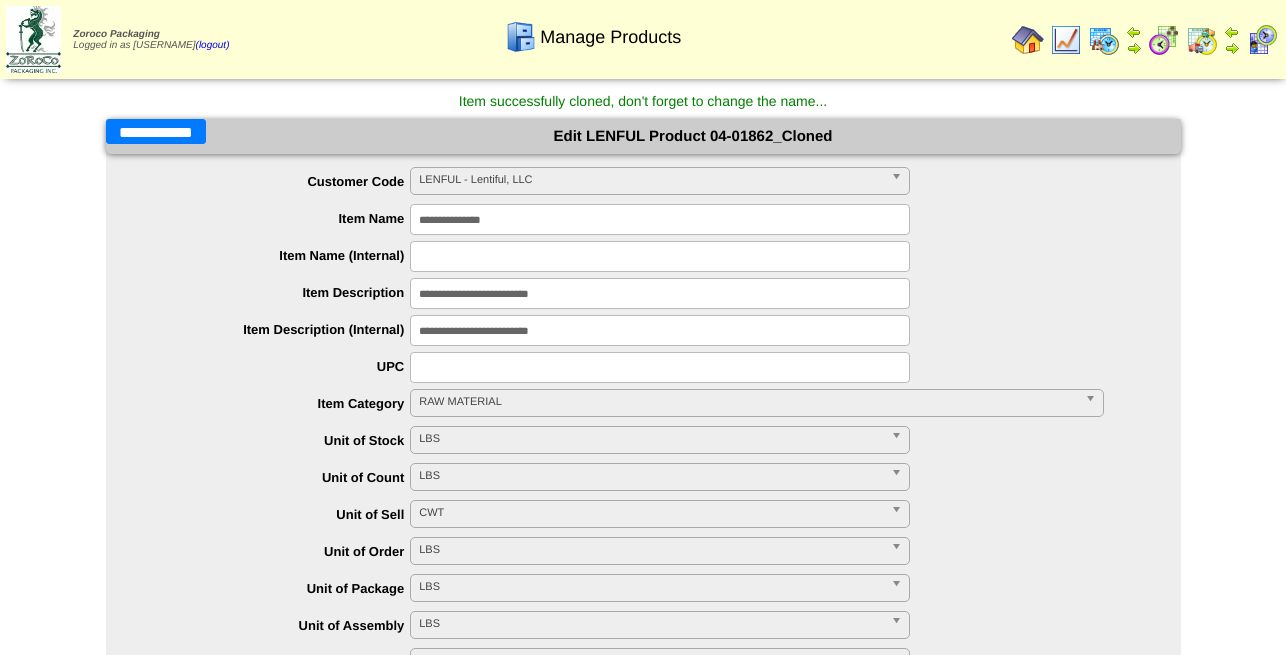 scroll, scrollTop: 0, scrollLeft: 0, axis: both 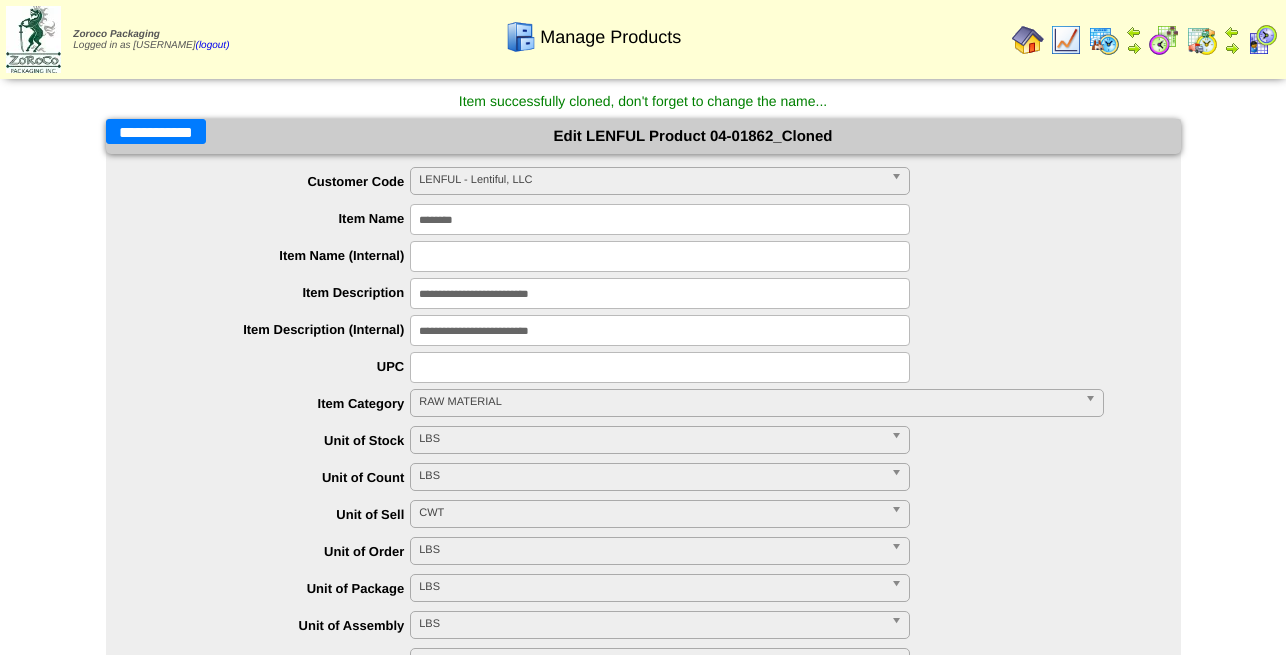 type on "********" 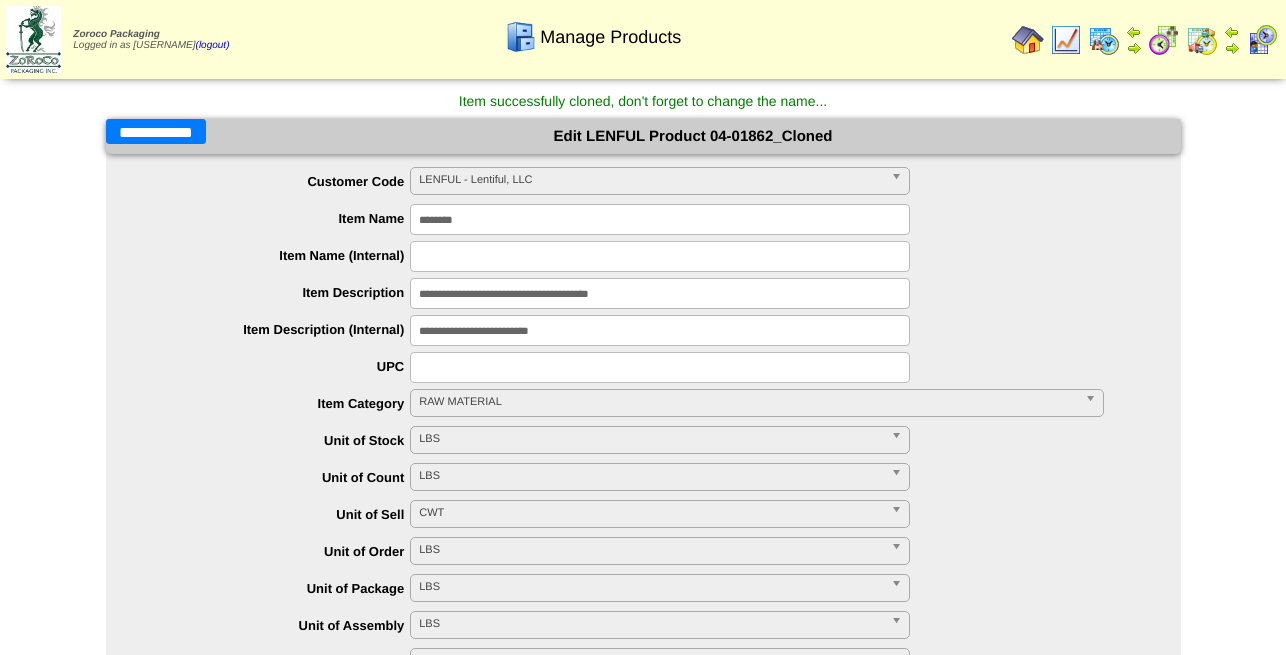 drag, startPoint x: 702, startPoint y: 296, endPoint x: 295, endPoint y: 262, distance: 408.41766 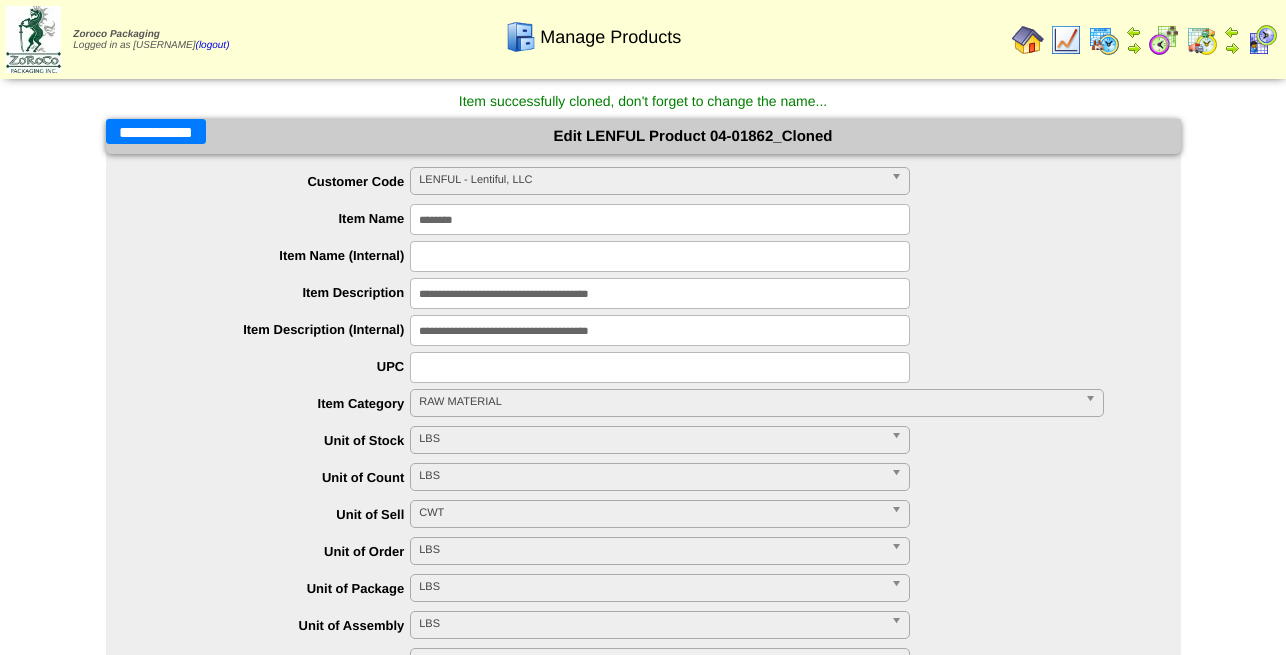 type on "**********" 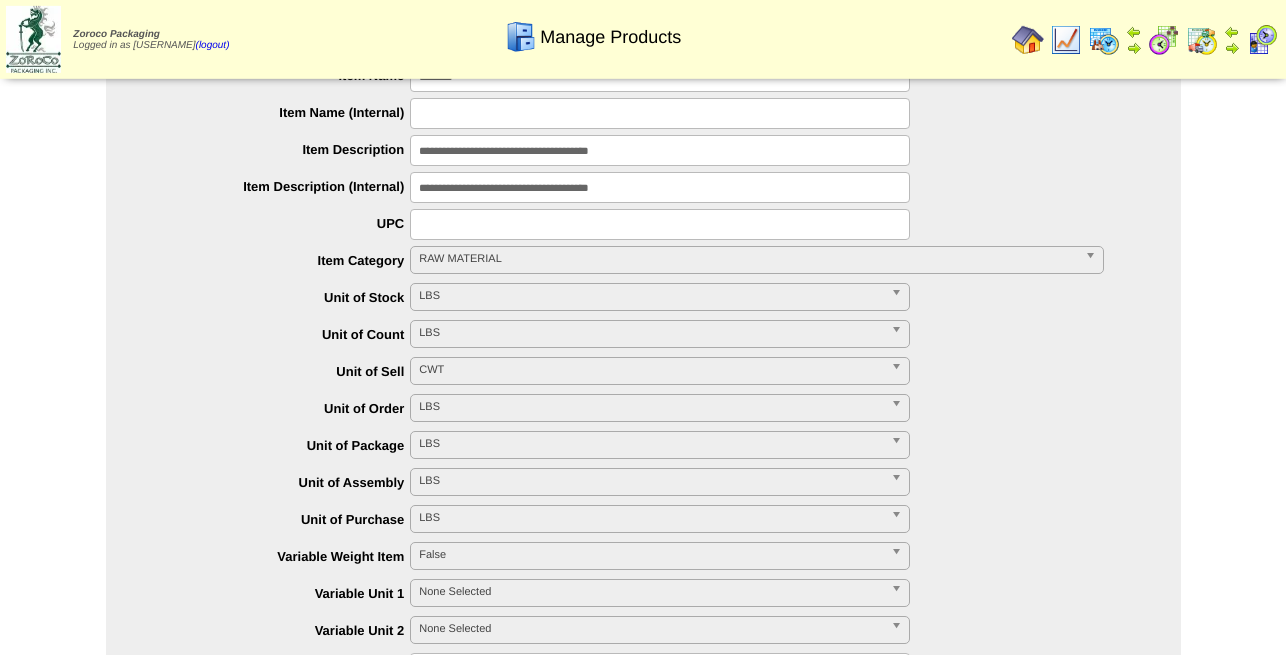 scroll, scrollTop: 408, scrollLeft: 0, axis: vertical 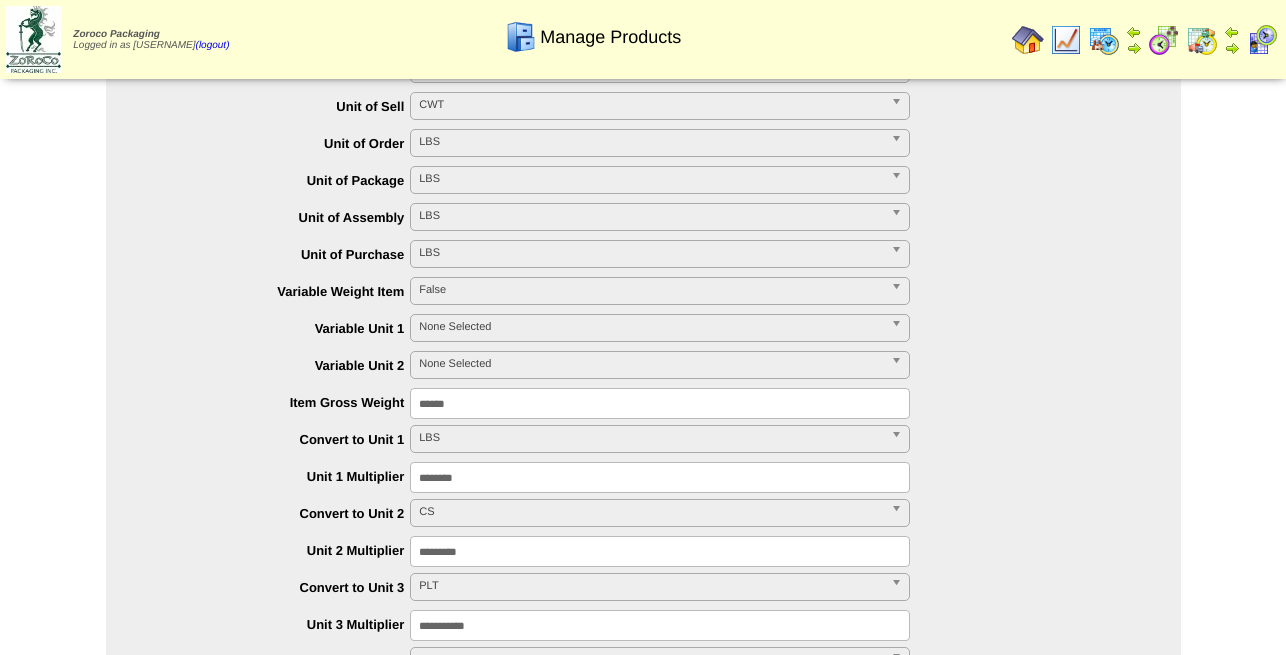 drag, startPoint x: 485, startPoint y: 551, endPoint x: 230, endPoint y: 539, distance: 255.2822 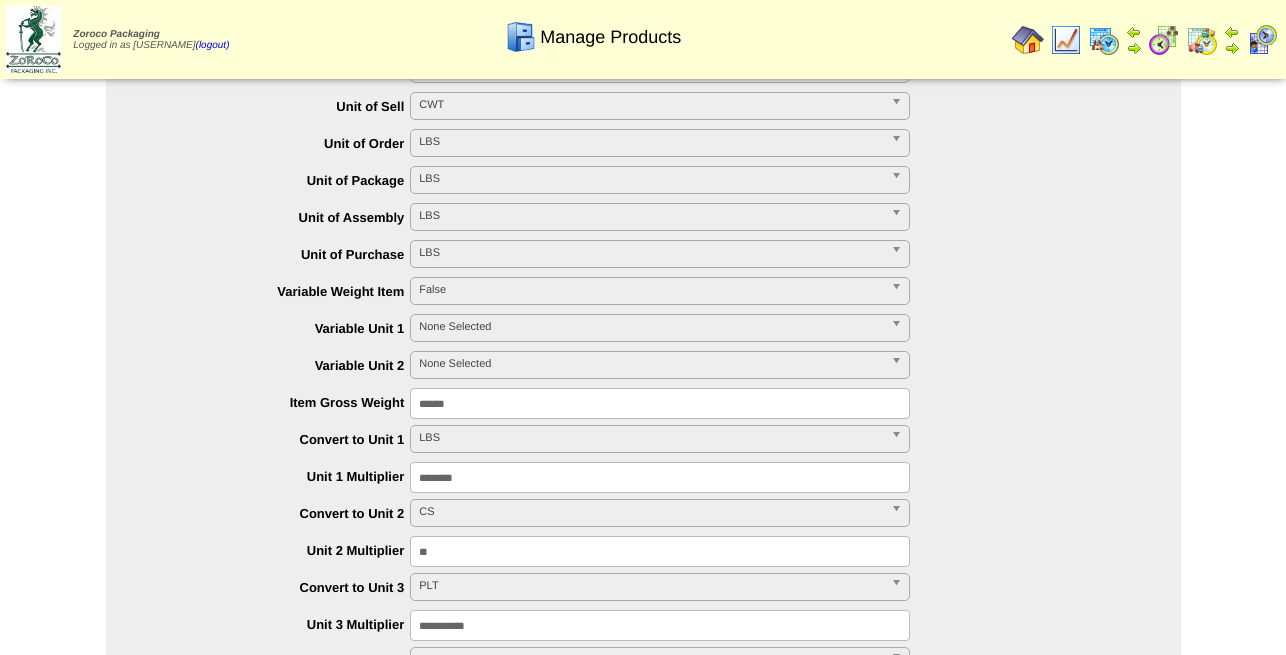 type on "**" 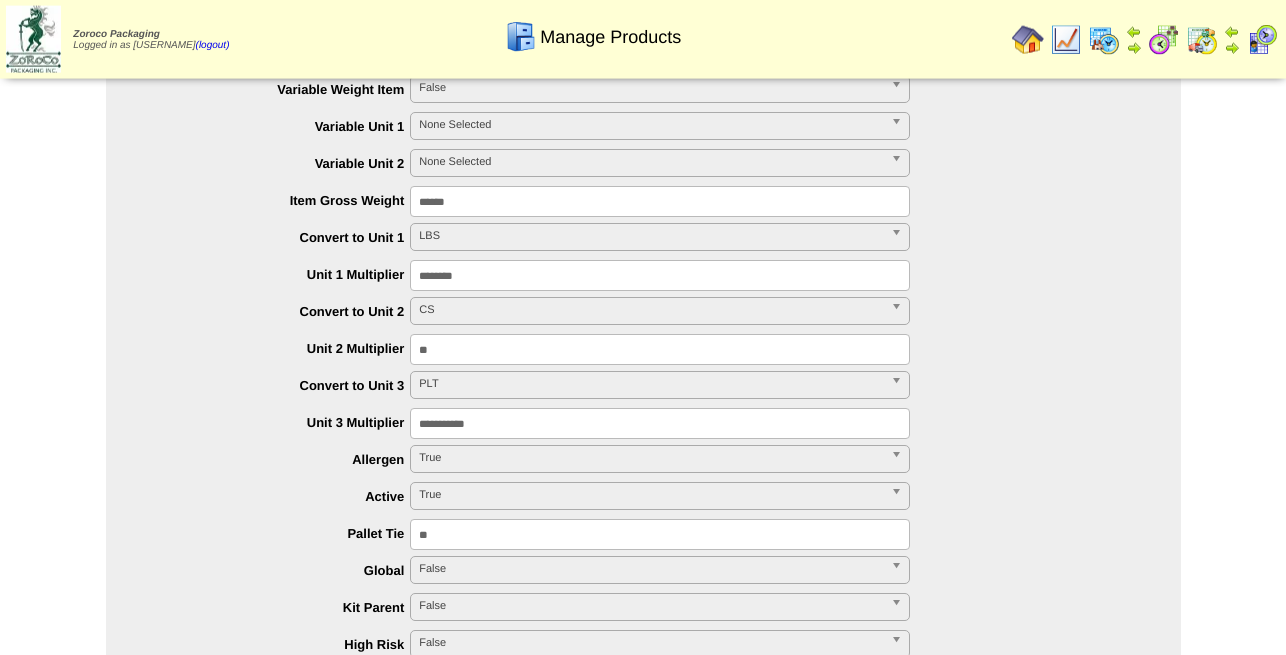 scroll, scrollTop: 612, scrollLeft: 0, axis: vertical 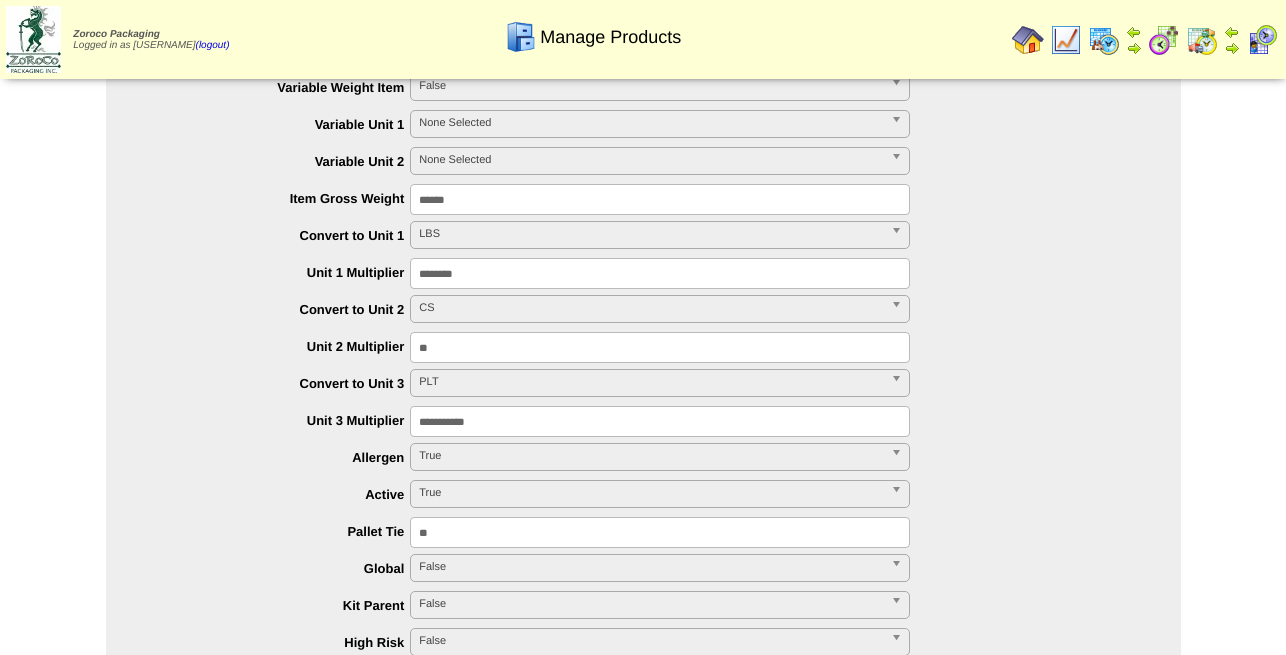 drag, startPoint x: 525, startPoint y: 428, endPoint x: 101, endPoint y: 391, distance: 425.61133 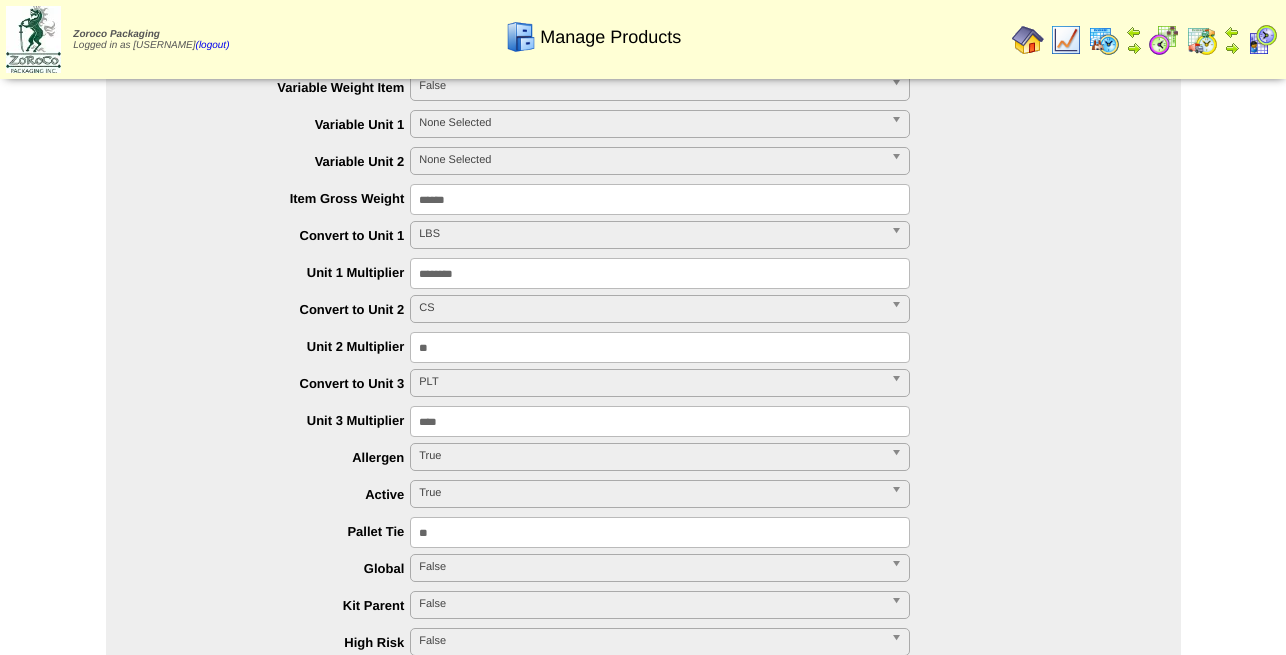 type on "****" 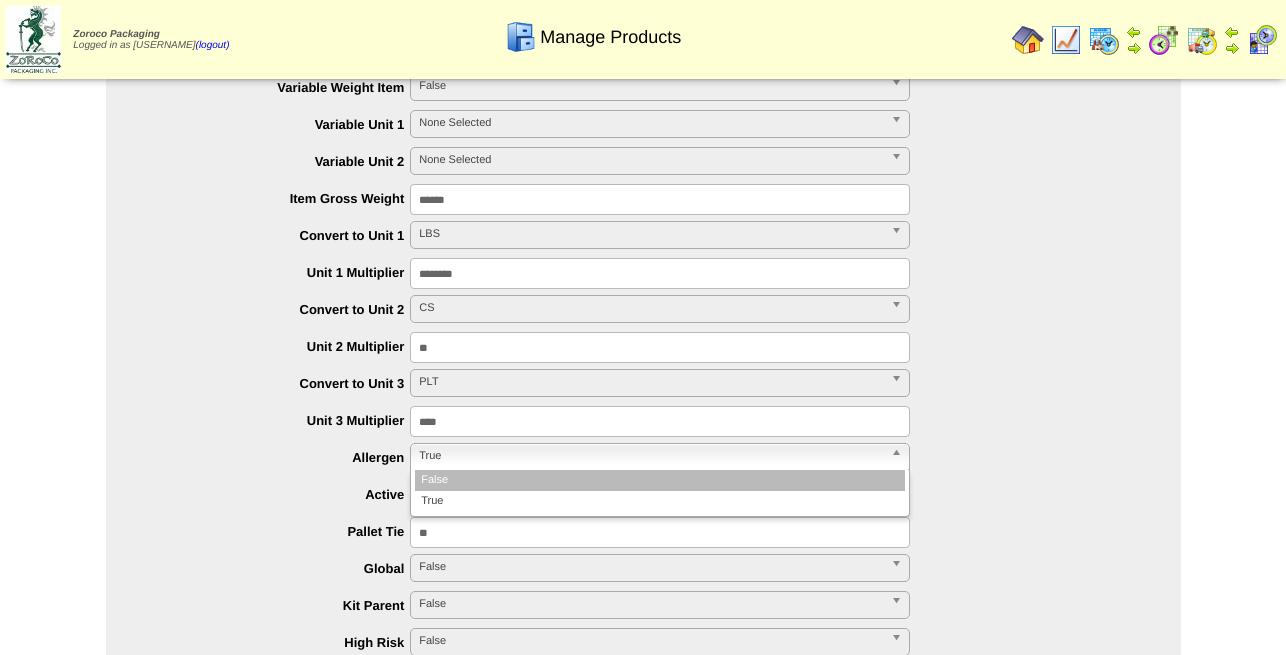 click on "False" at bounding box center (660, 480) 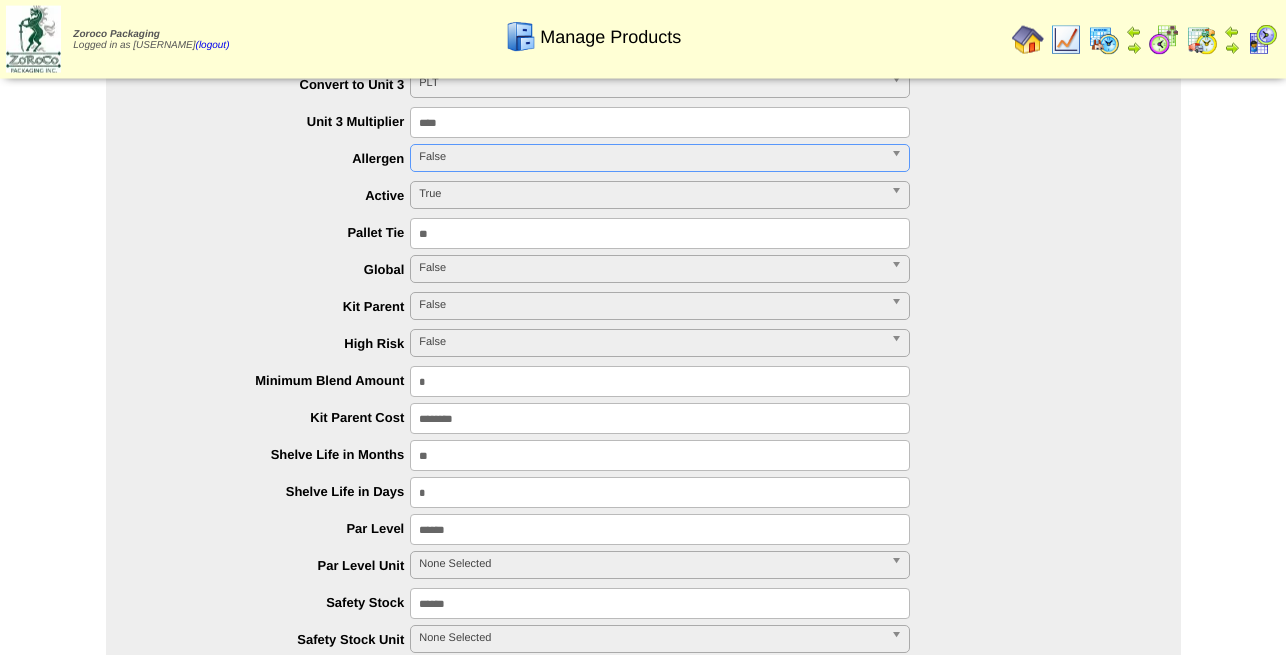 scroll, scrollTop: 918, scrollLeft: 0, axis: vertical 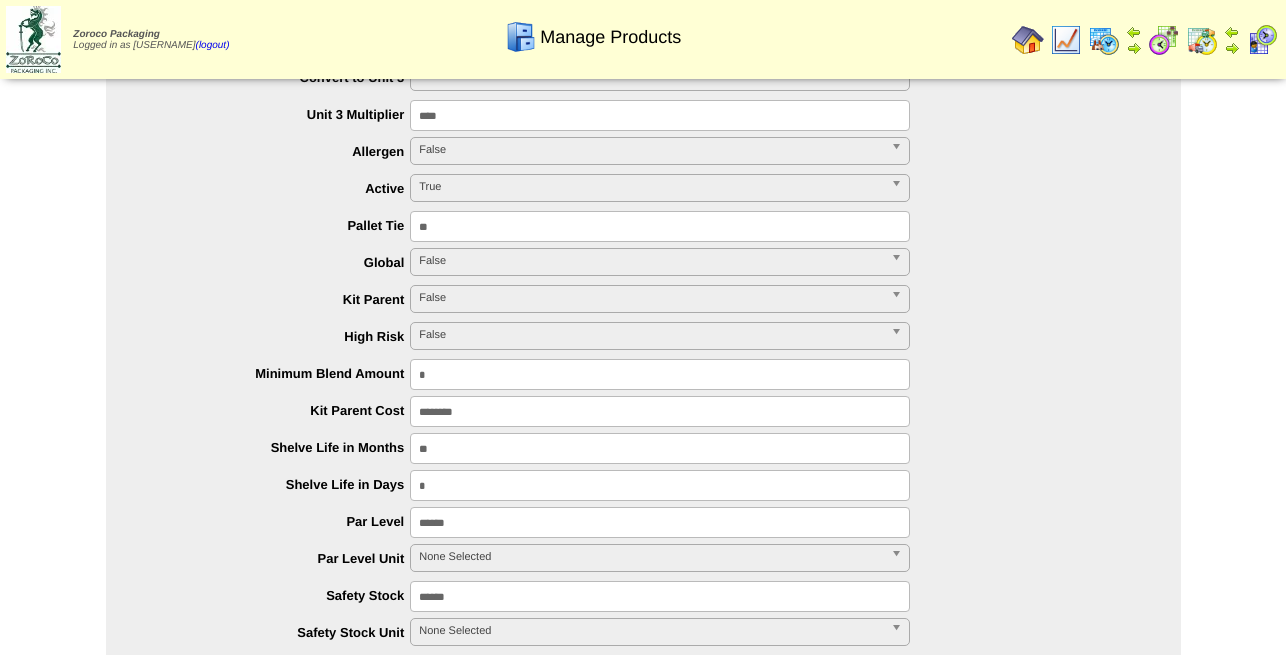 drag, startPoint x: 427, startPoint y: 449, endPoint x: 402, endPoint y: 451, distance: 25.079872 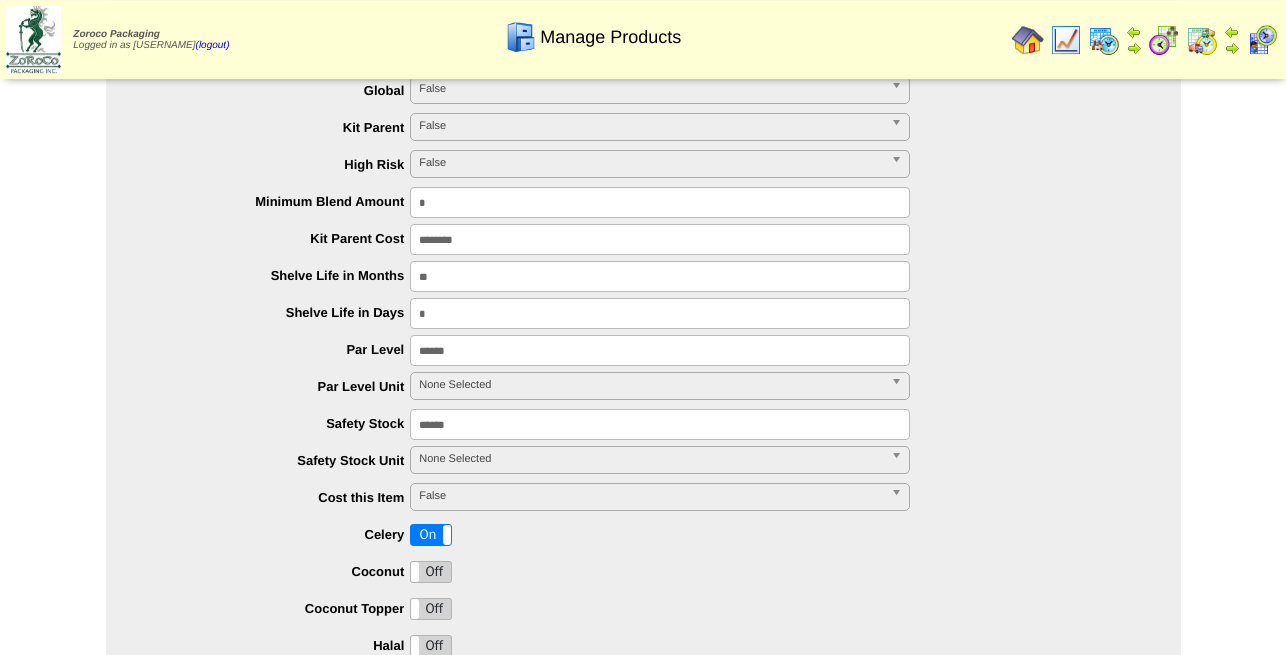 scroll, scrollTop: 1122, scrollLeft: 0, axis: vertical 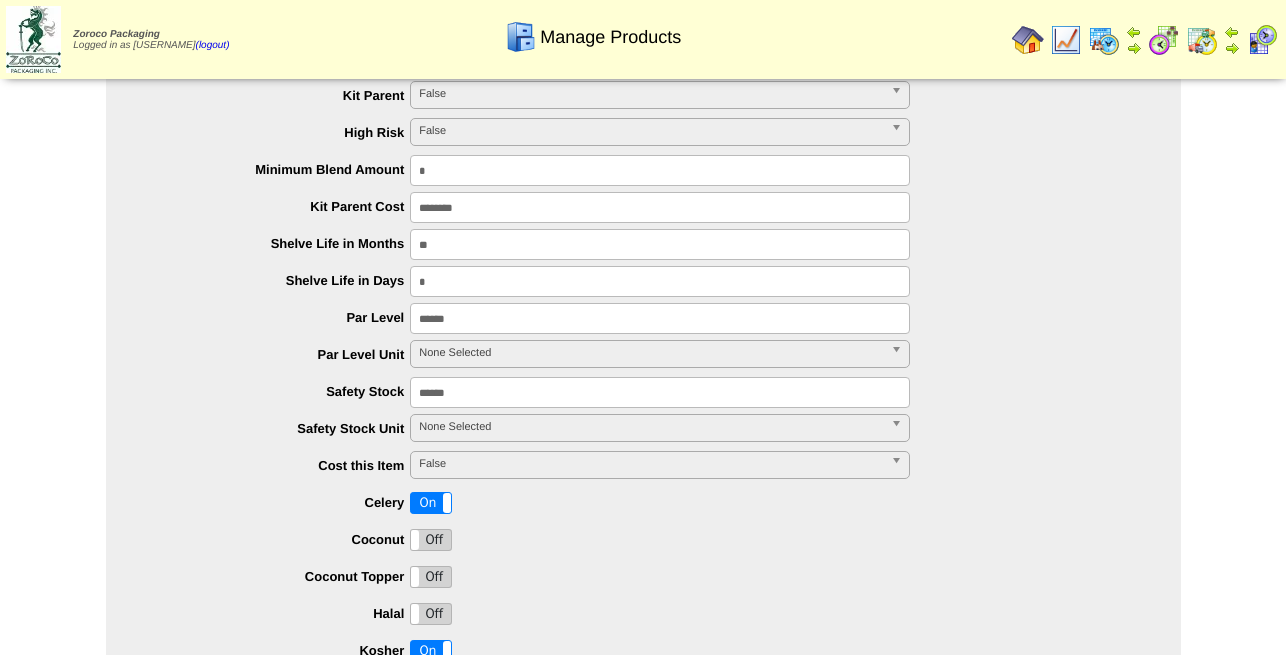 click on "On" at bounding box center [431, 503] 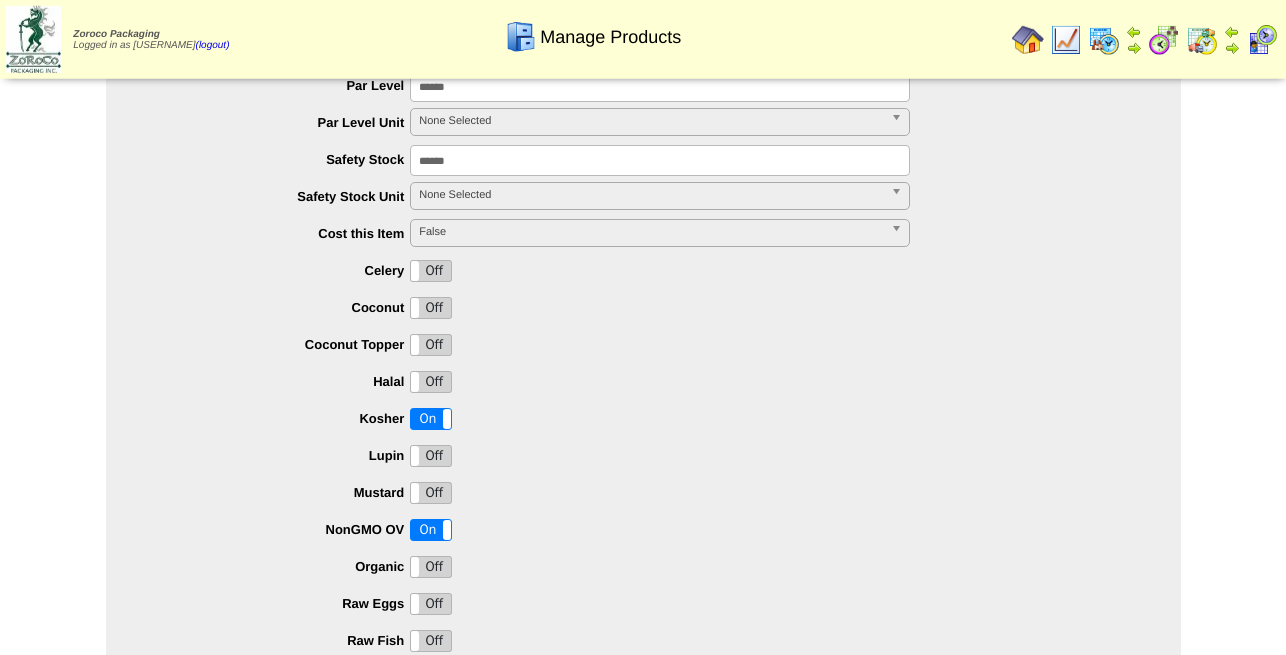 scroll, scrollTop: 1428, scrollLeft: 0, axis: vertical 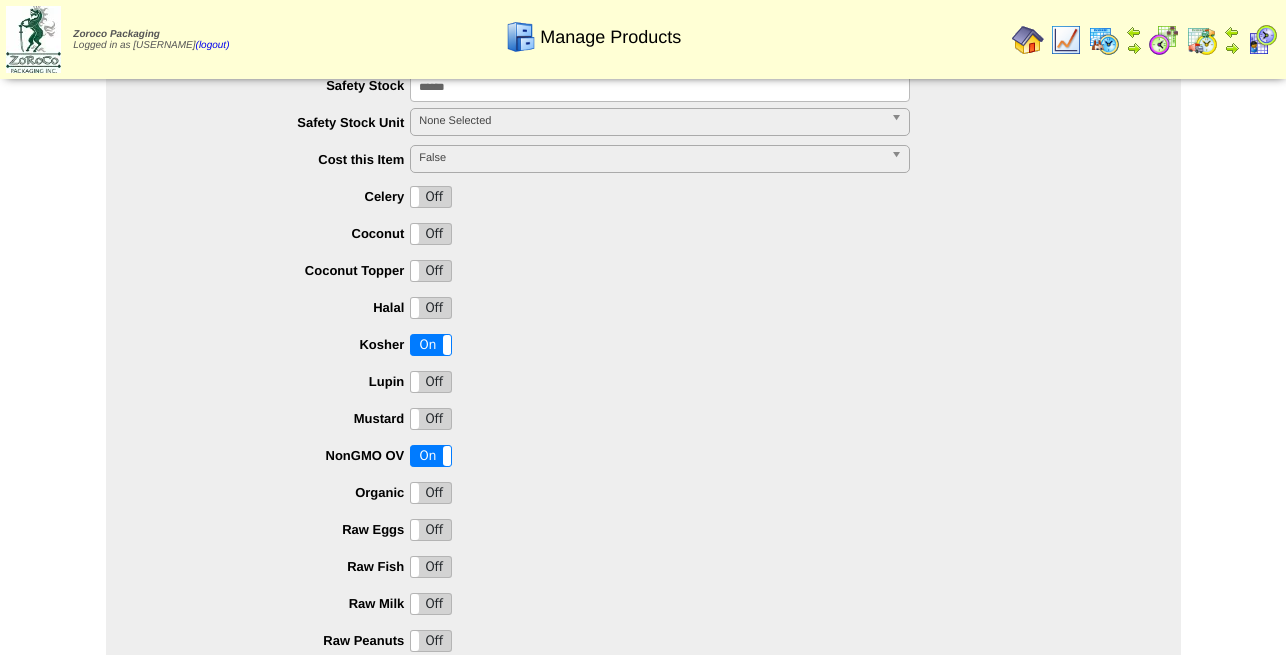click on "On" at bounding box center [431, 456] 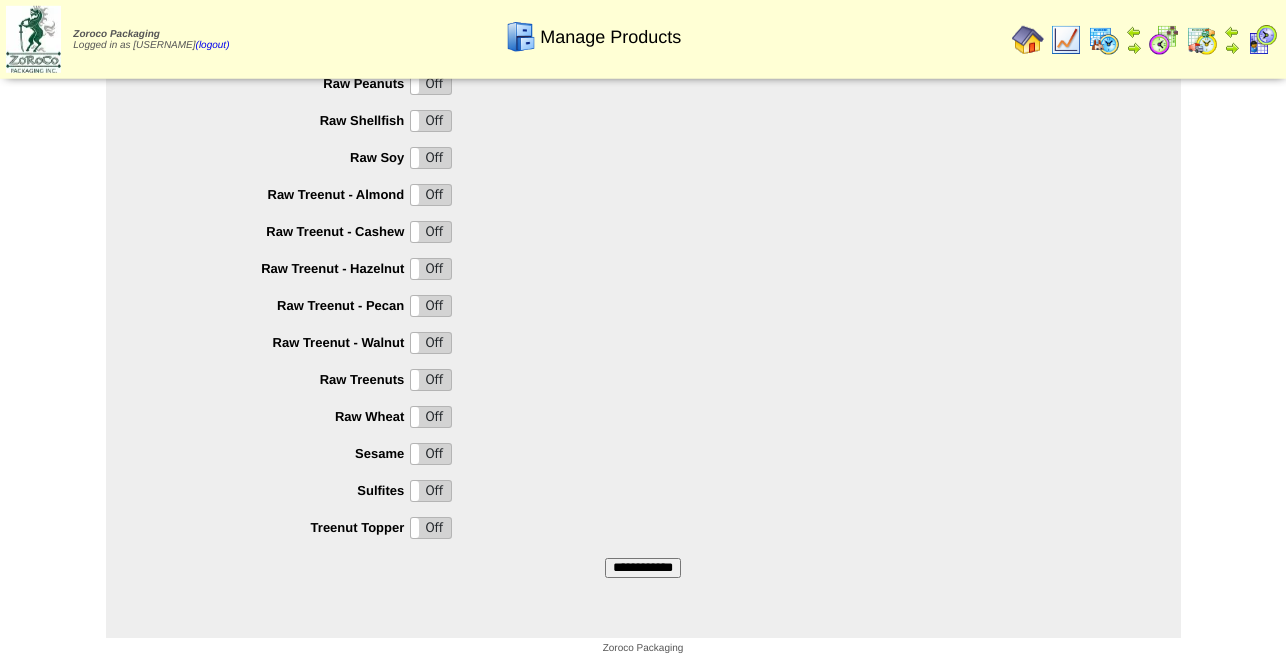 scroll, scrollTop: 2003, scrollLeft: 0, axis: vertical 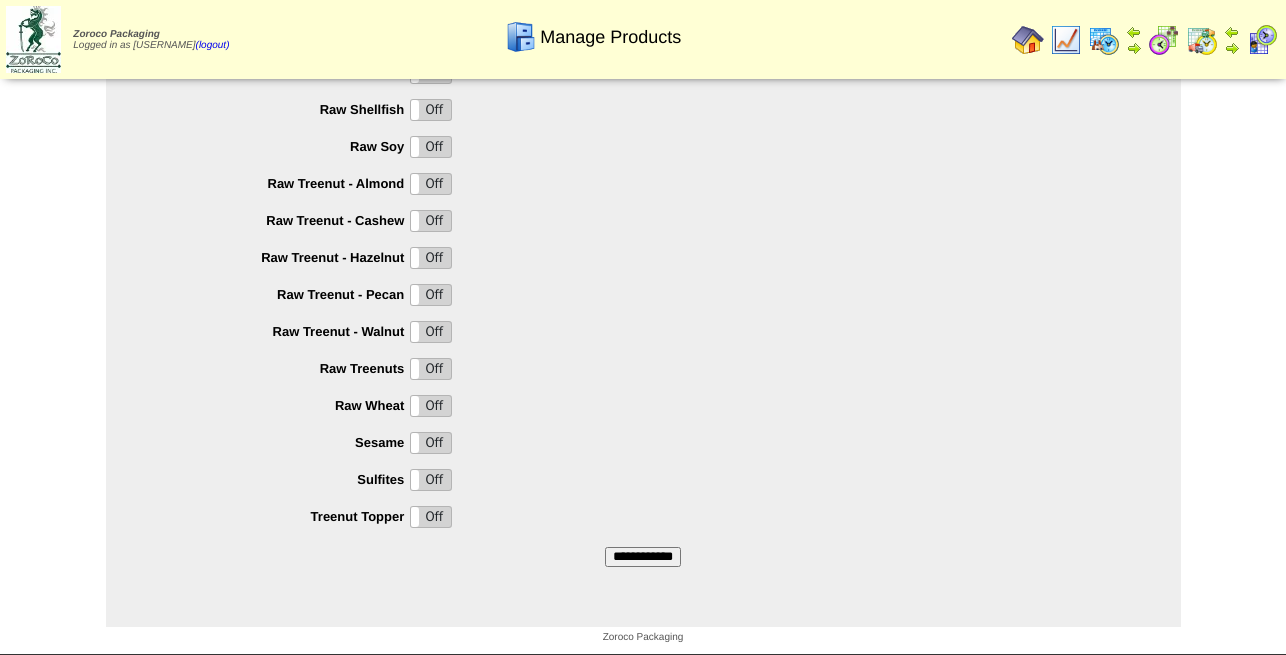 click on "**********" at bounding box center [643, 557] 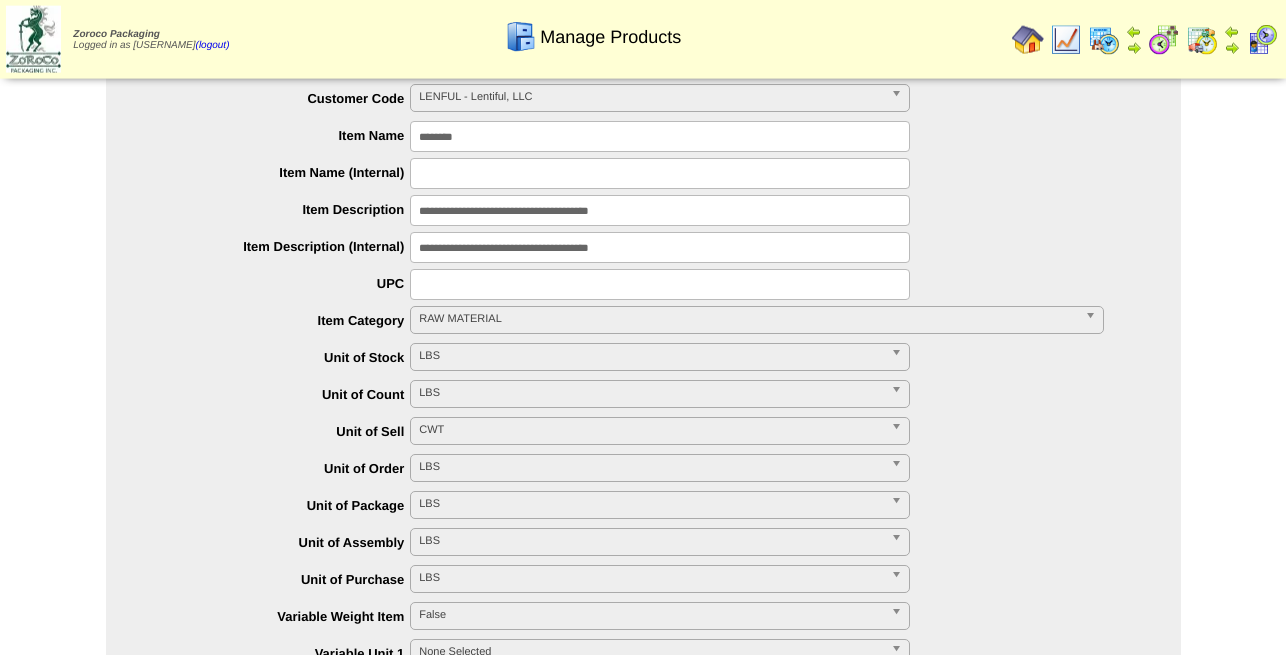 scroll, scrollTop: 0, scrollLeft: 0, axis: both 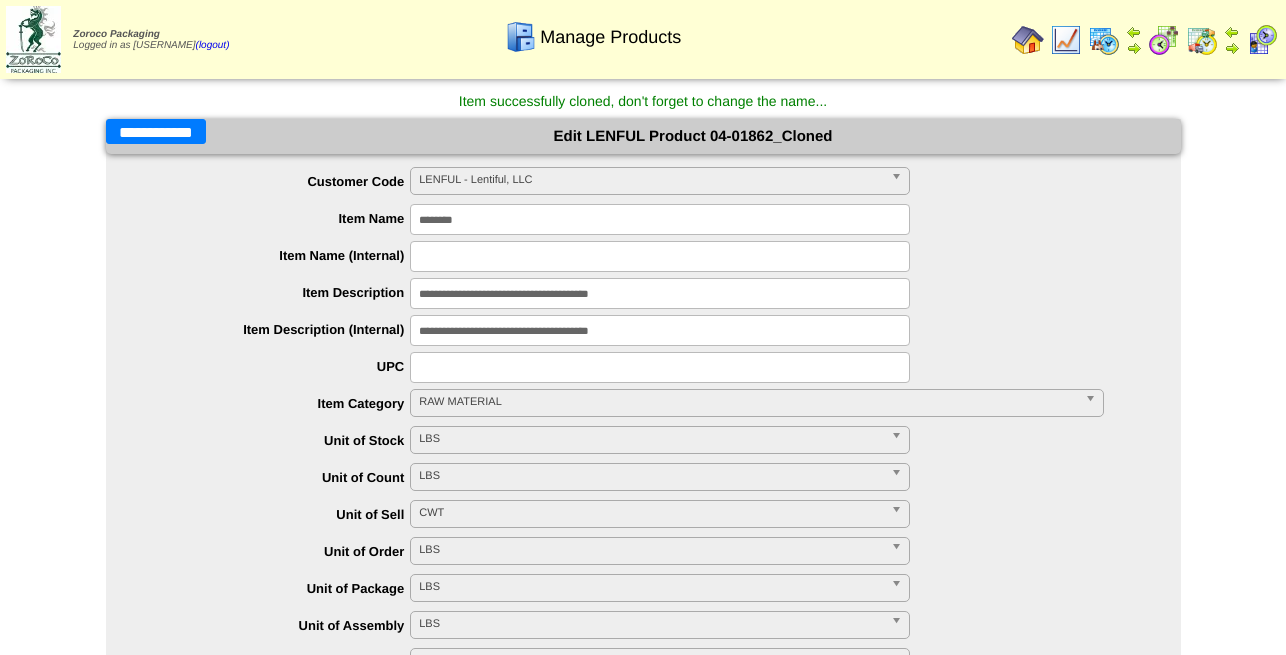 click on "**********" at bounding box center (156, 131) 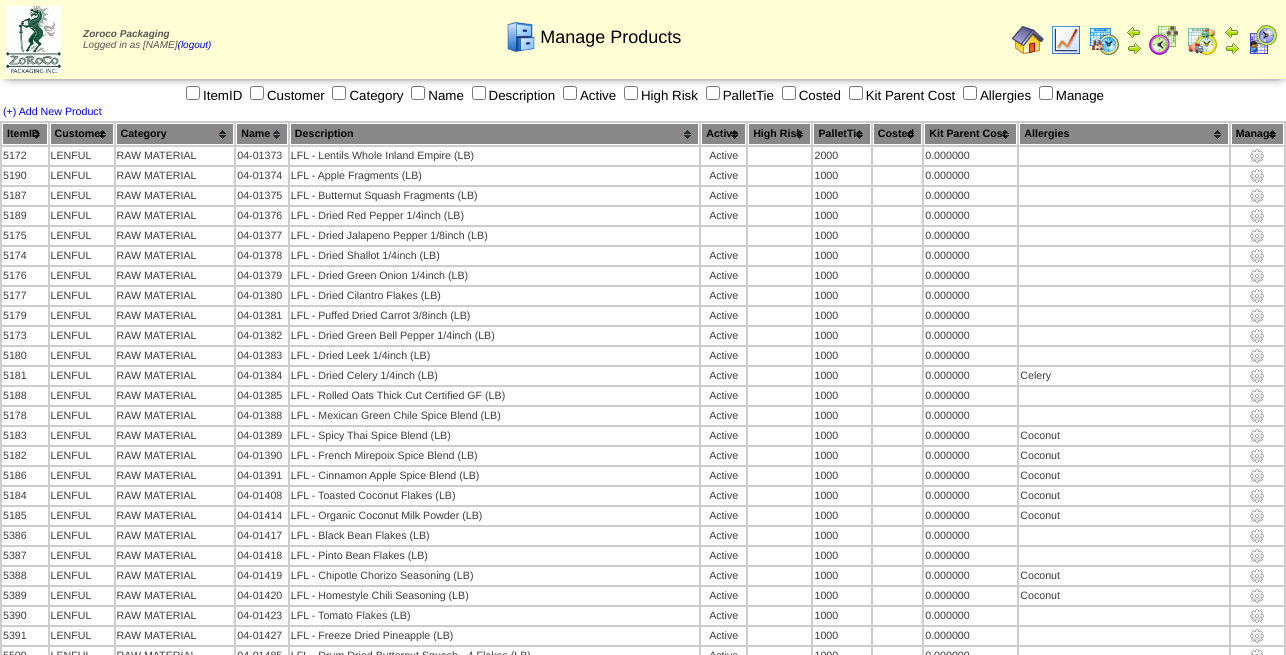 scroll, scrollTop: 706, scrollLeft: 0, axis: vertical 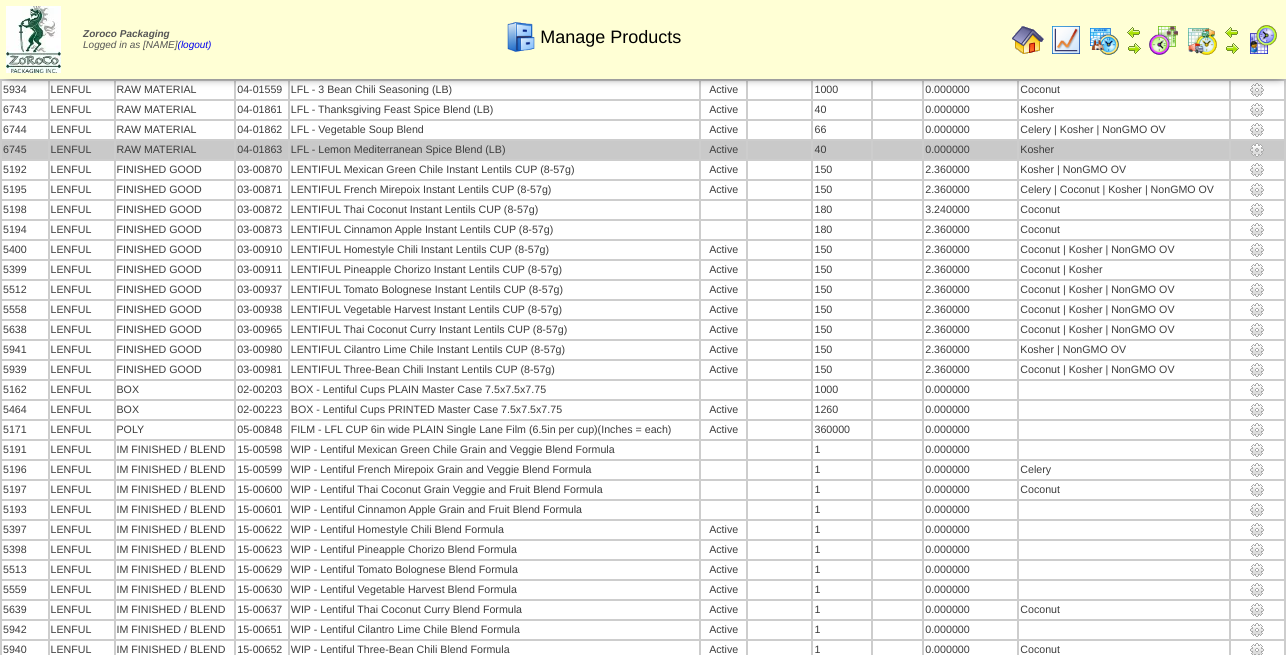 click at bounding box center (1257, 150) 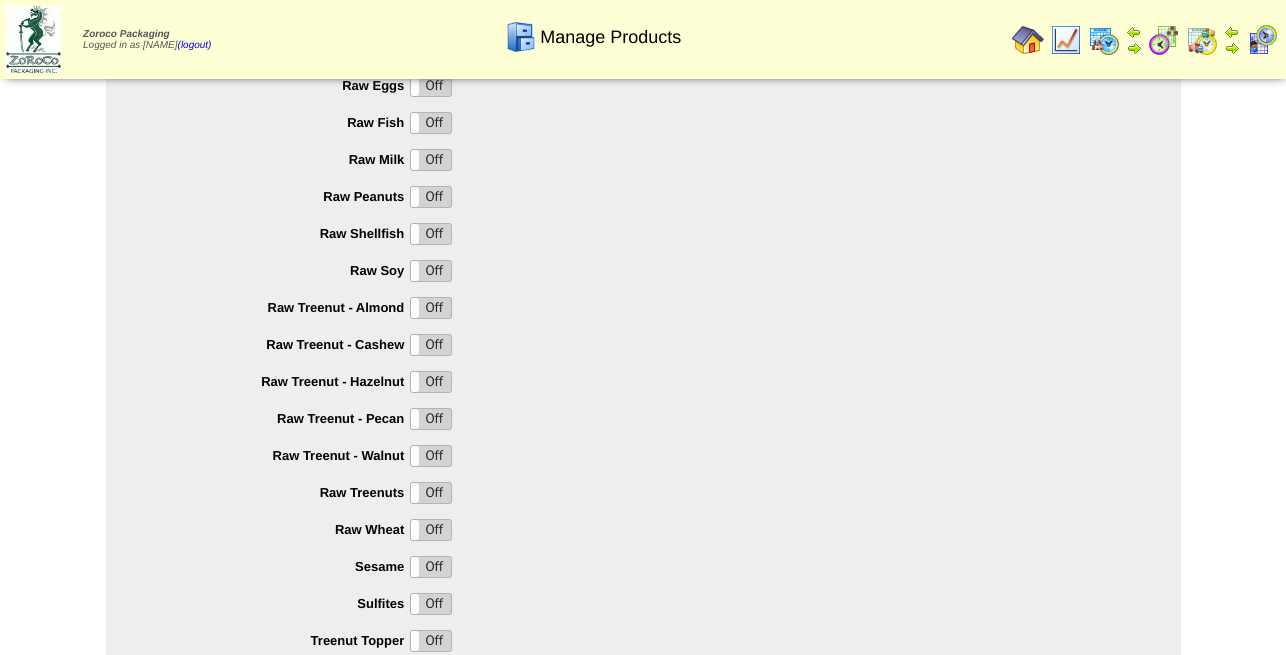scroll, scrollTop: 1988, scrollLeft: 0, axis: vertical 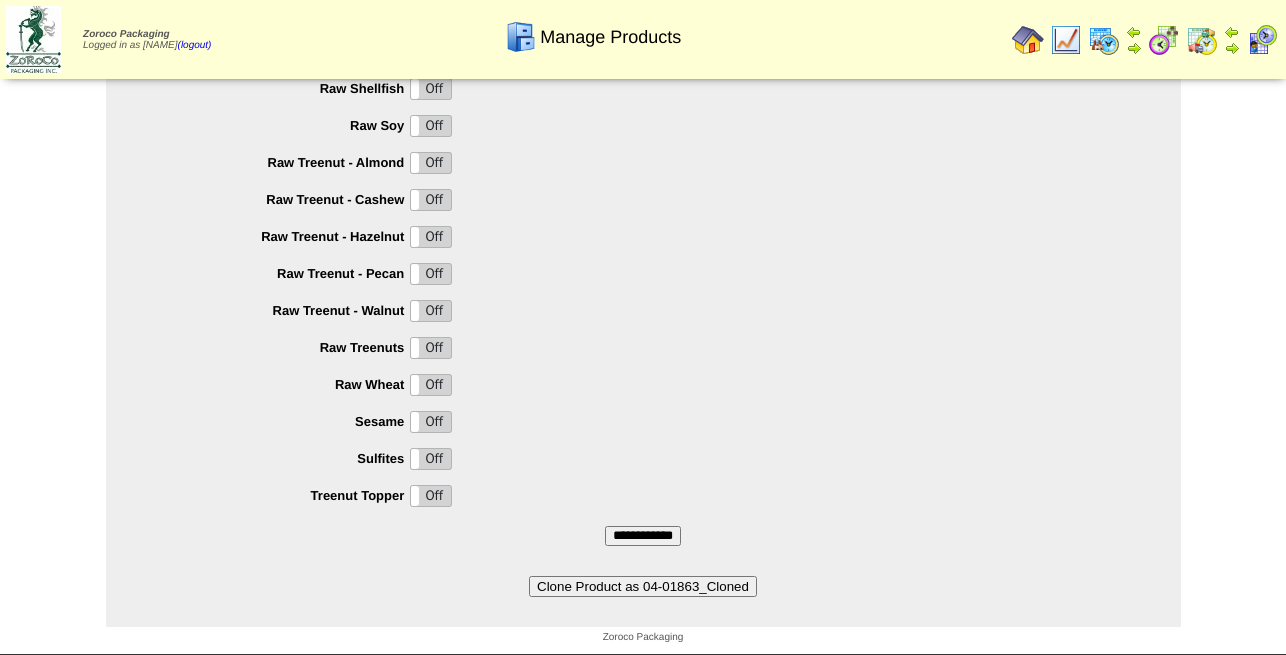 click on "Clone Product as 04-01863_Cloned" at bounding box center (643, 586) 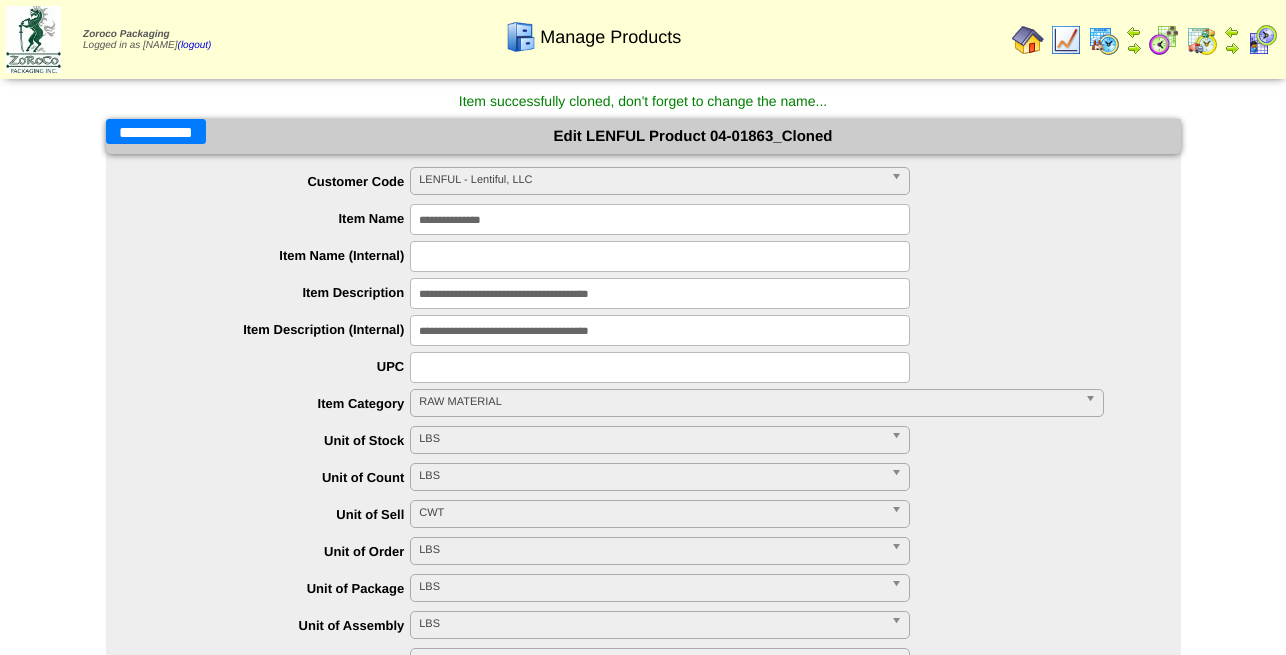 scroll, scrollTop: 0, scrollLeft: 0, axis: both 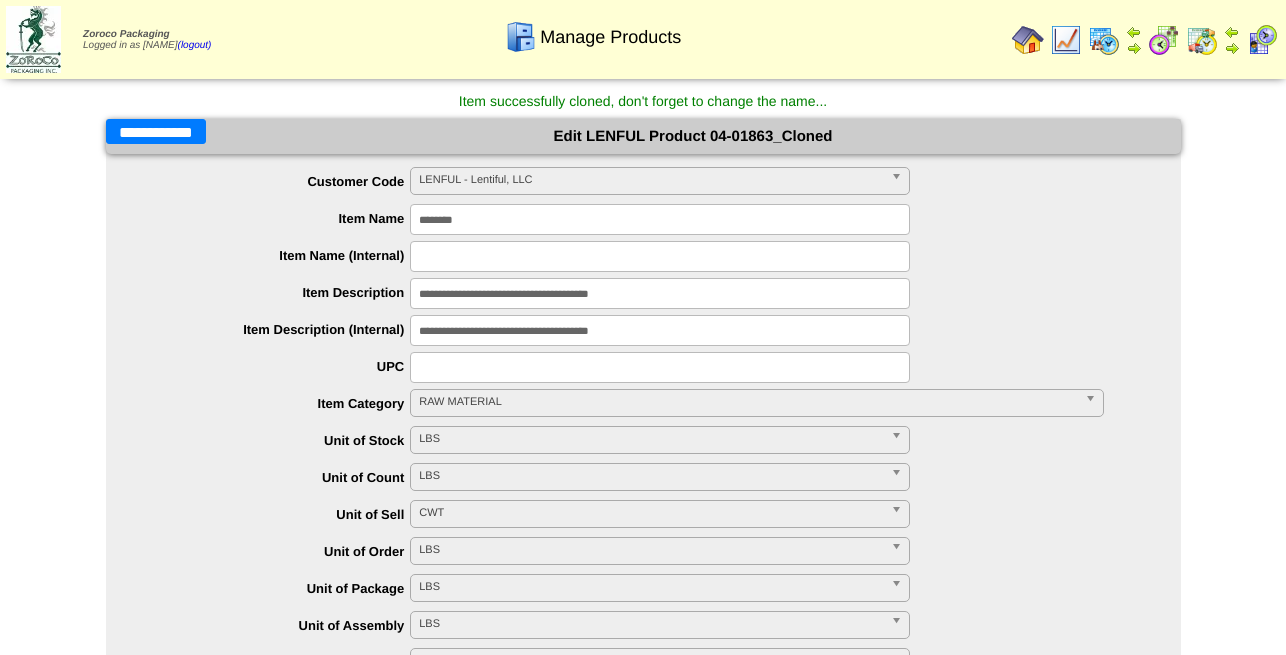 type on "********" 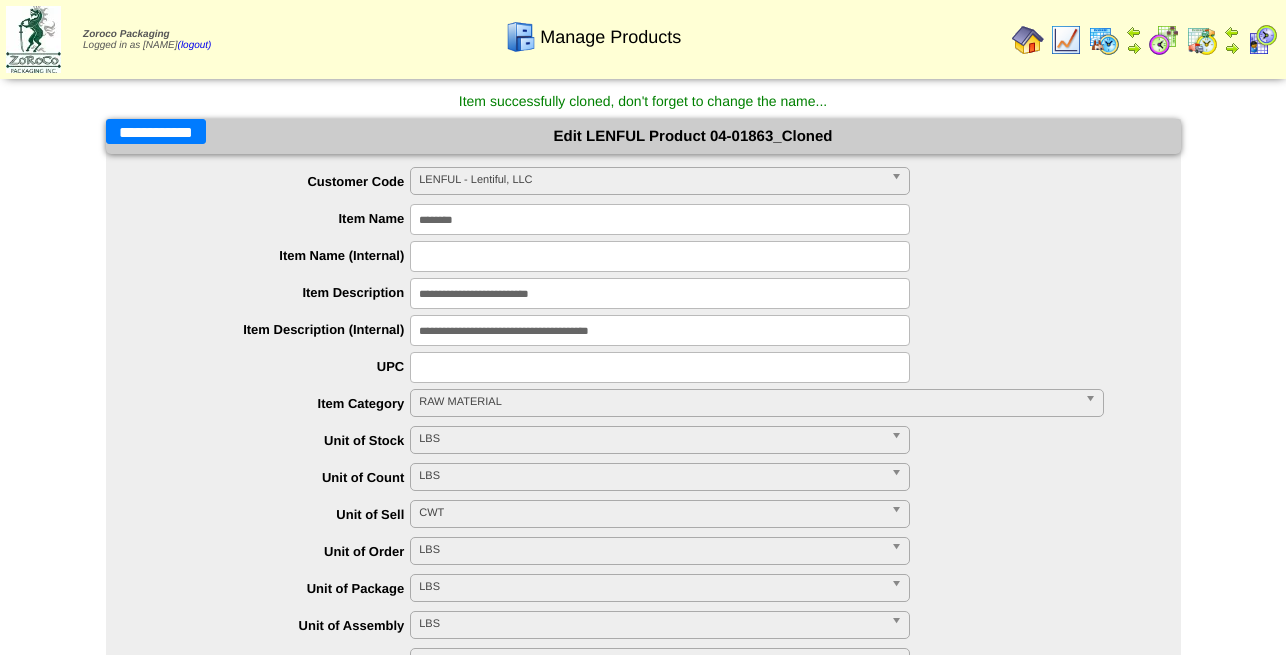 drag, startPoint x: 620, startPoint y: 295, endPoint x: 264, endPoint y: 299, distance: 356.02246 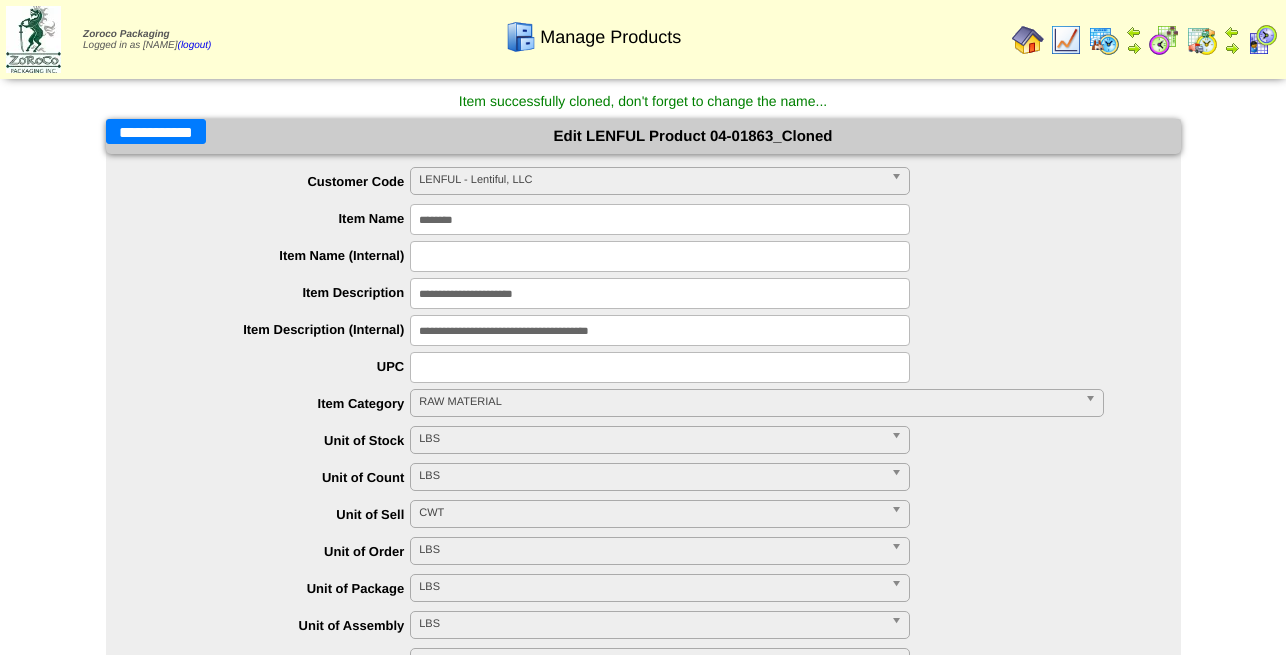 drag, startPoint x: 562, startPoint y: 299, endPoint x: 330, endPoint y: 308, distance: 232.1745 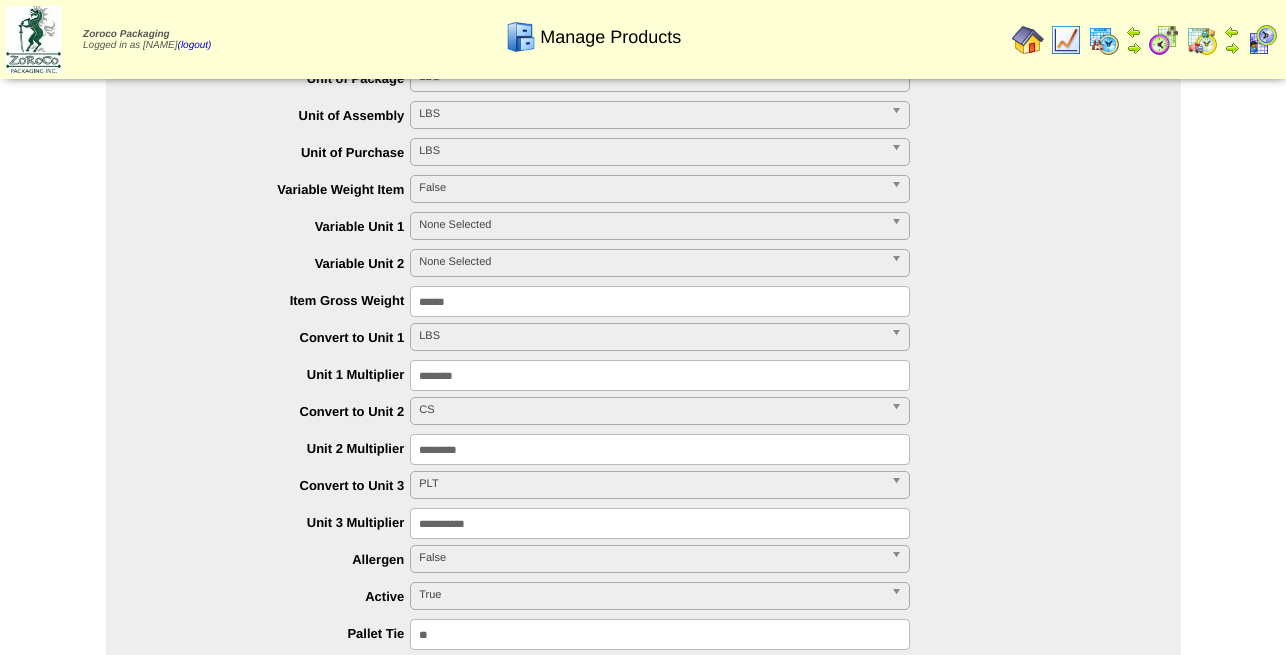 scroll, scrollTop: 612, scrollLeft: 0, axis: vertical 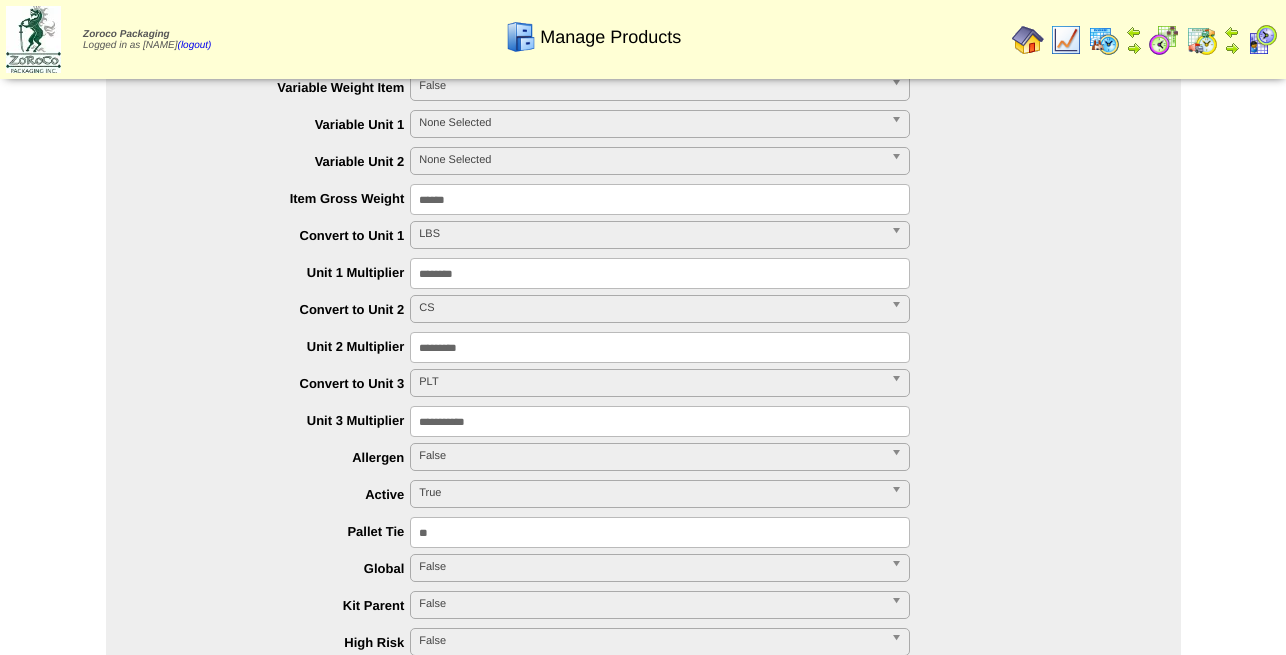 type on "**********" 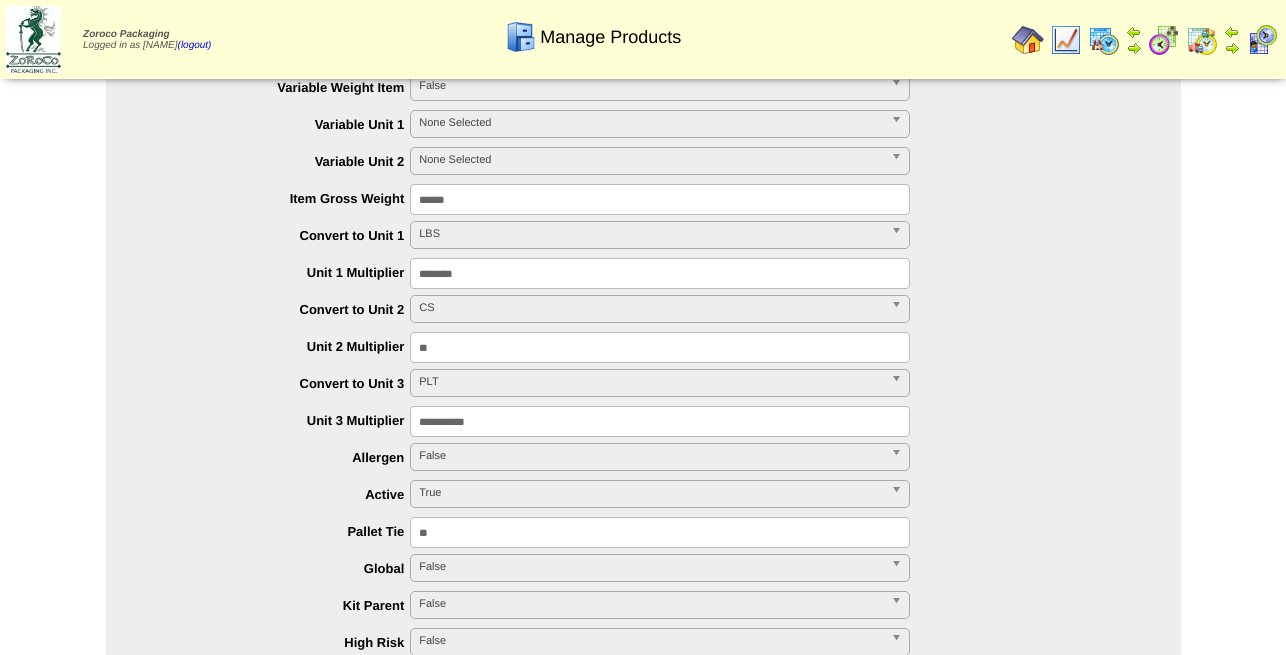 type on "**" 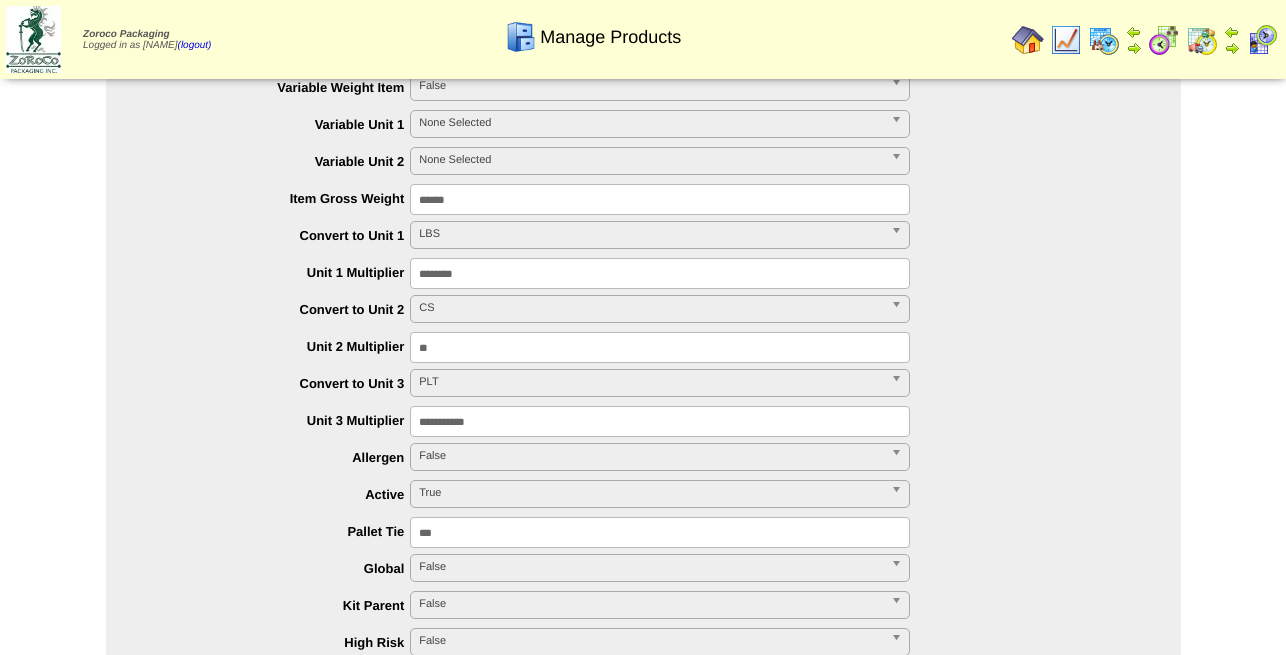 type on "***" 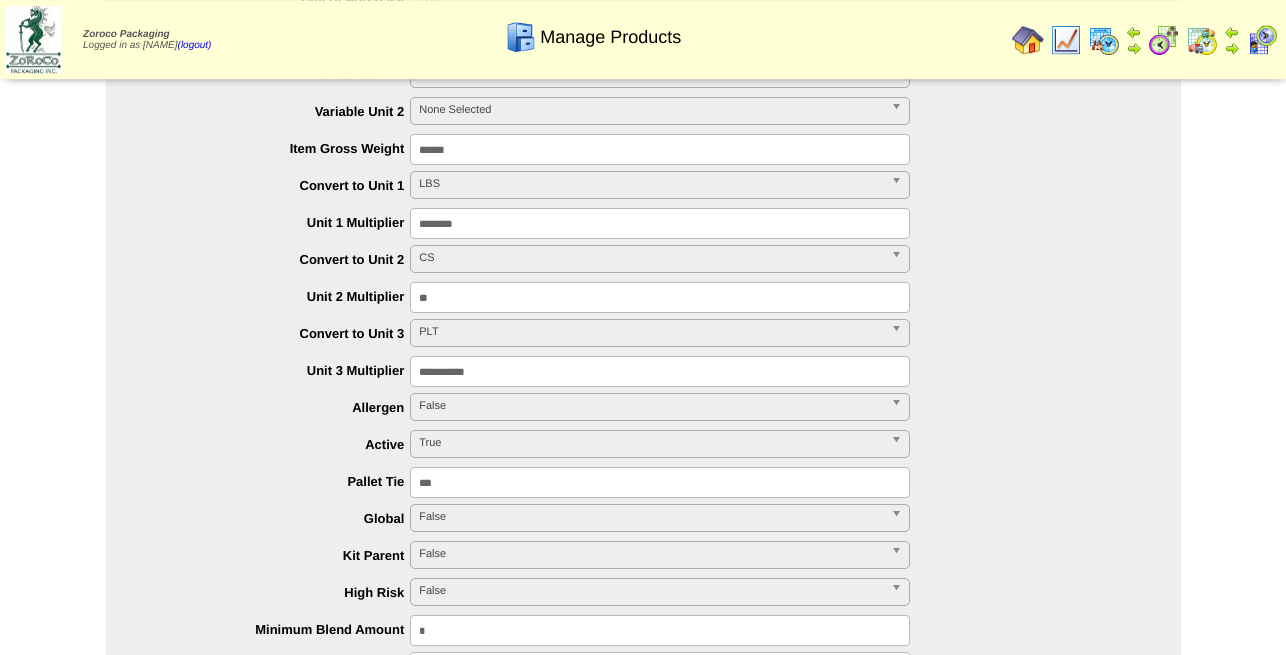 scroll, scrollTop: 714, scrollLeft: 0, axis: vertical 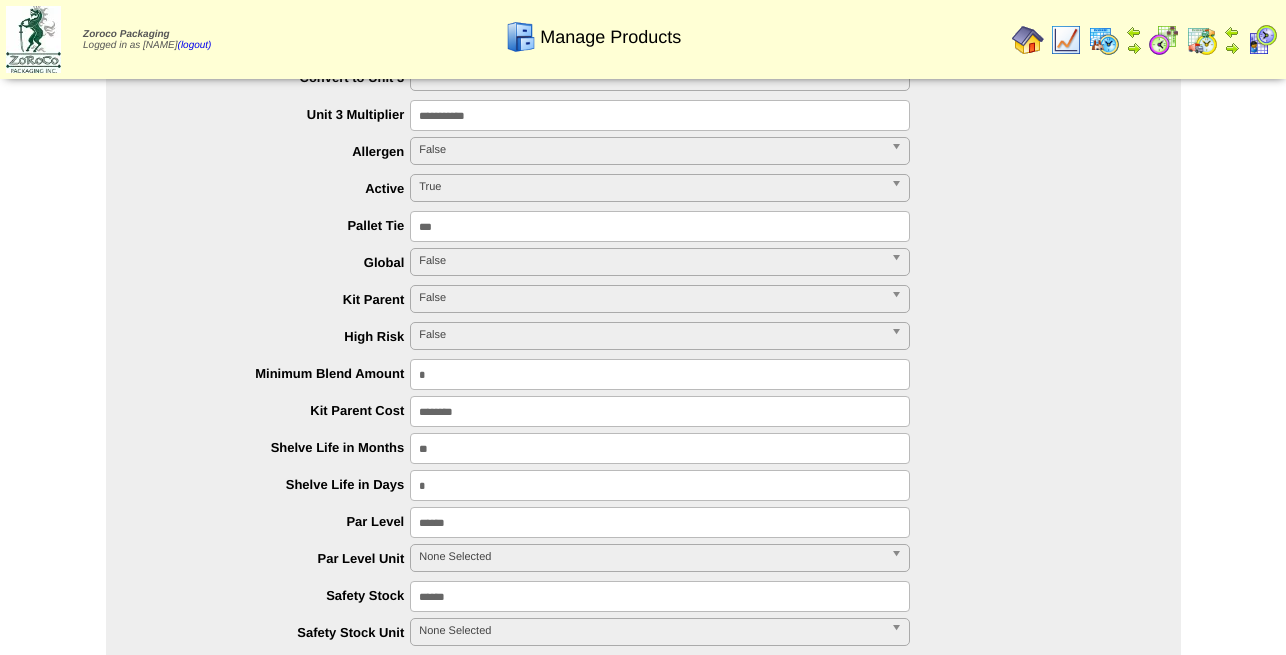 drag, startPoint x: 445, startPoint y: 449, endPoint x: 341, endPoint y: 450, distance: 104.00481 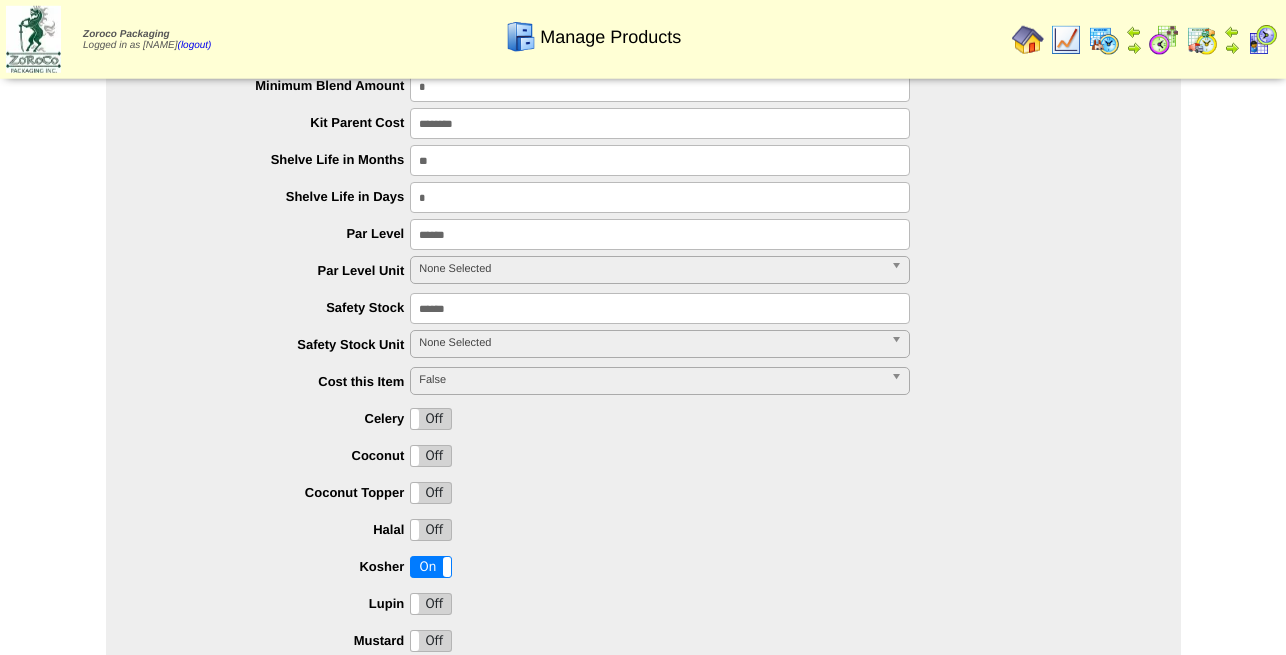 scroll, scrollTop: 1224, scrollLeft: 0, axis: vertical 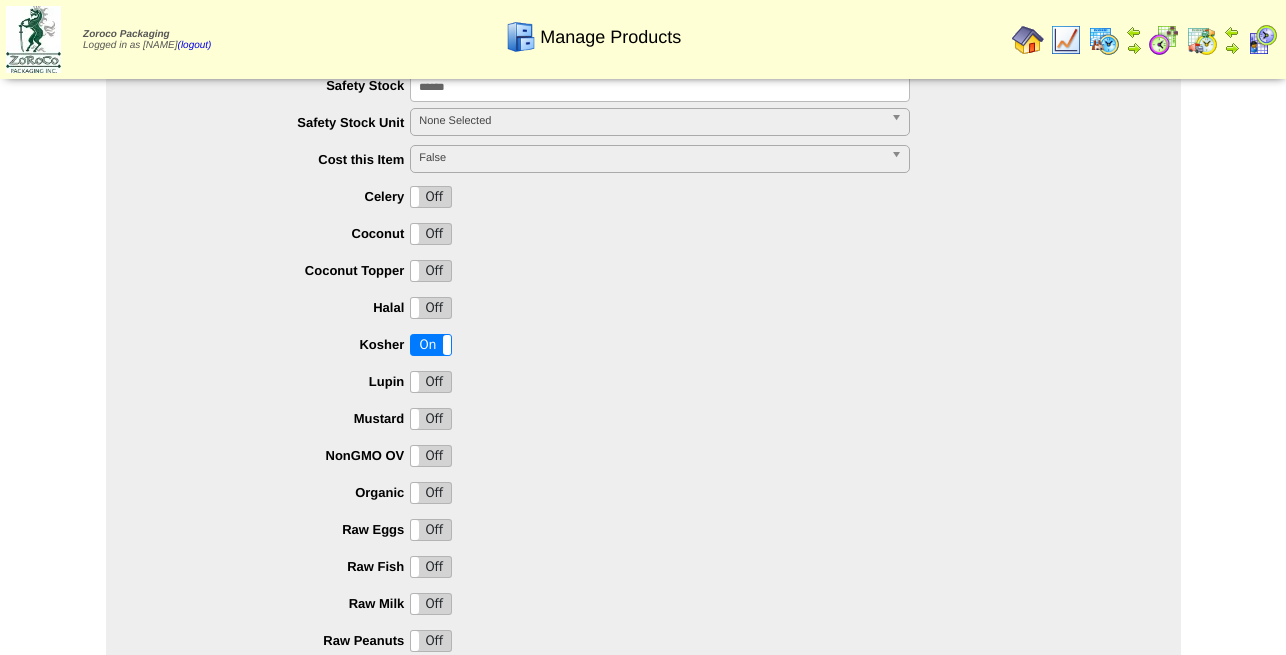 click on "Off" at bounding box center [431, 456] 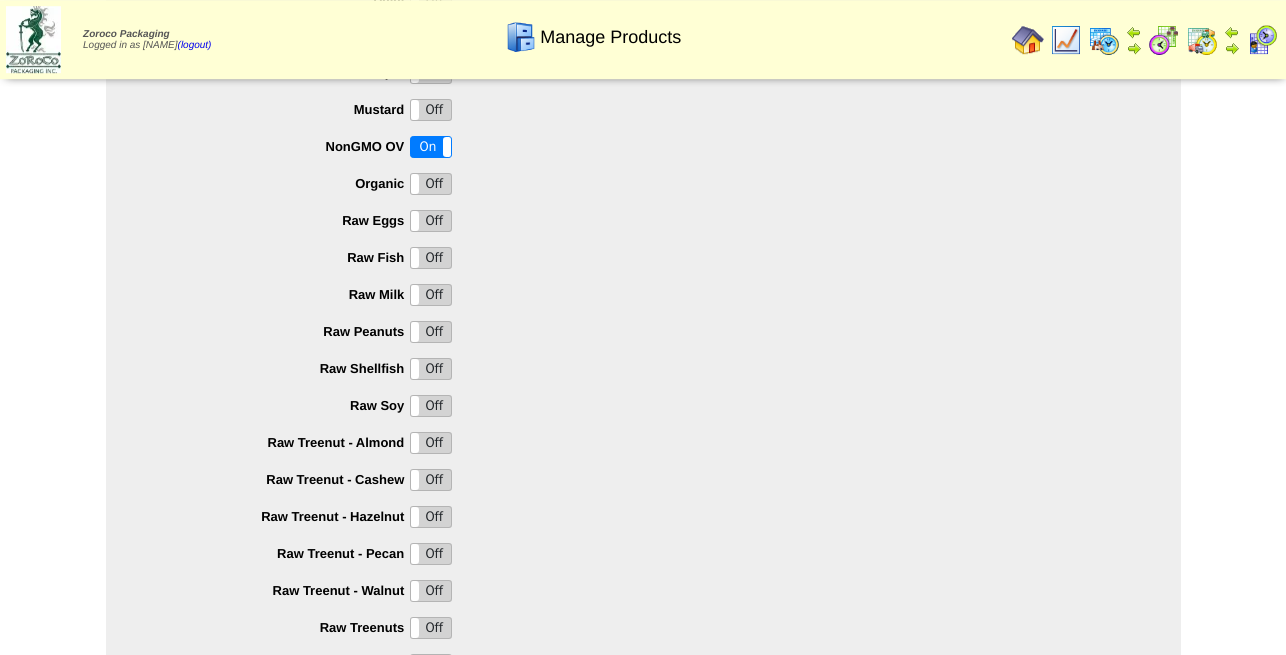 scroll, scrollTop: 1938, scrollLeft: 0, axis: vertical 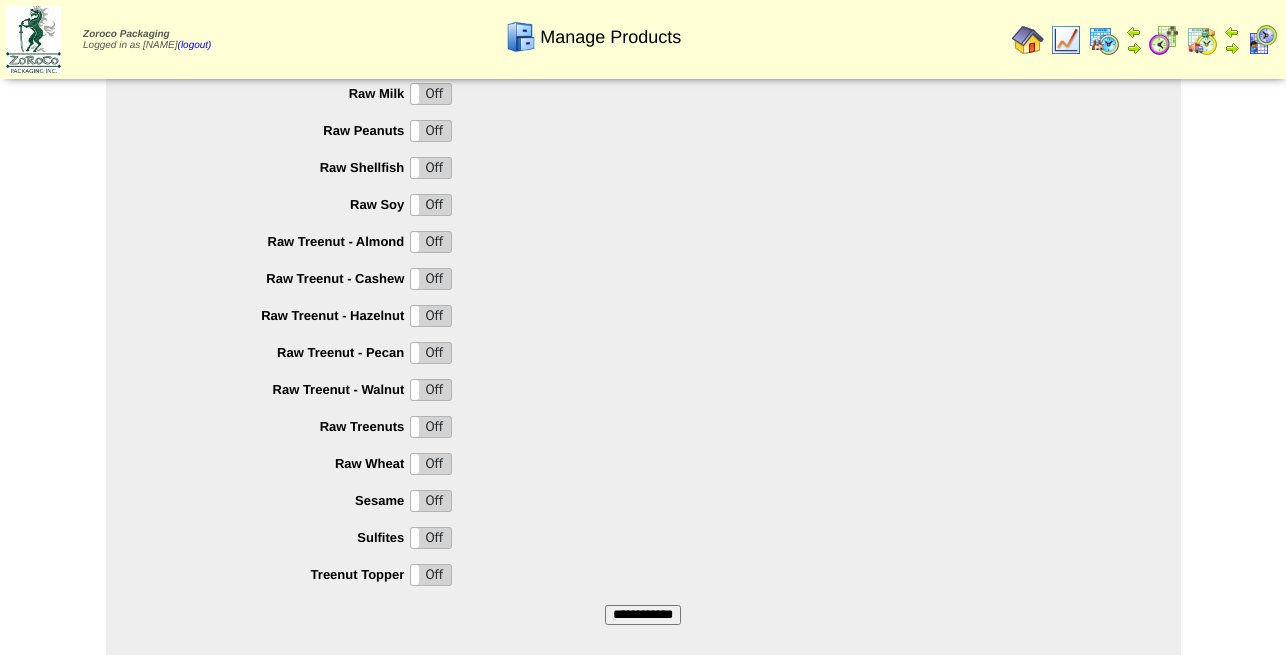 click on "**********" at bounding box center (643, 615) 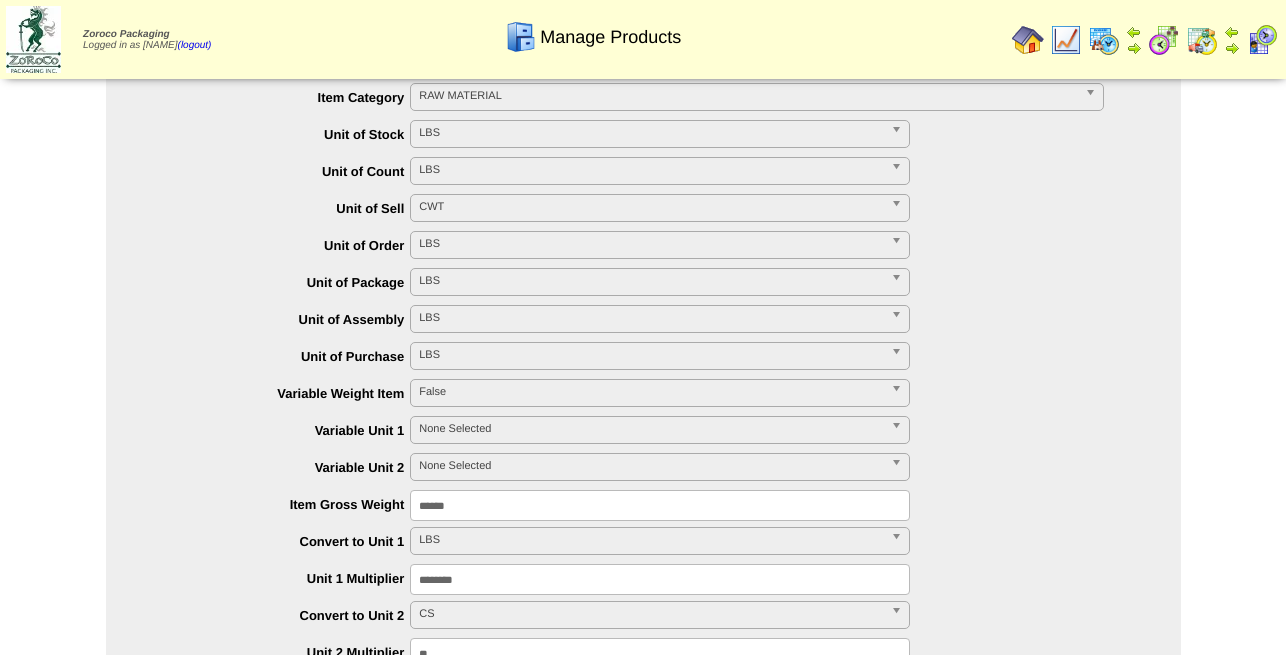 scroll, scrollTop: 0, scrollLeft: 0, axis: both 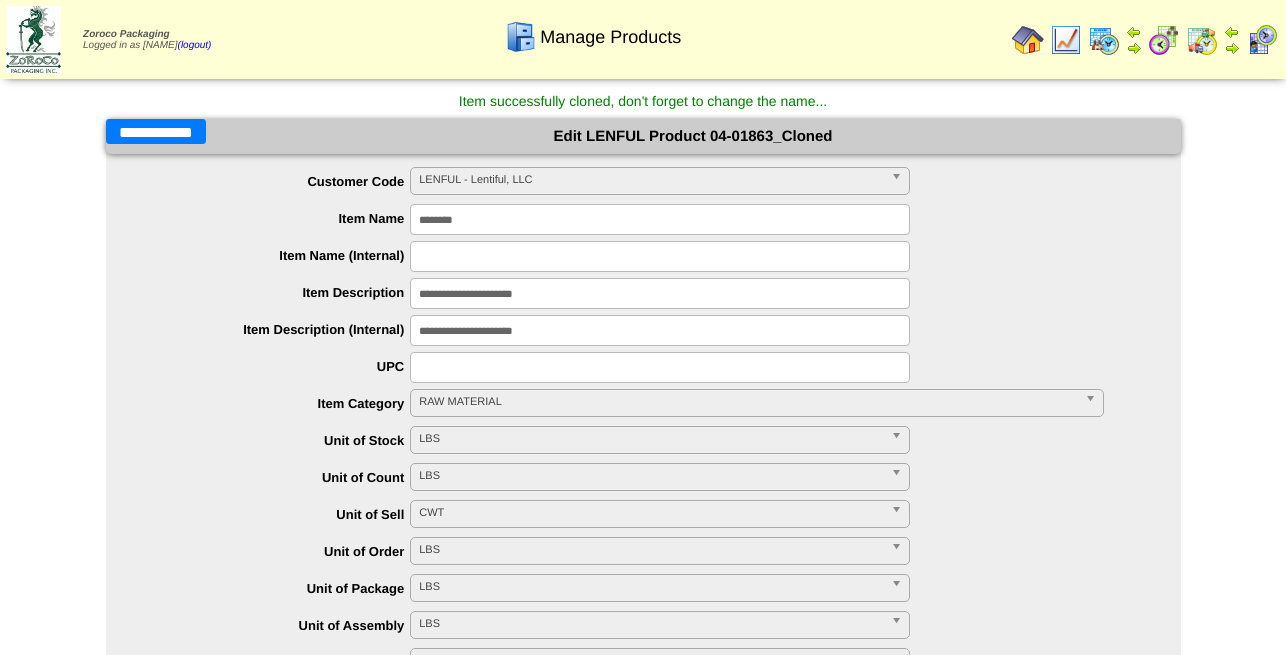 click on "**********" at bounding box center [156, 131] 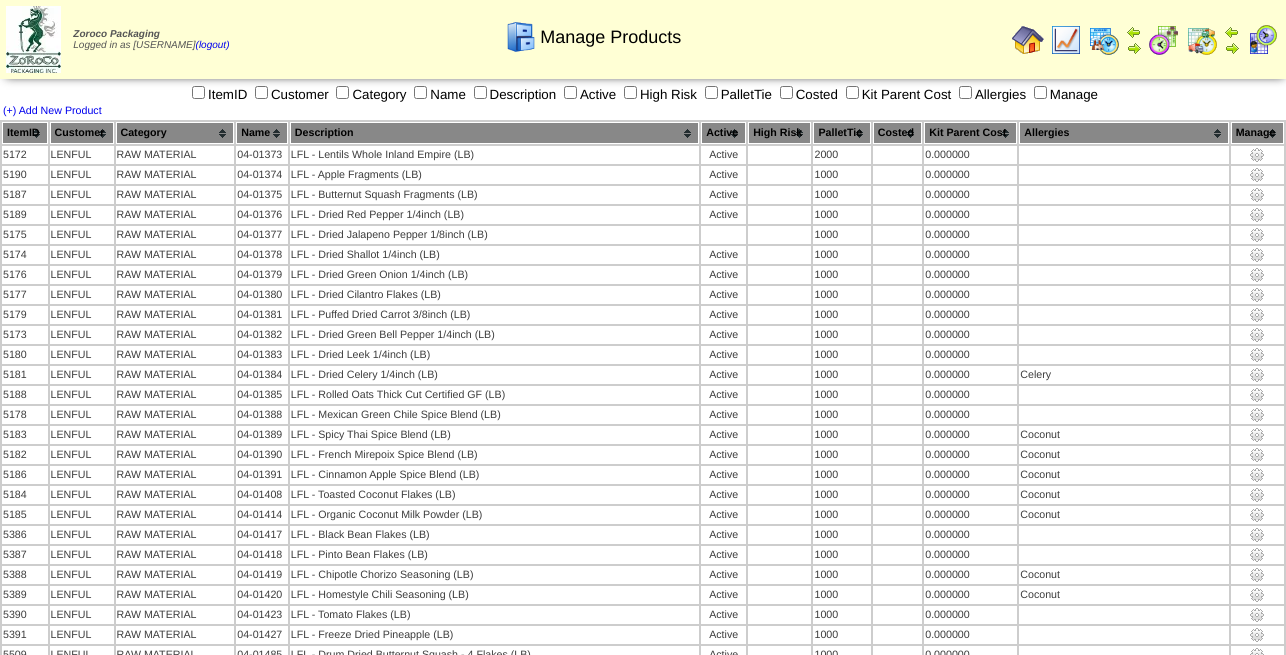 scroll, scrollTop: 726, scrollLeft: 0, axis: vertical 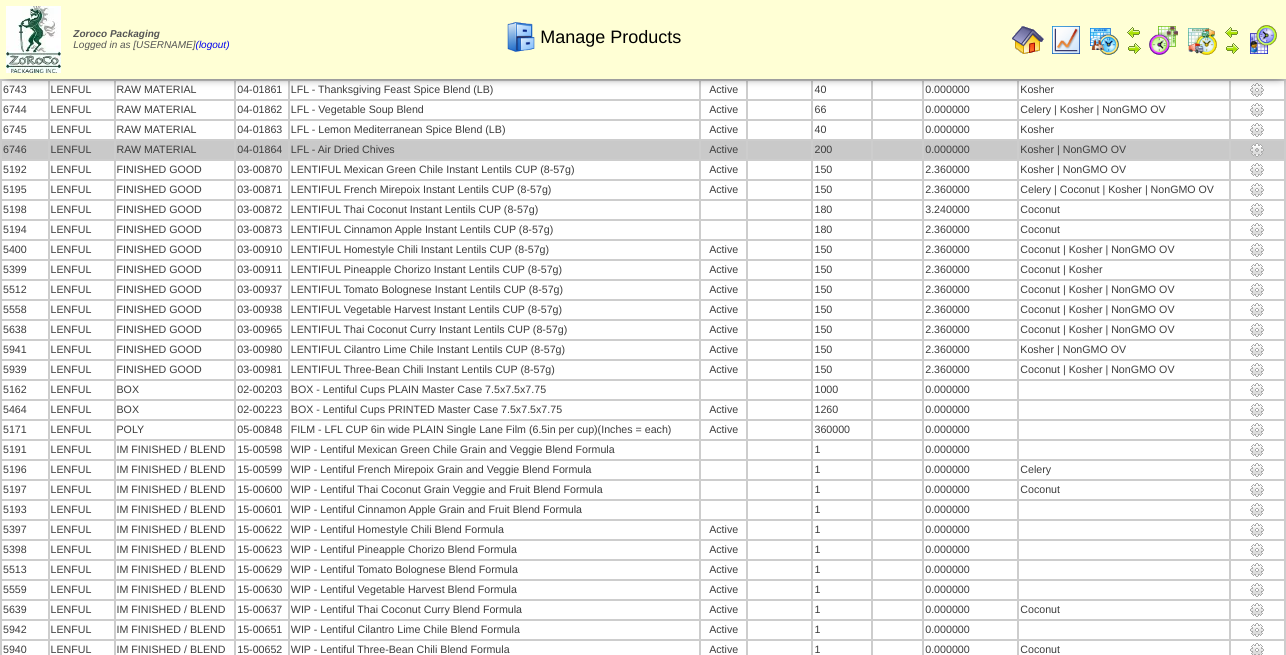 click at bounding box center [1257, 150] 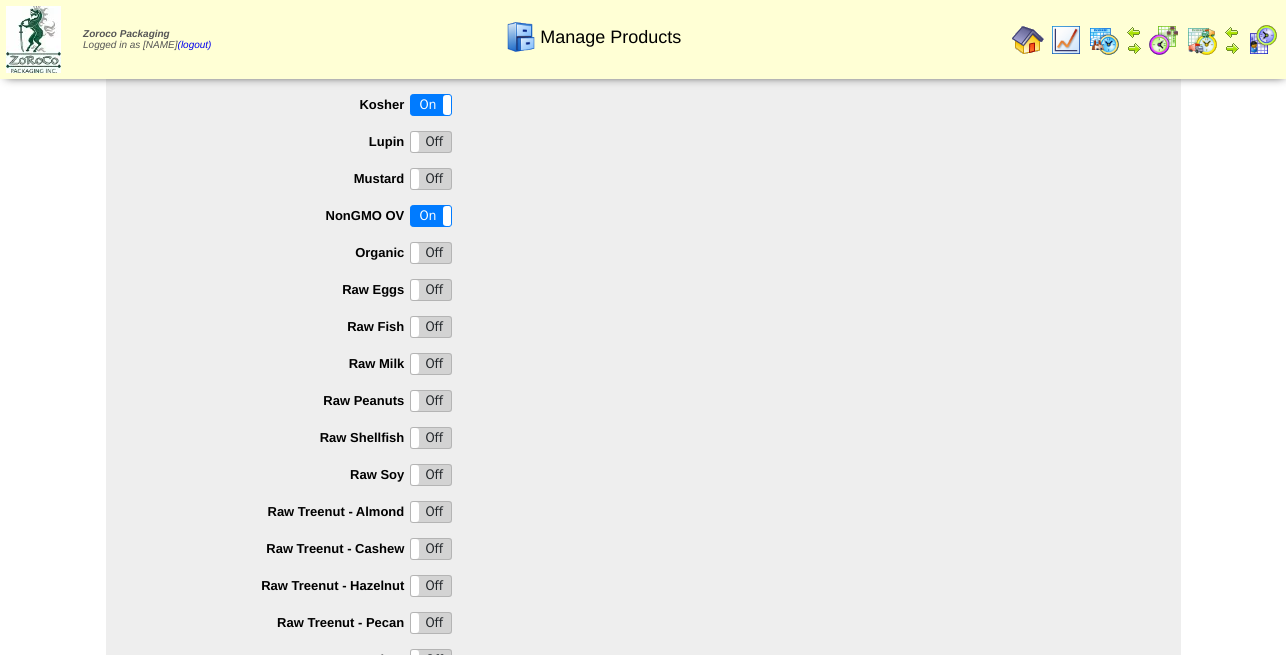 scroll, scrollTop: 1988, scrollLeft: 0, axis: vertical 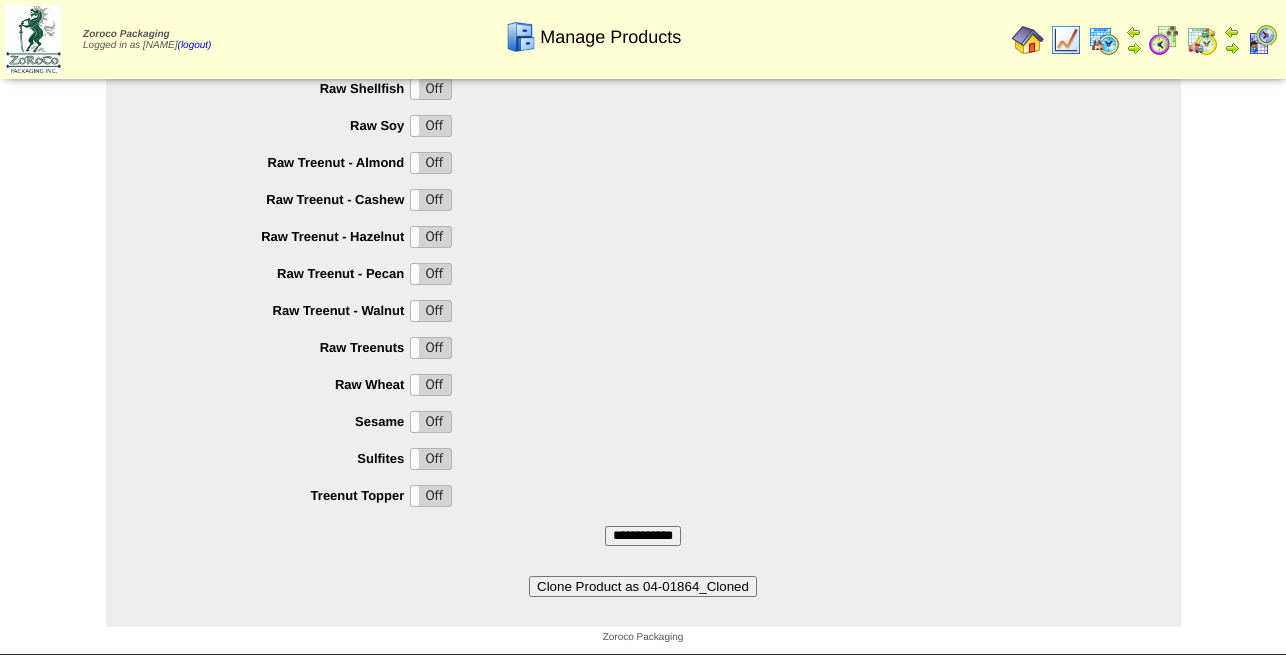 click on "Clone Product as 04-01864_Cloned" at bounding box center [643, 586] 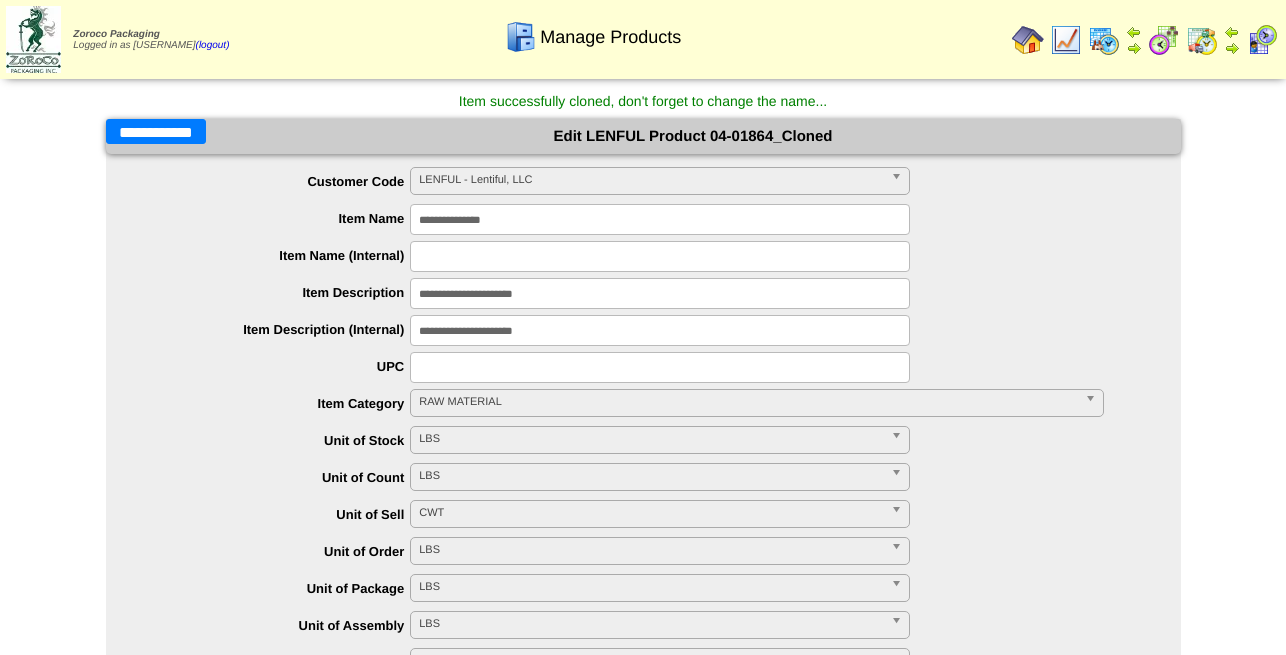 scroll, scrollTop: 0, scrollLeft: 0, axis: both 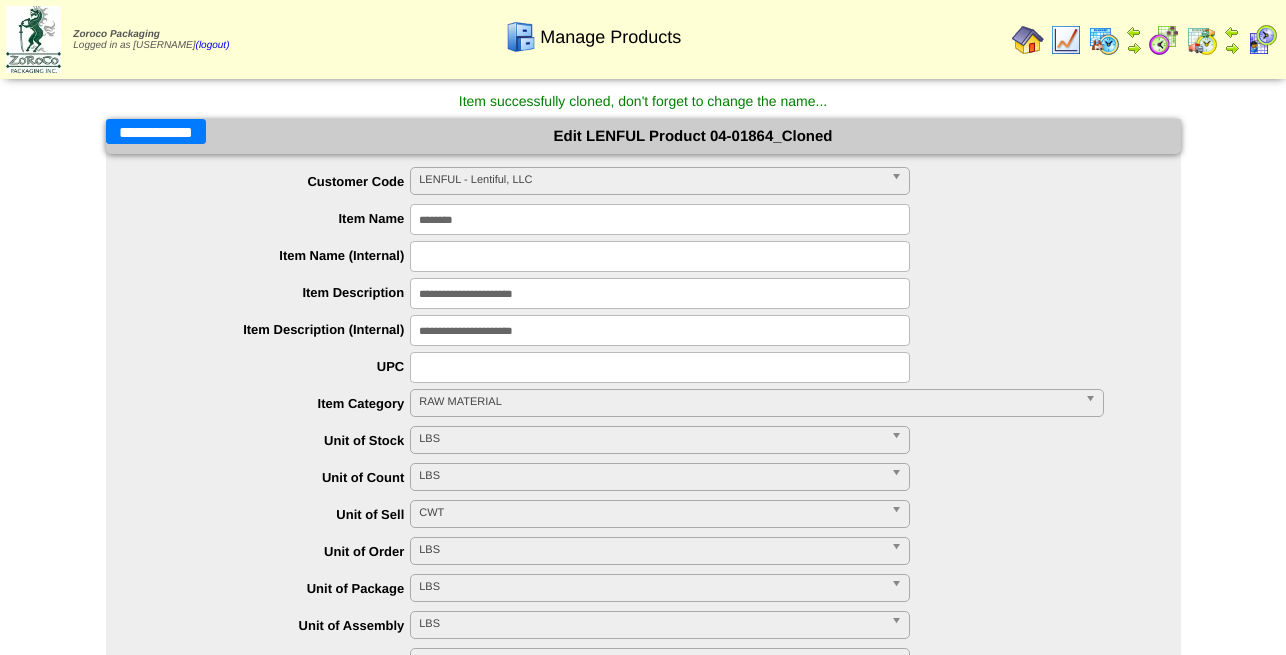 type on "********" 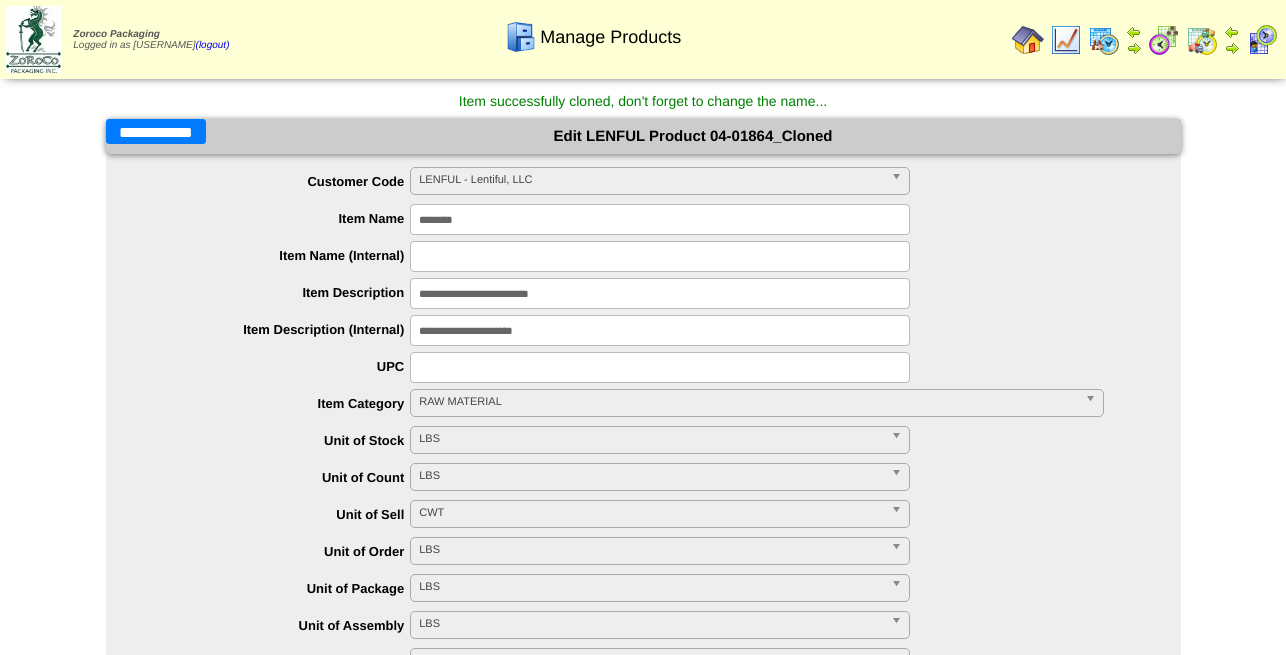 type on "**********" 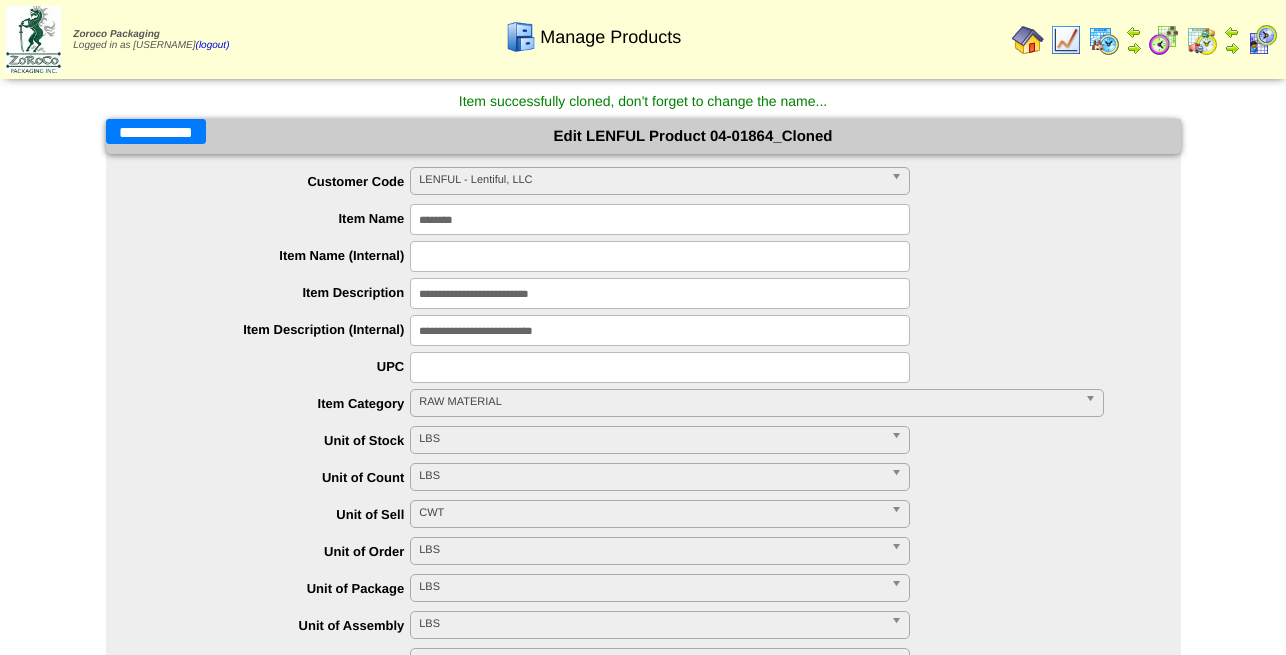type on "**********" 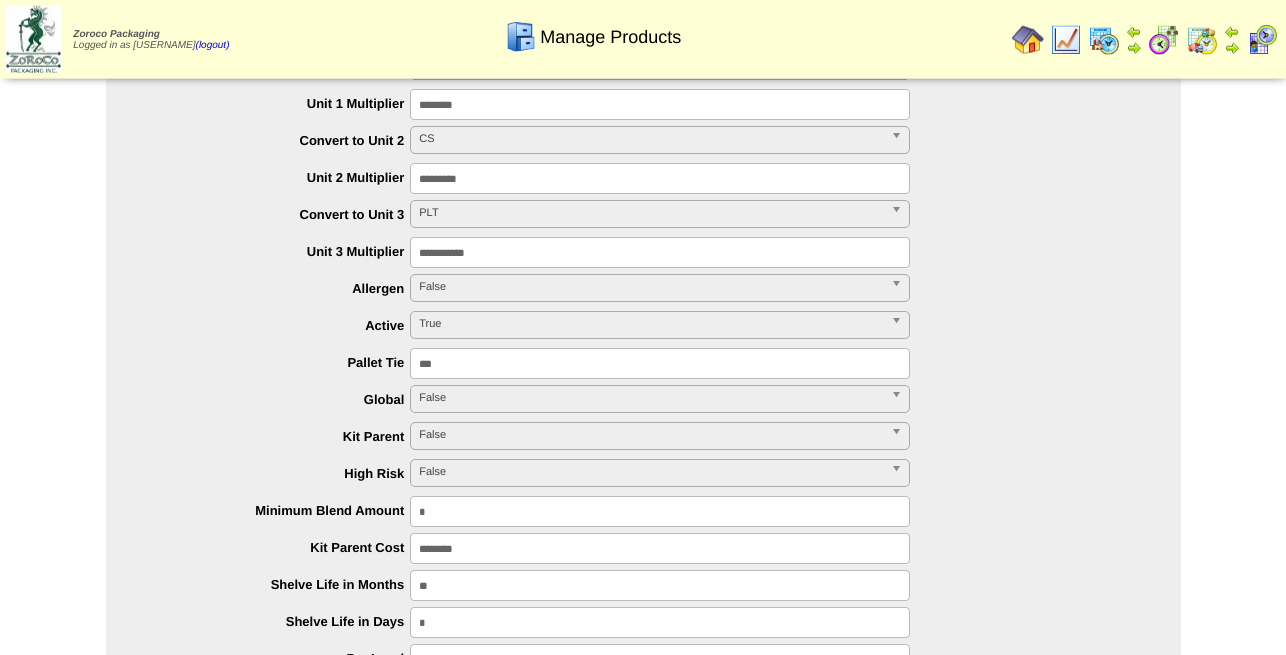 scroll, scrollTop: 816, scrollLeft: 0, axis: vertical 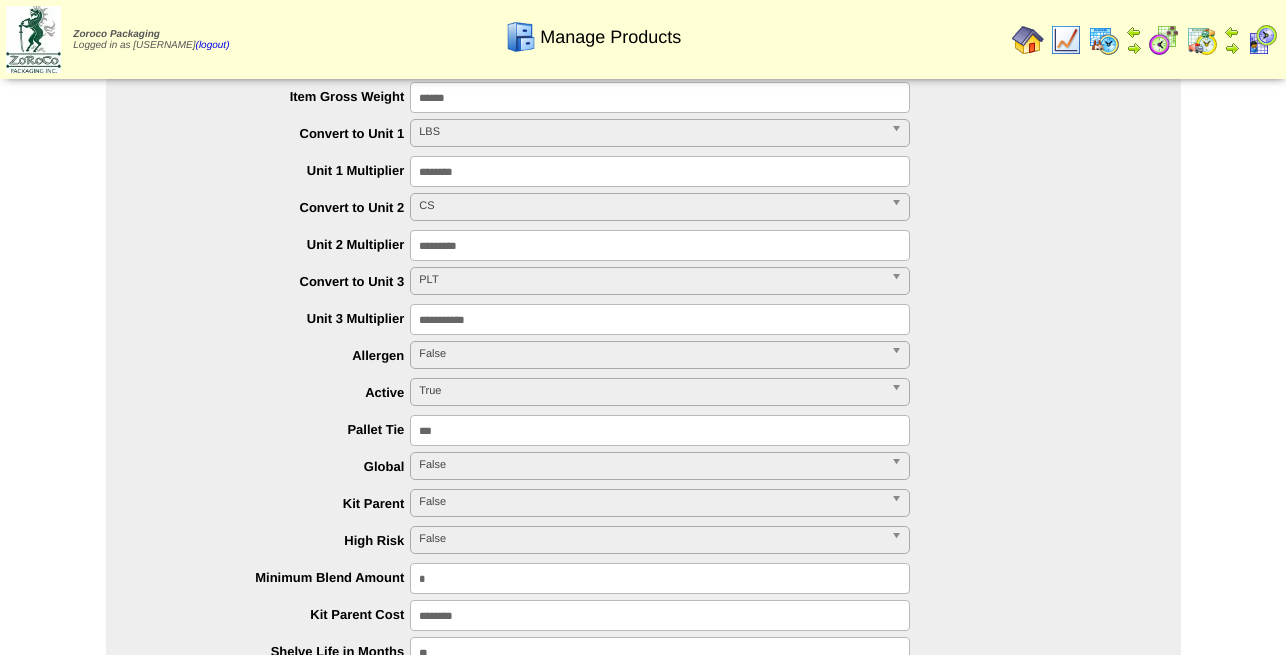 drag, startPoint x: 482, startPoint y: 244, endPoint x: 298, endPoint y: 241, distance: 184.02446 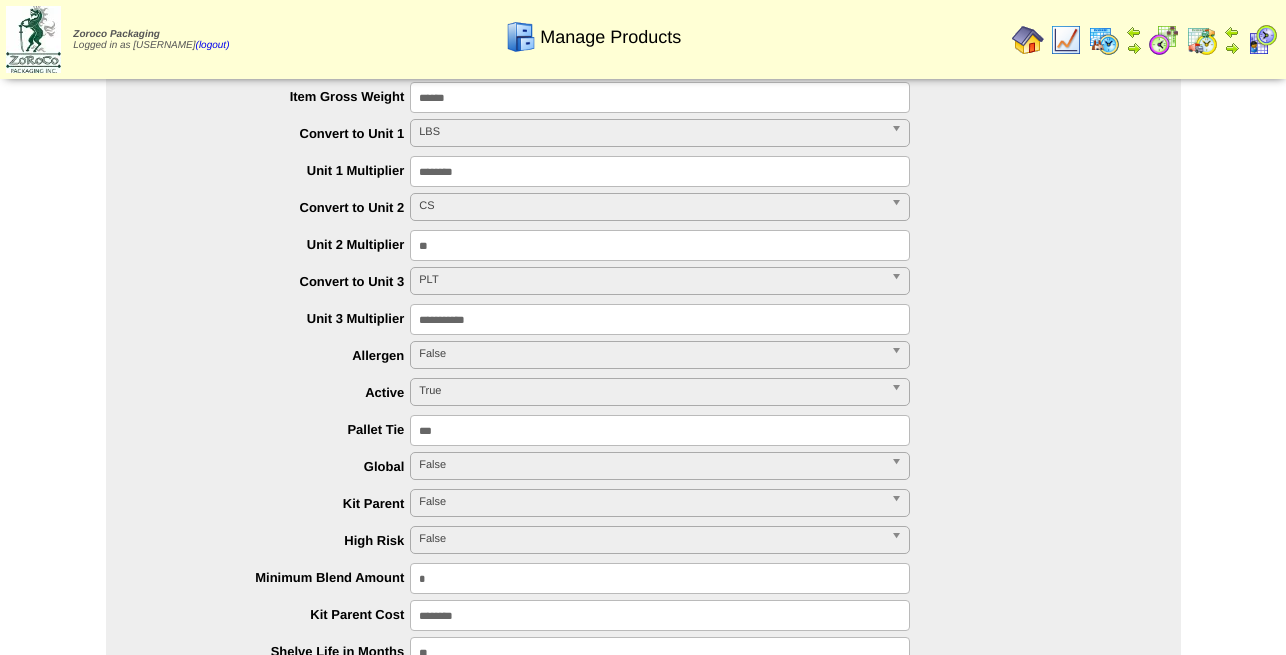 type on "**" 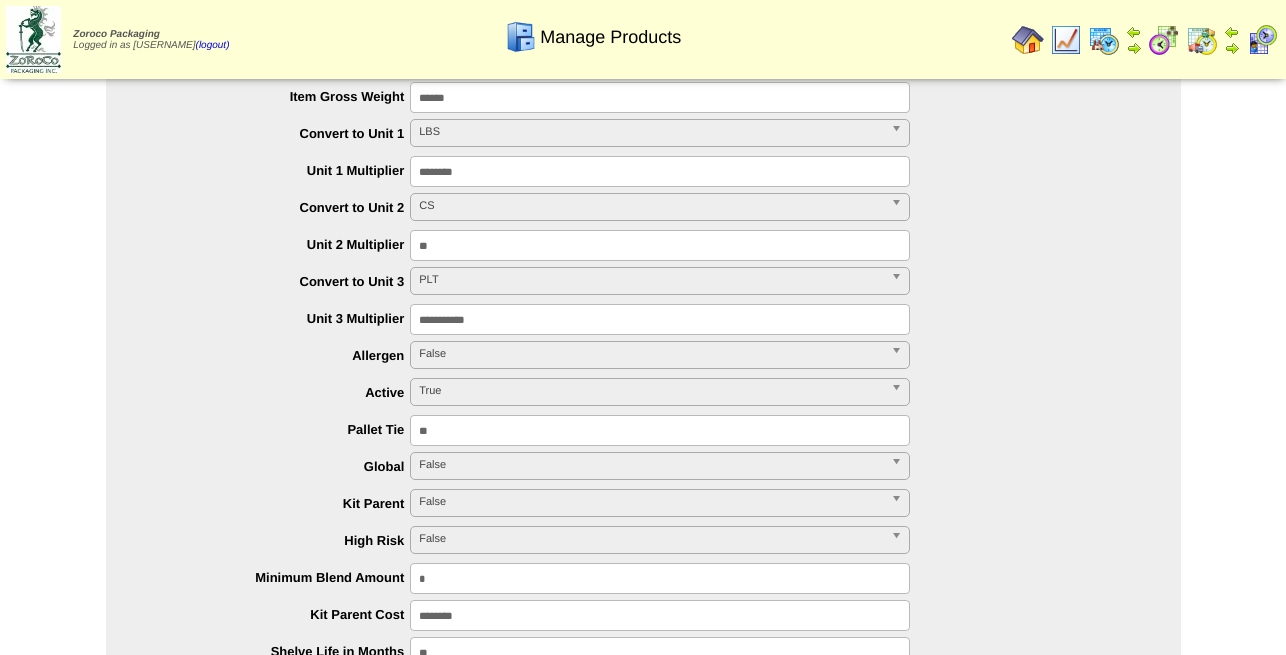 type on "**" 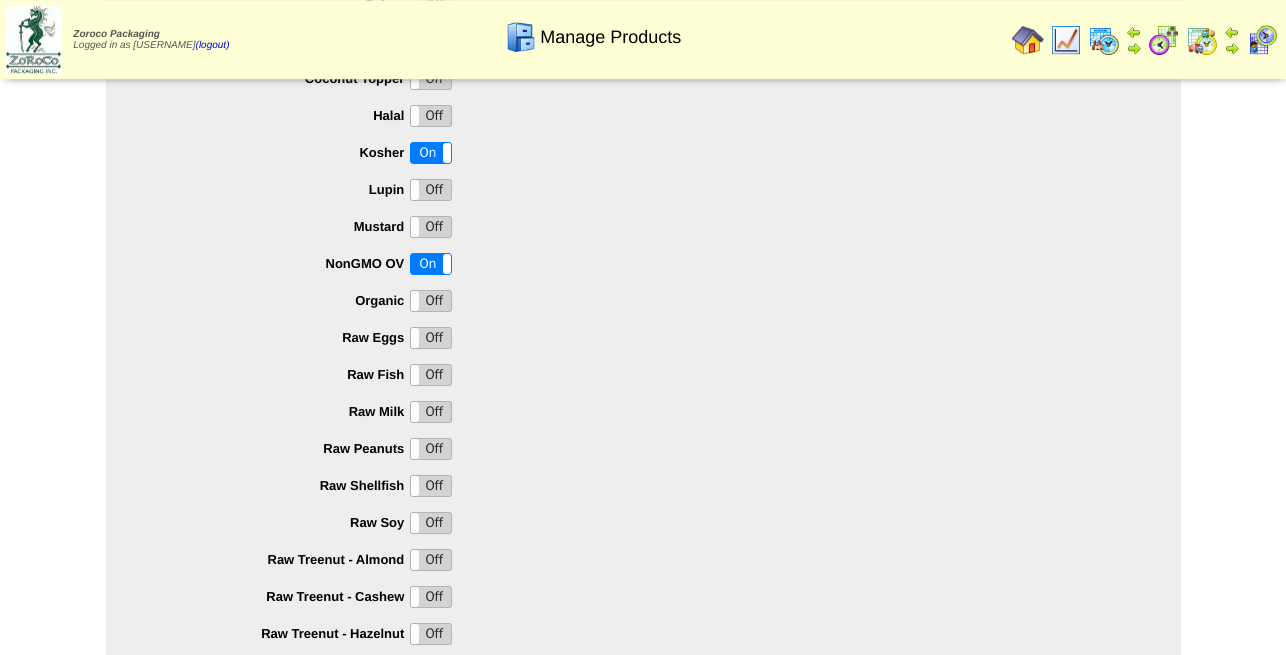 scroll, scrollTop: 2003, scrollLeft: 0, axis: vertical 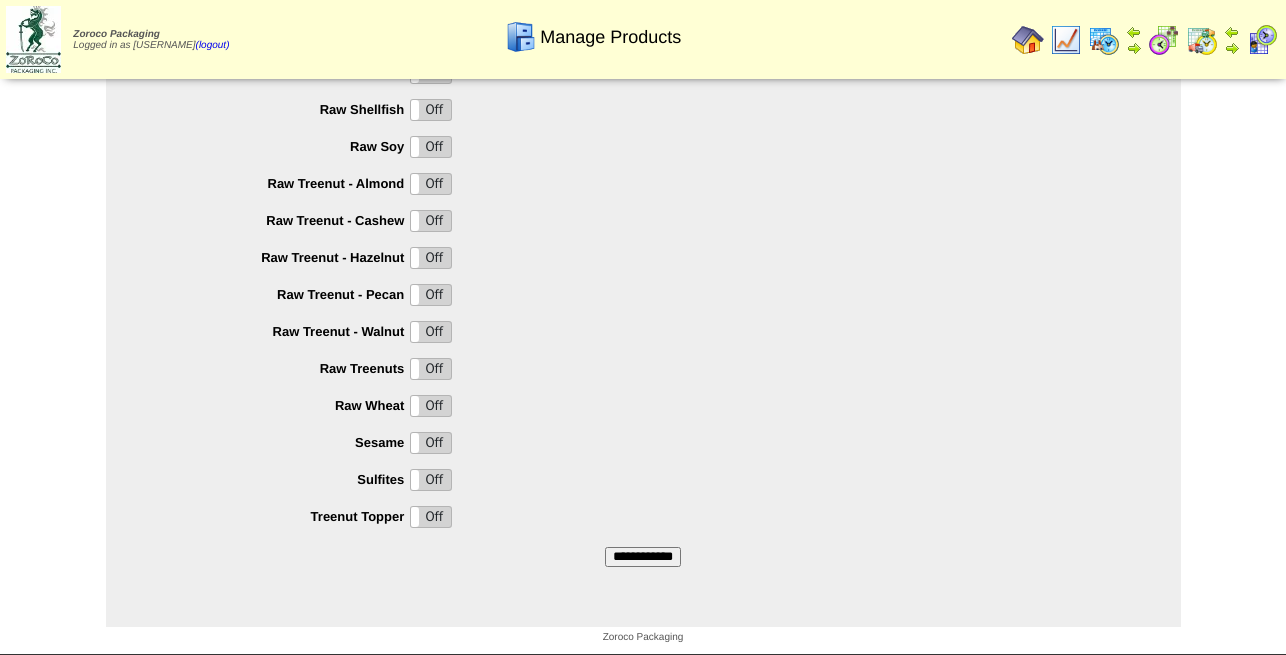 click on "**********" at bounding box center (643, 557) 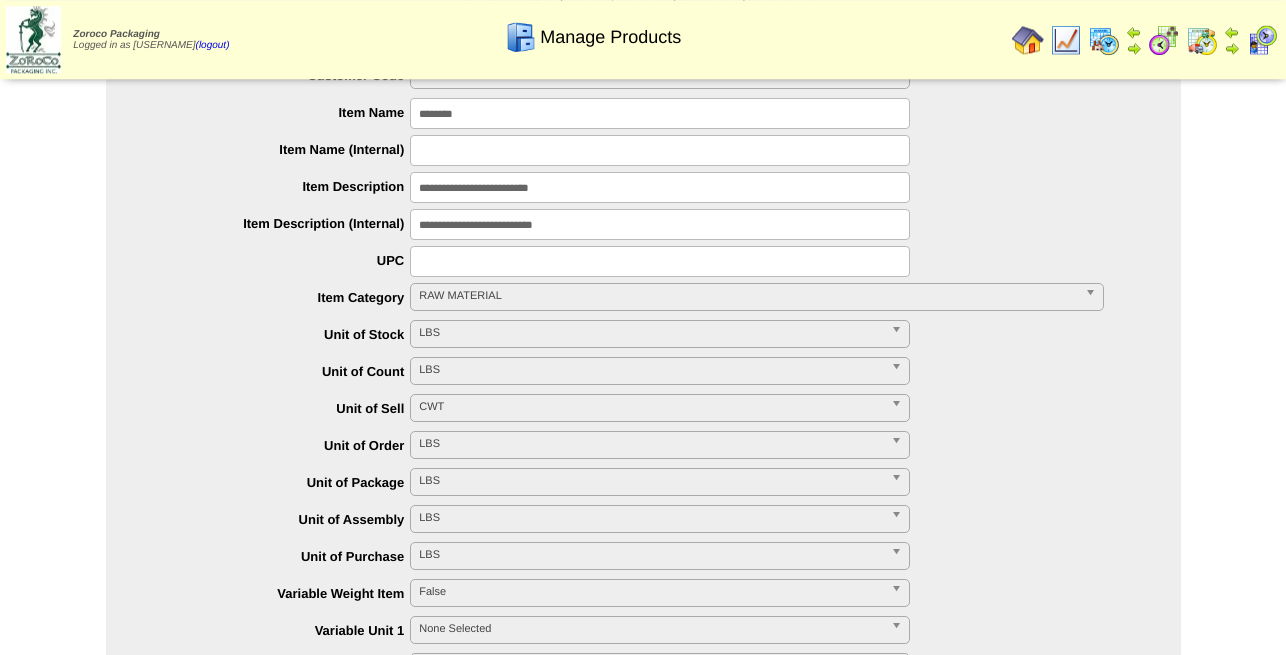 scroll, scrollTop: 0, scrollLeft: 0, axis: both 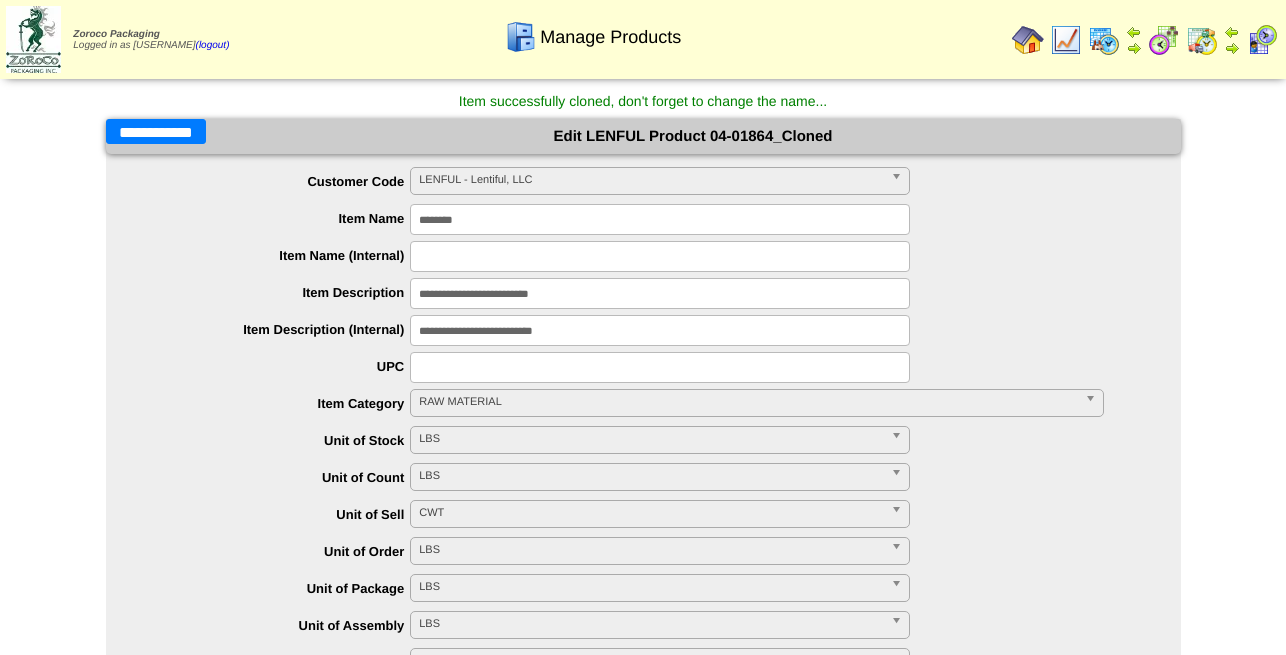 click on "**********" at bounding box center [156, 131] 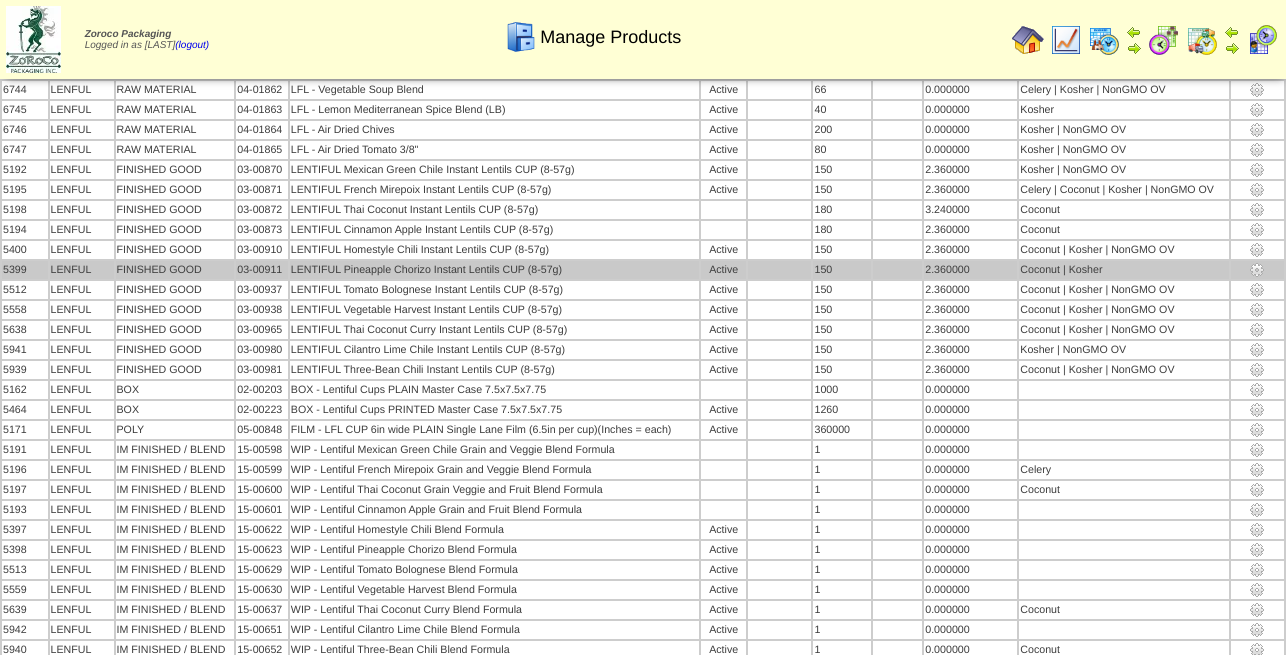 scroll, scrollTop: 746, scrollLeft: 0, axis: vertical 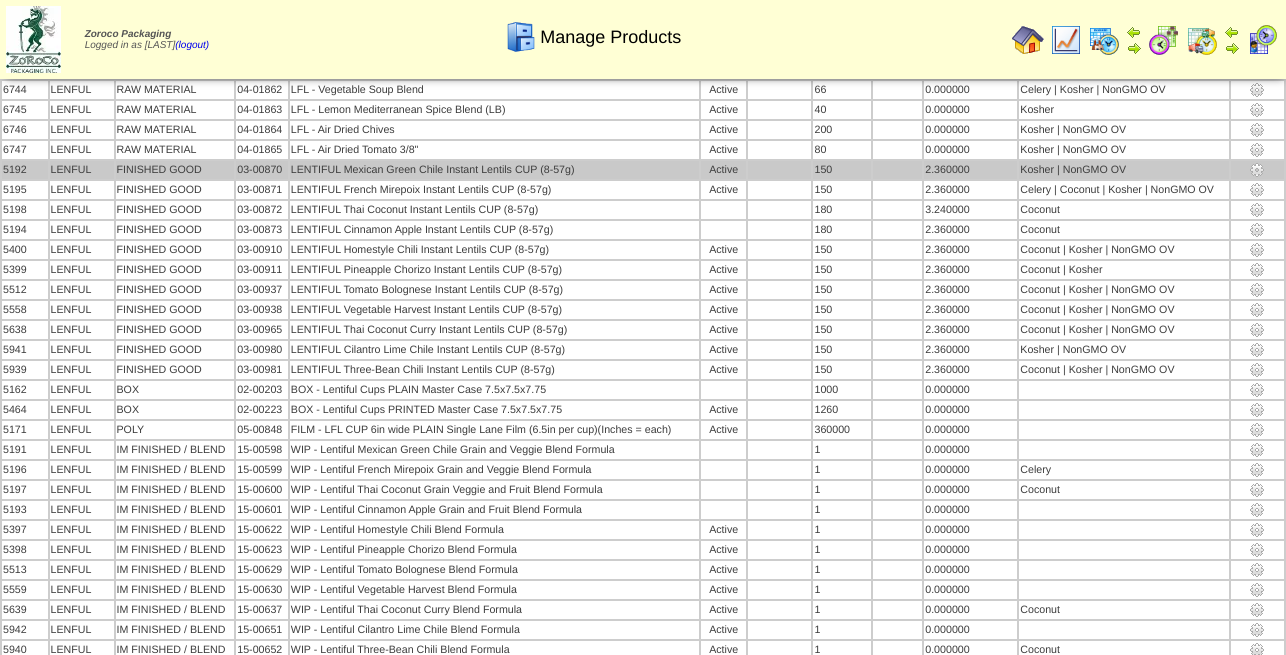 click at bounding box center [1257, 170] 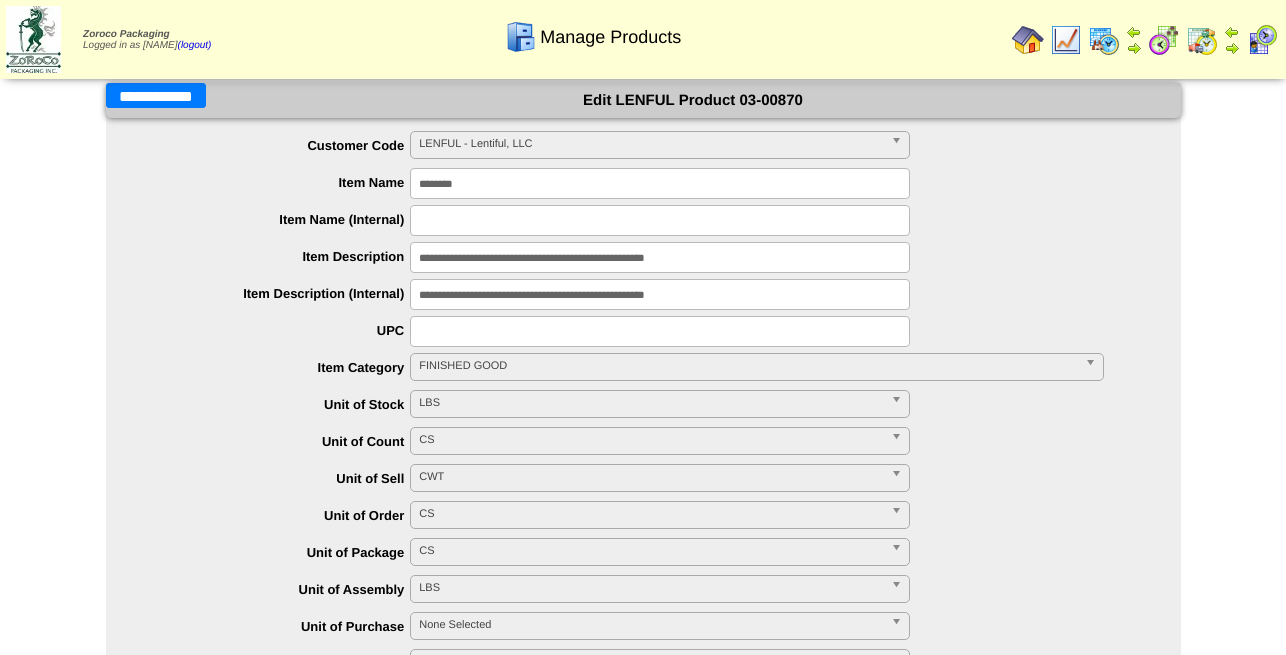 scroll, scrollTop: 0, scrollLeft: 0, axis: both 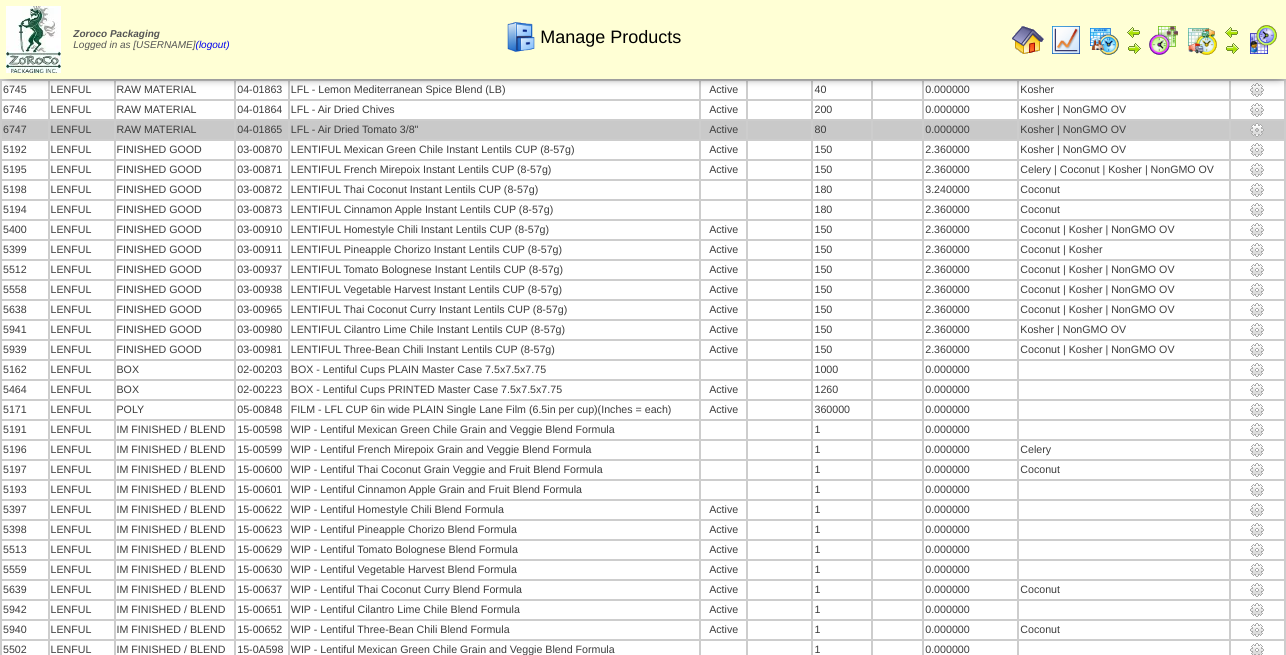 click at bounding box center [1257, 130] 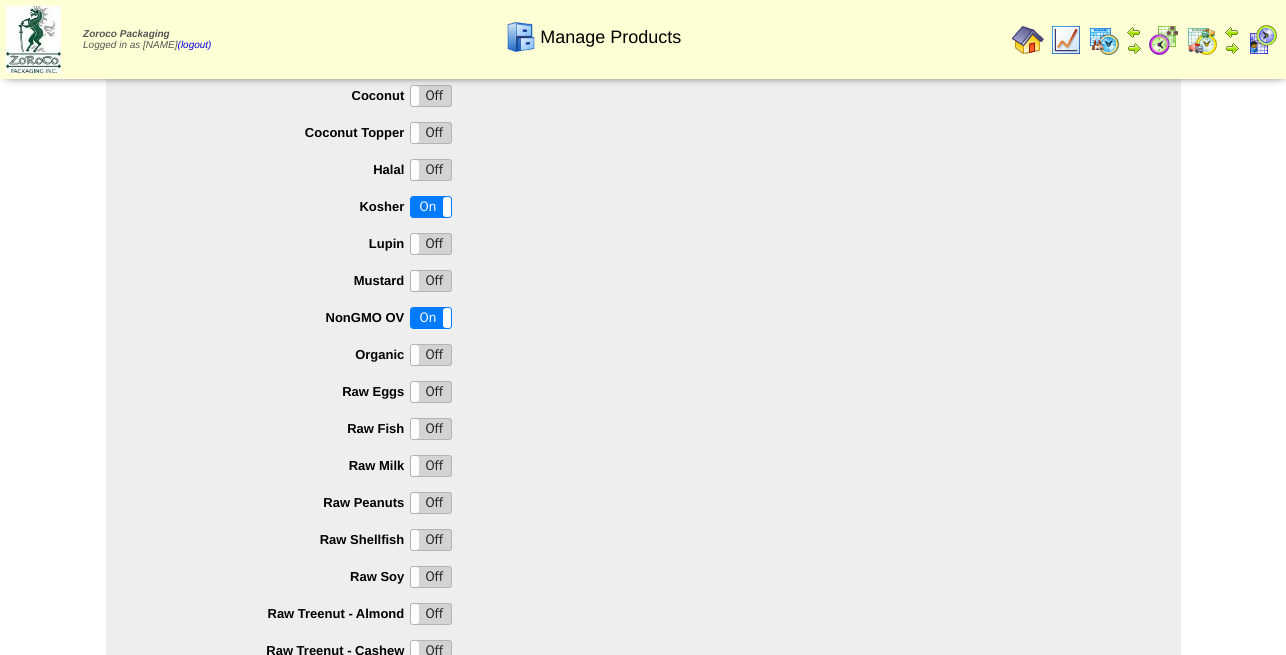 scroll, scrollTop: 1988, scrollLeft: 0, axis: vertical 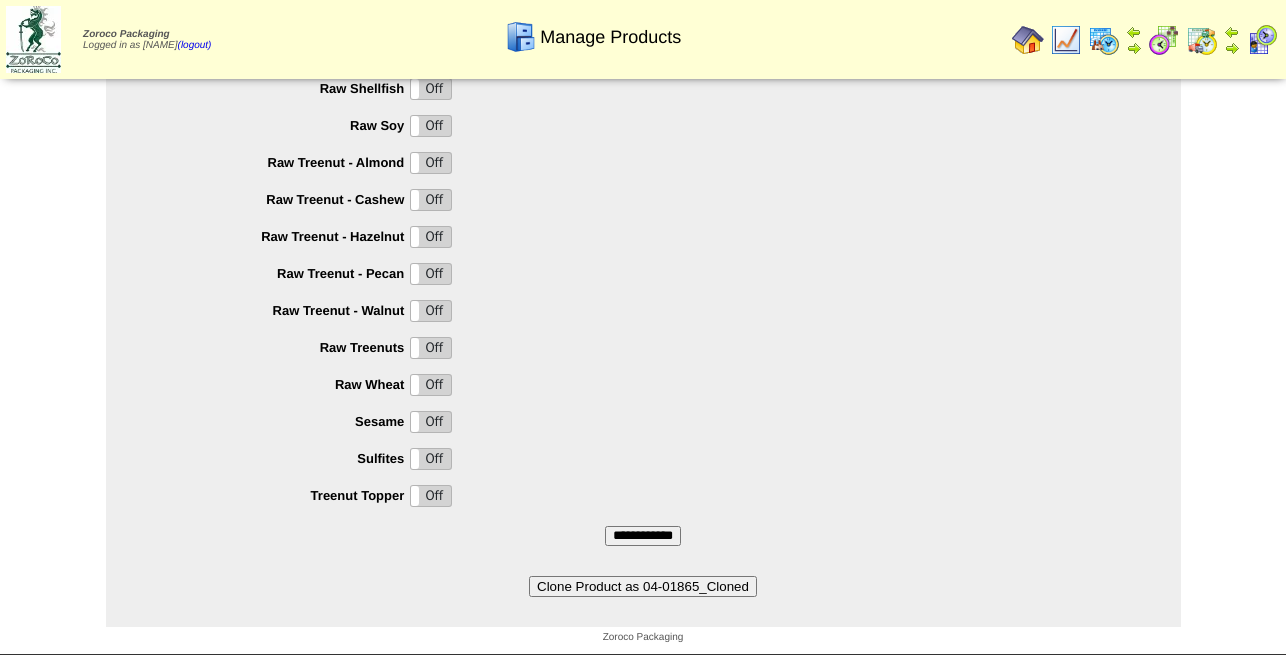 click on "Clone Product as 04-01865_Cloned" at bounding box center [643, 586] 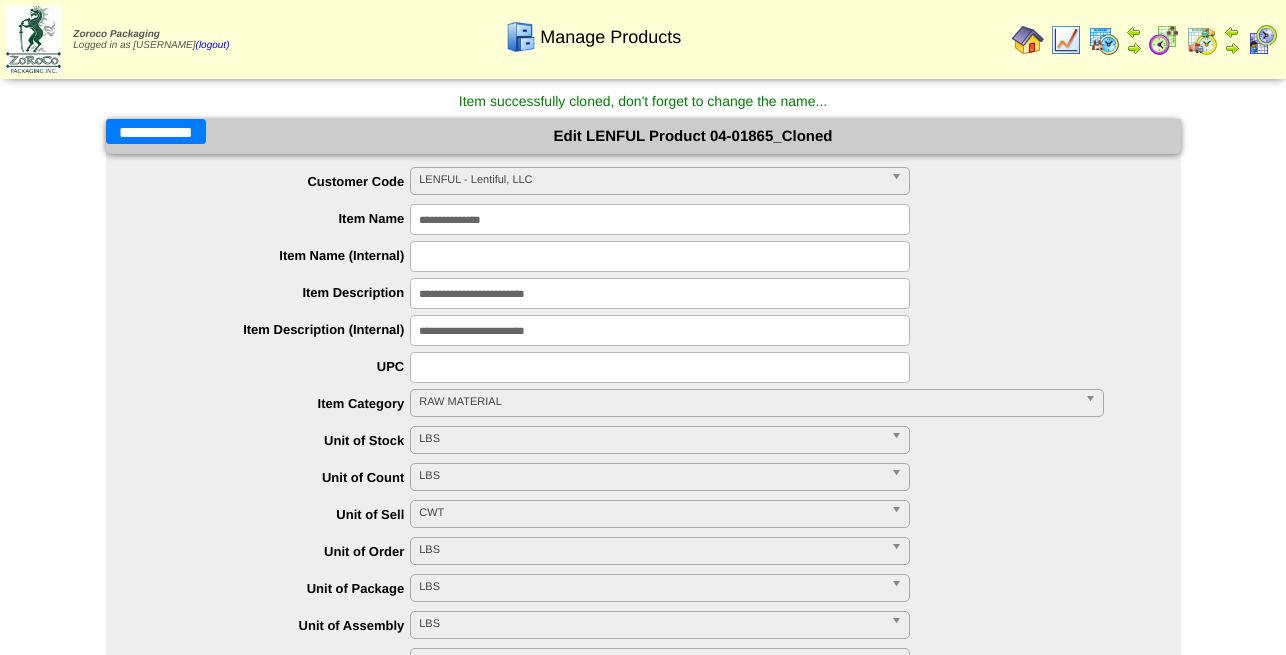scroll, scrollTop: 0, scrollLeft: 0, axis: both 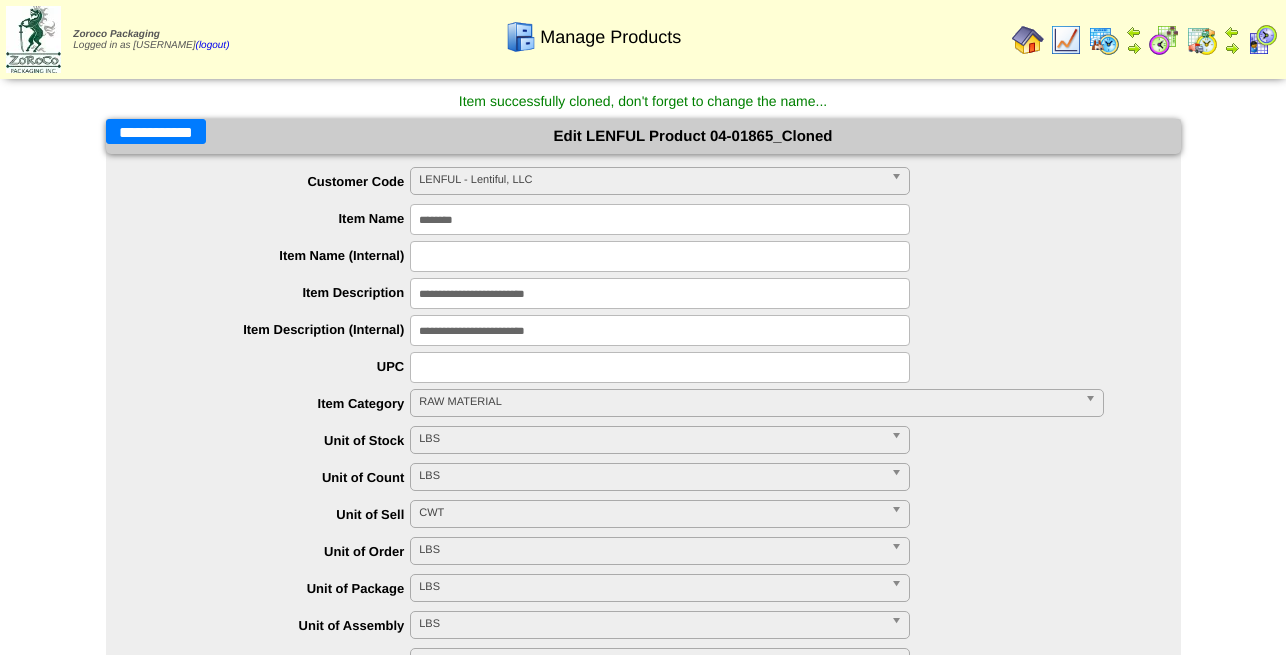 type on "********" 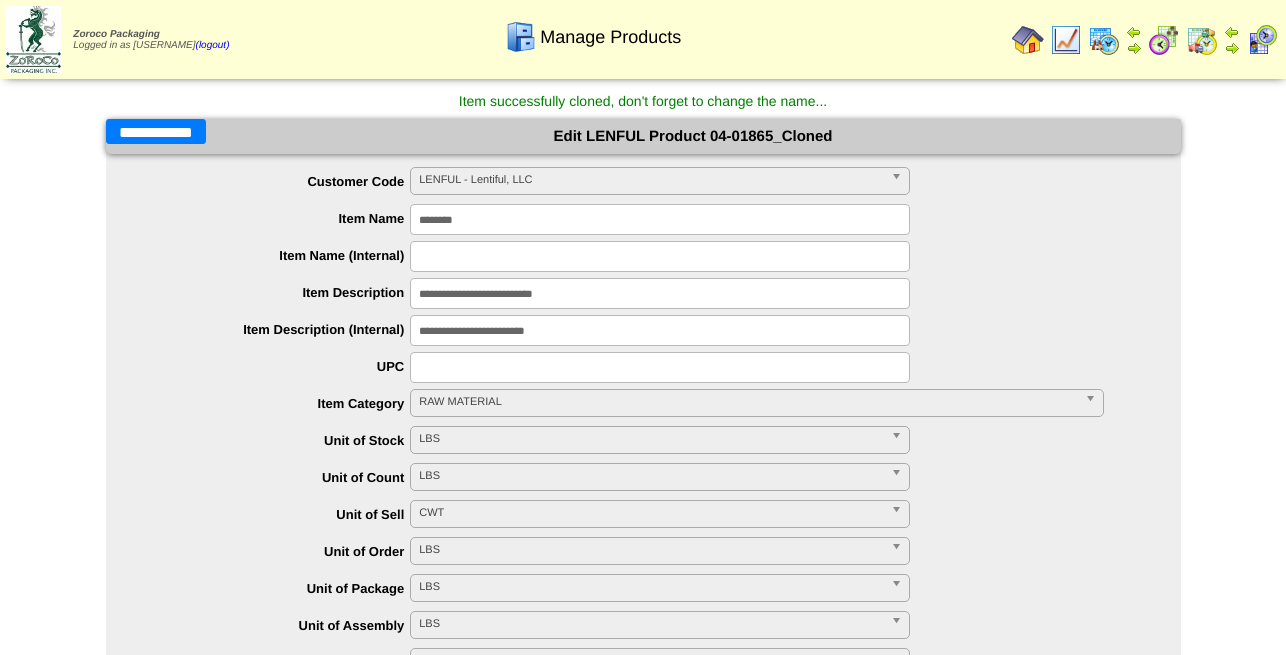 type on "**********" 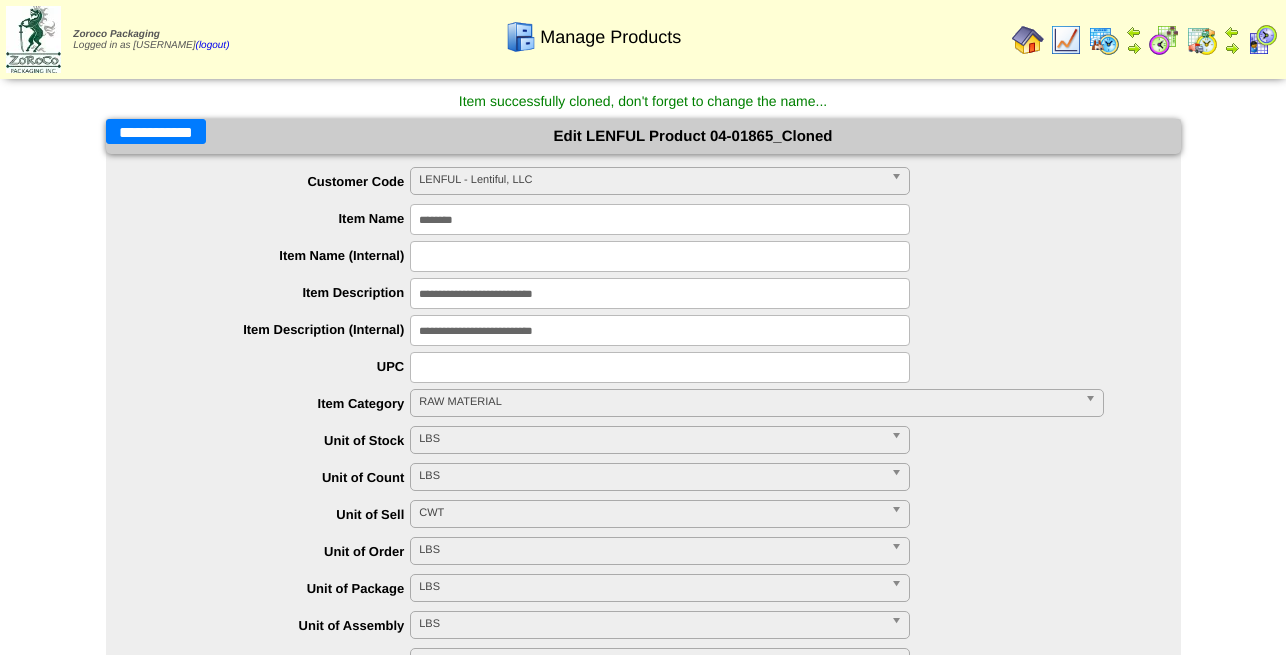 type on "**********" 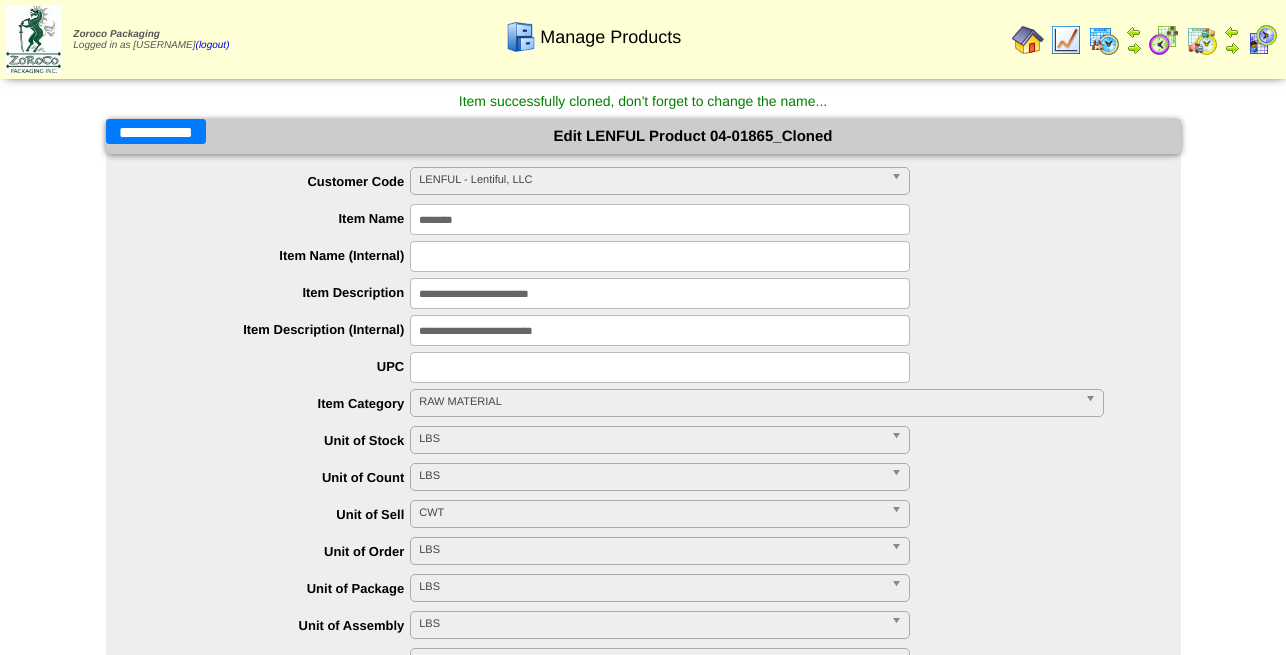 type on "**********" 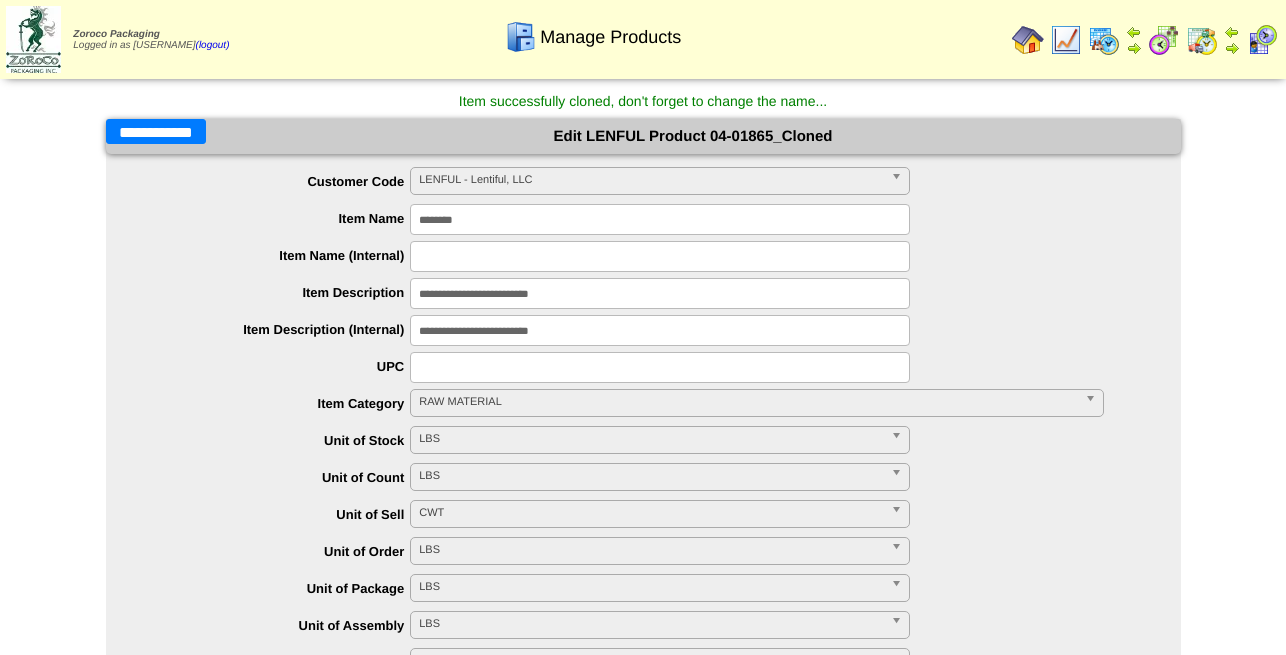 type on "**********" 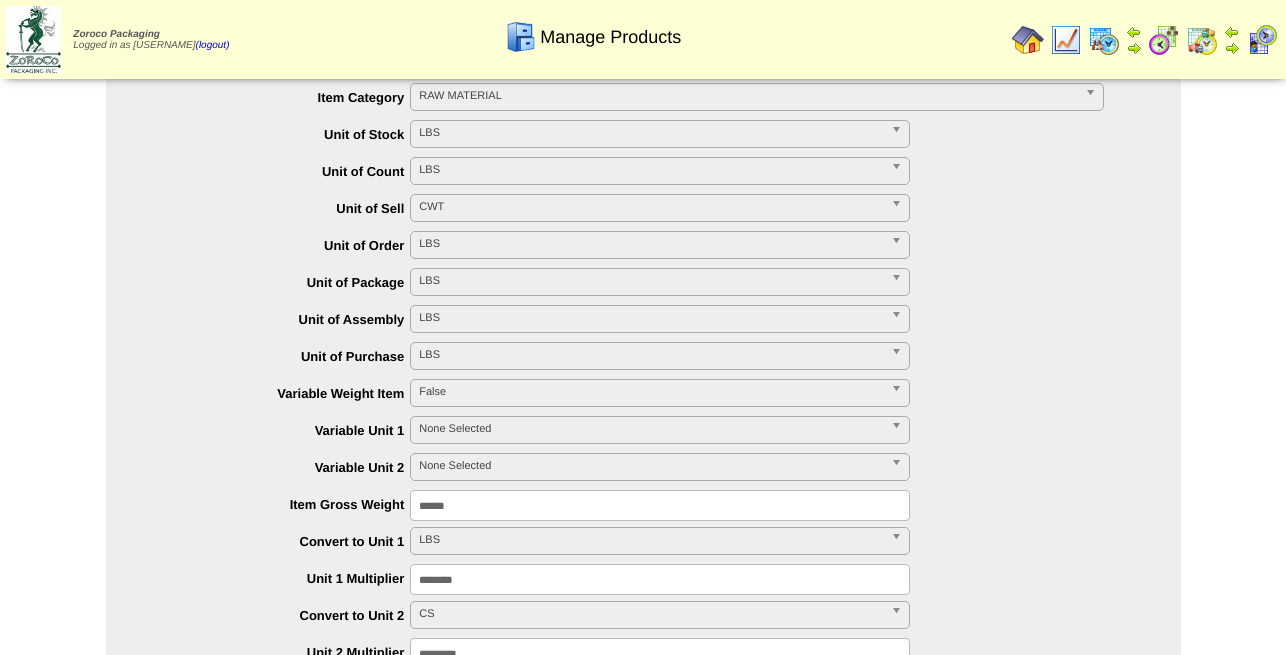 scroll, scrollTop: 408, scrollLeft: 0, axis: vertical 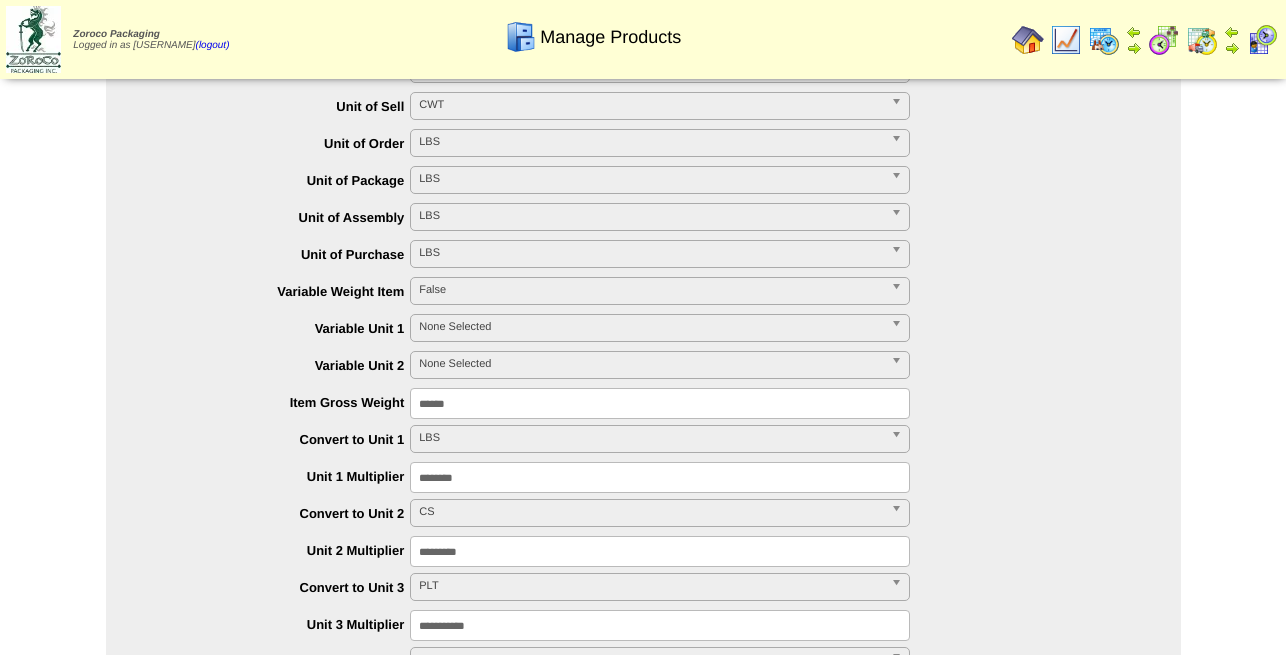 drag, startPoint x: 496, startPoint y: 556, endPoint x: 226, endPoint y: 521, distance: 272.25906 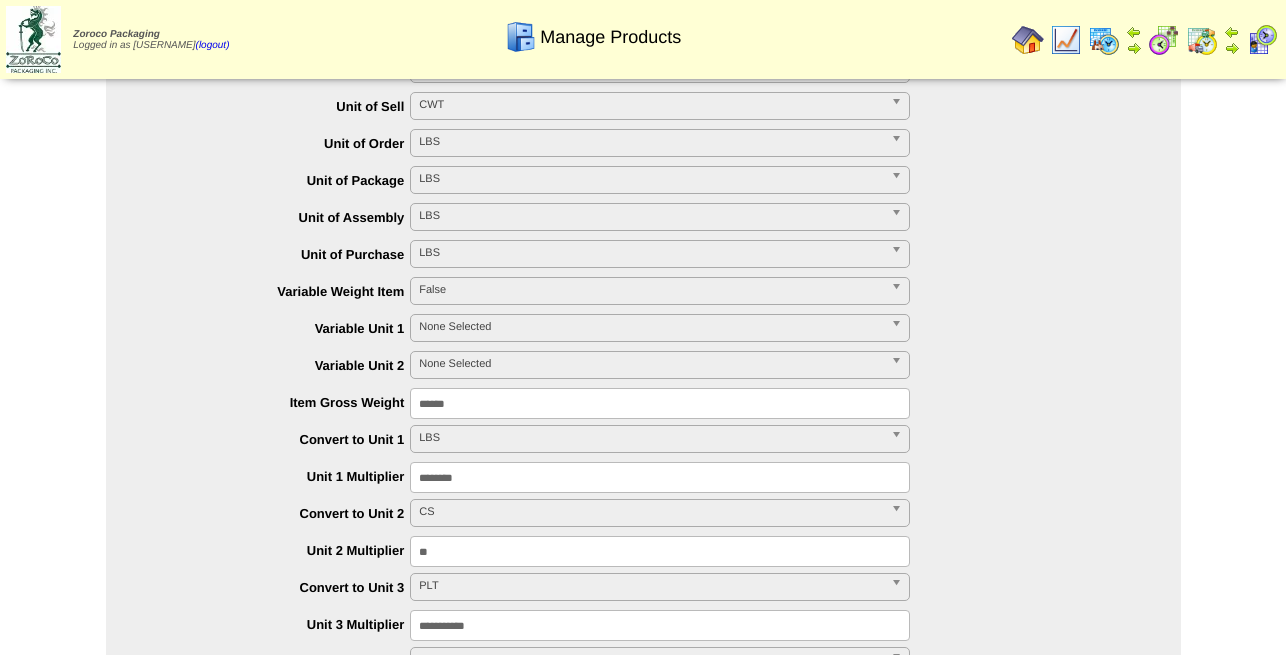 type on "**" 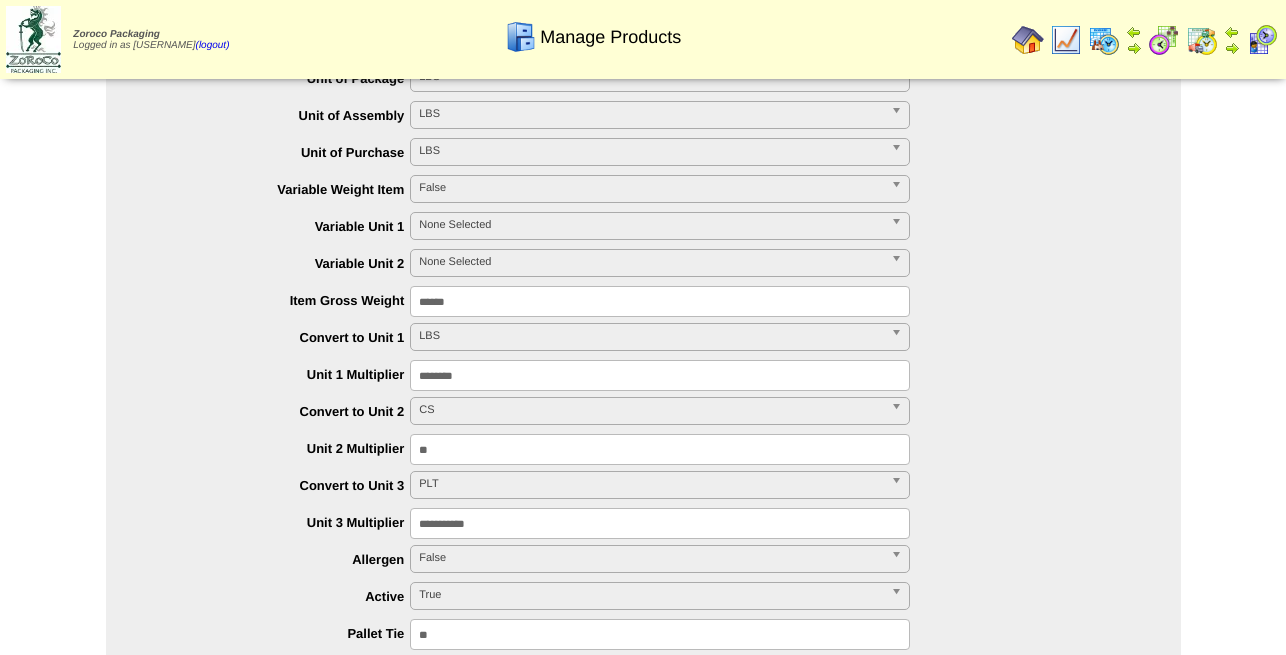 drag, startPoint x: 494, startPoint y: 523, endPoint x: 379, endPoint y: 527, distance: 115.06954 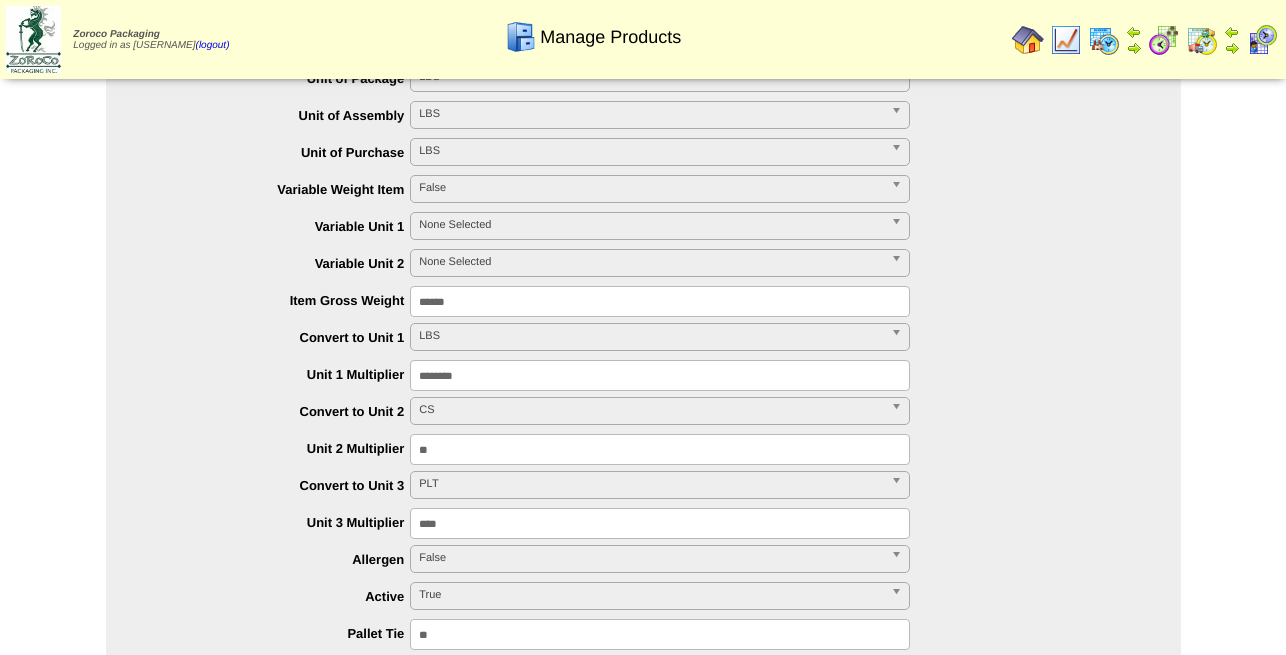 type on "****" 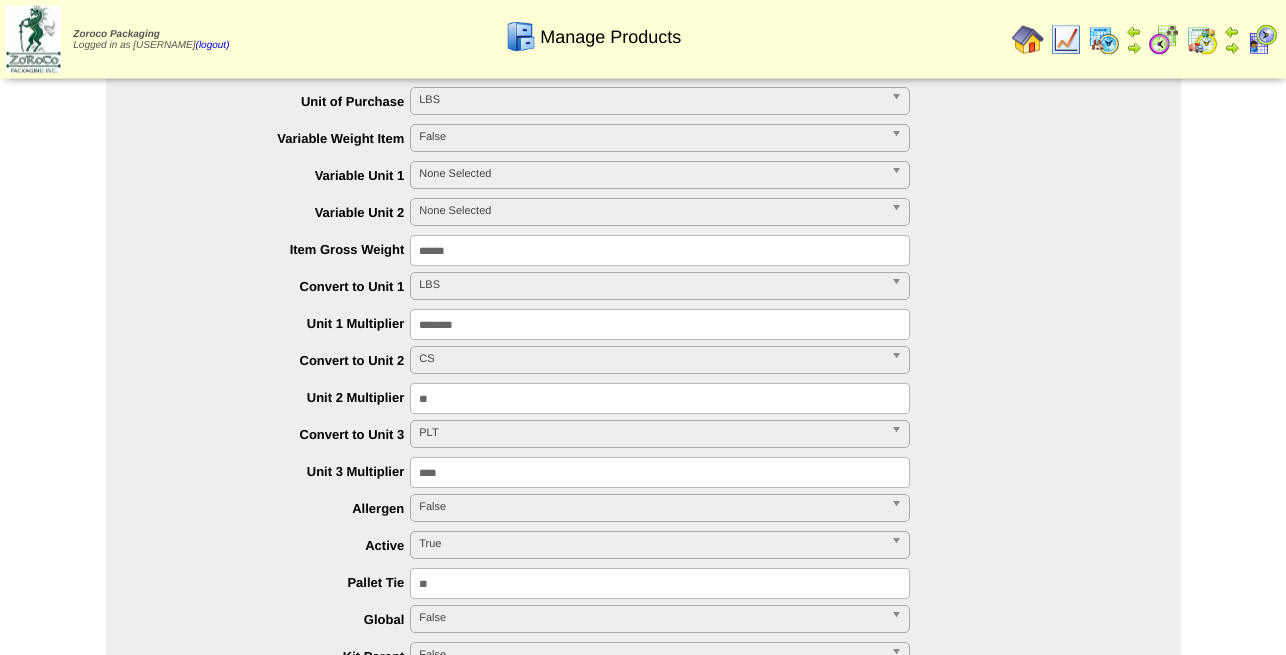 scroll, scrollTop: 612, scrollLeft: 0, axis: vertical 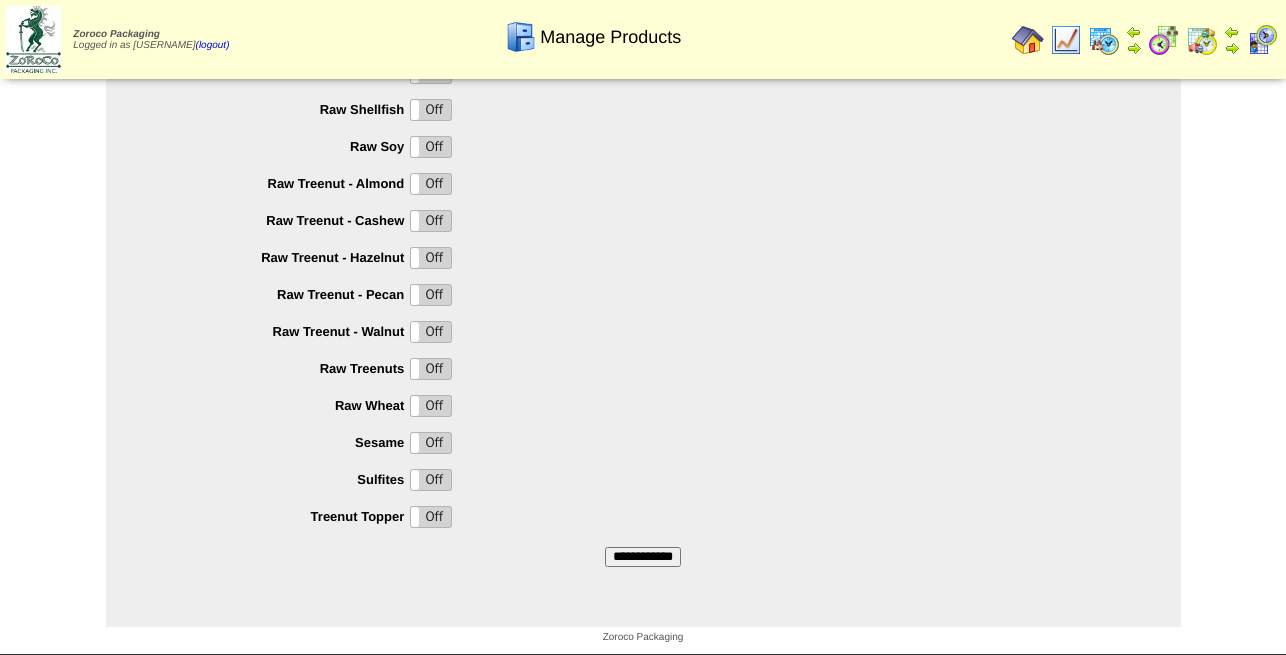 click on "**********" at bounding box center [643, 557] 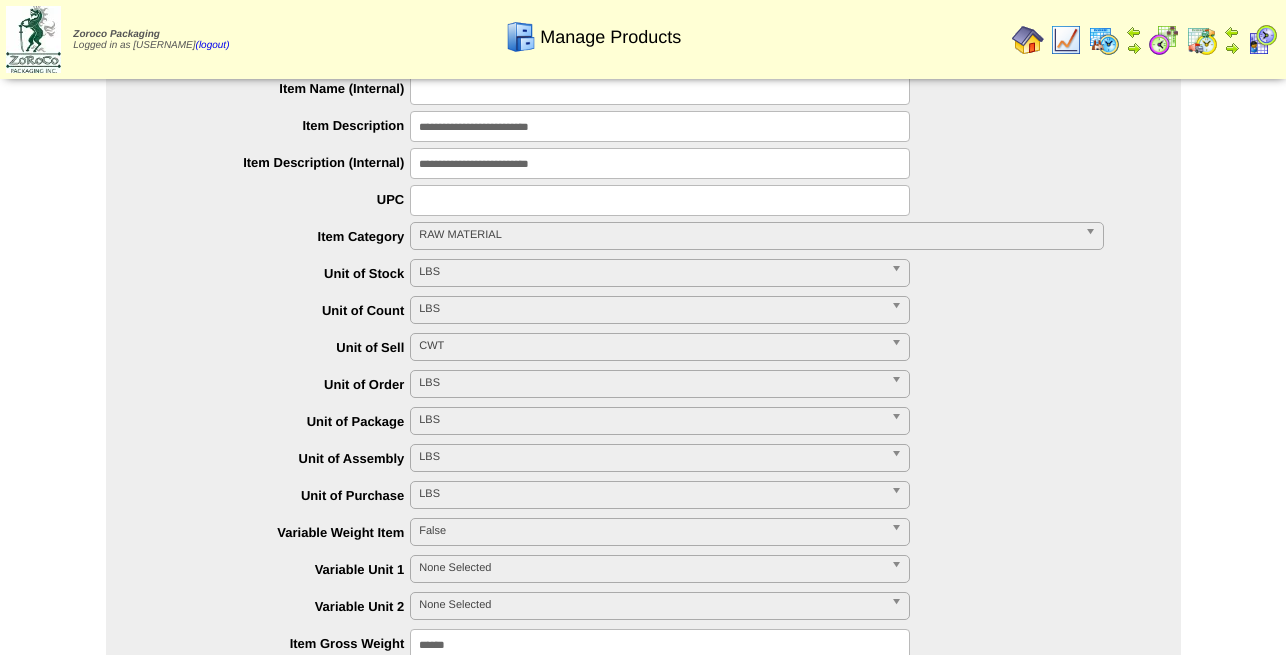 scroll, scrollTop: 0, scrollLeft: 0, axis: both 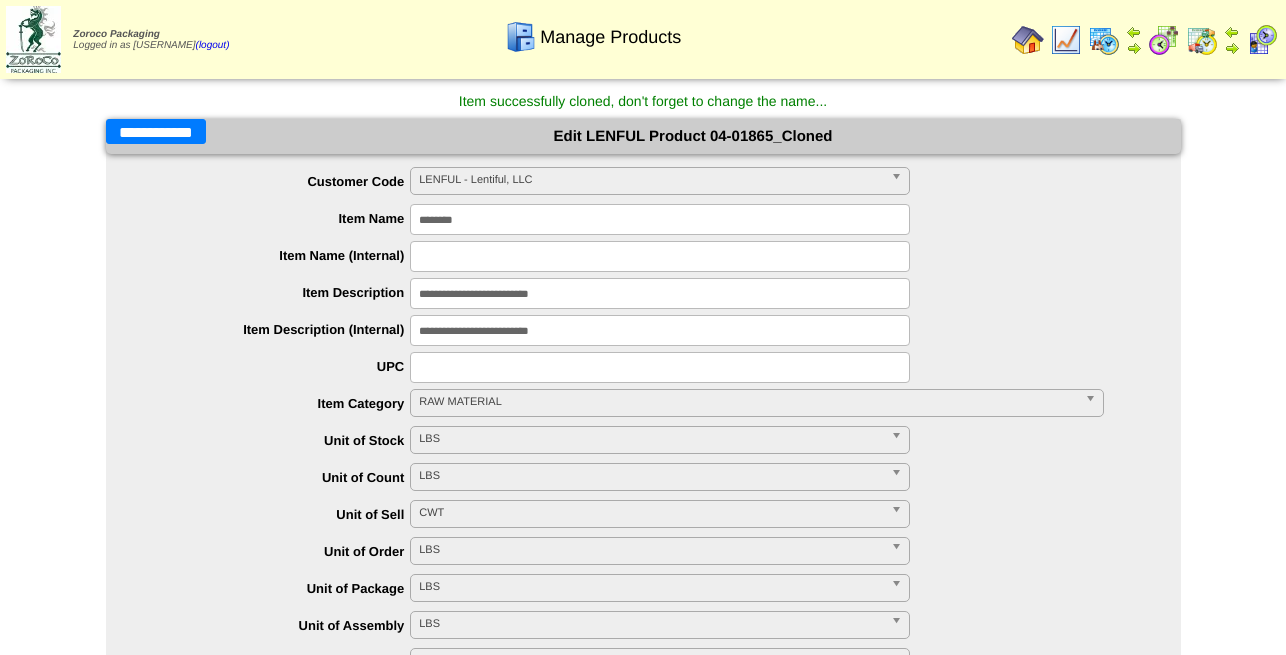 click on "**********" at bounding box center (156, 131) 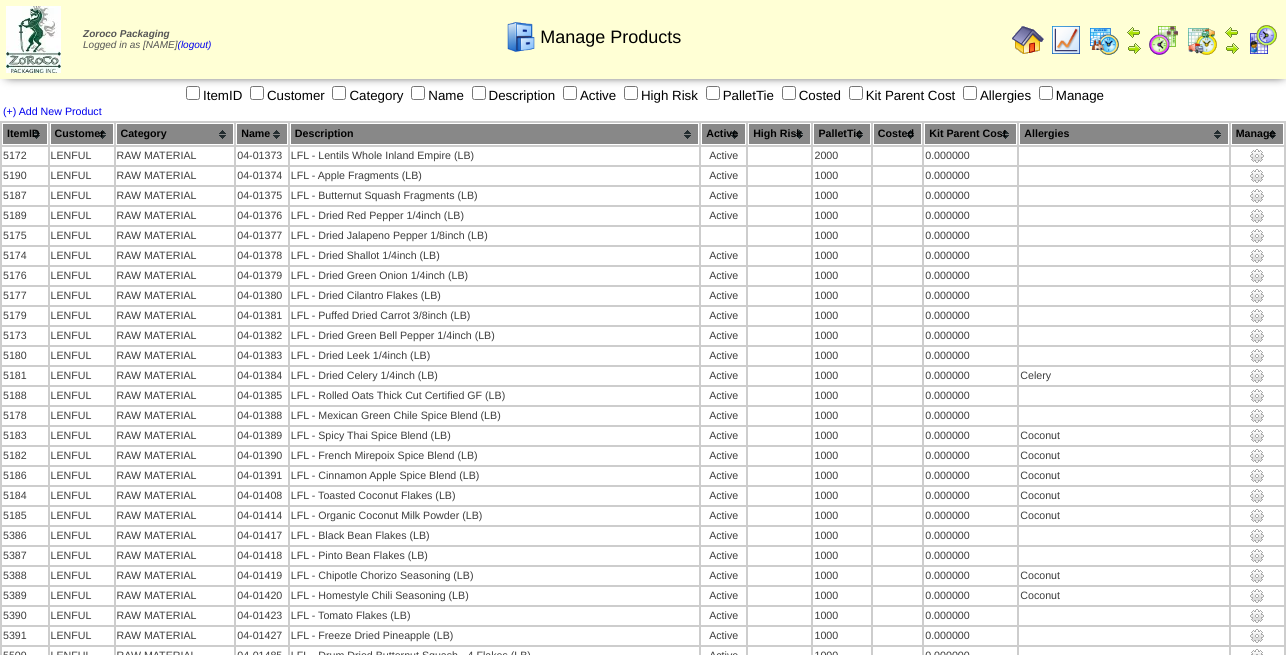 scroll, scrollTop: 766, scrollLeft: 0, axis: vertical 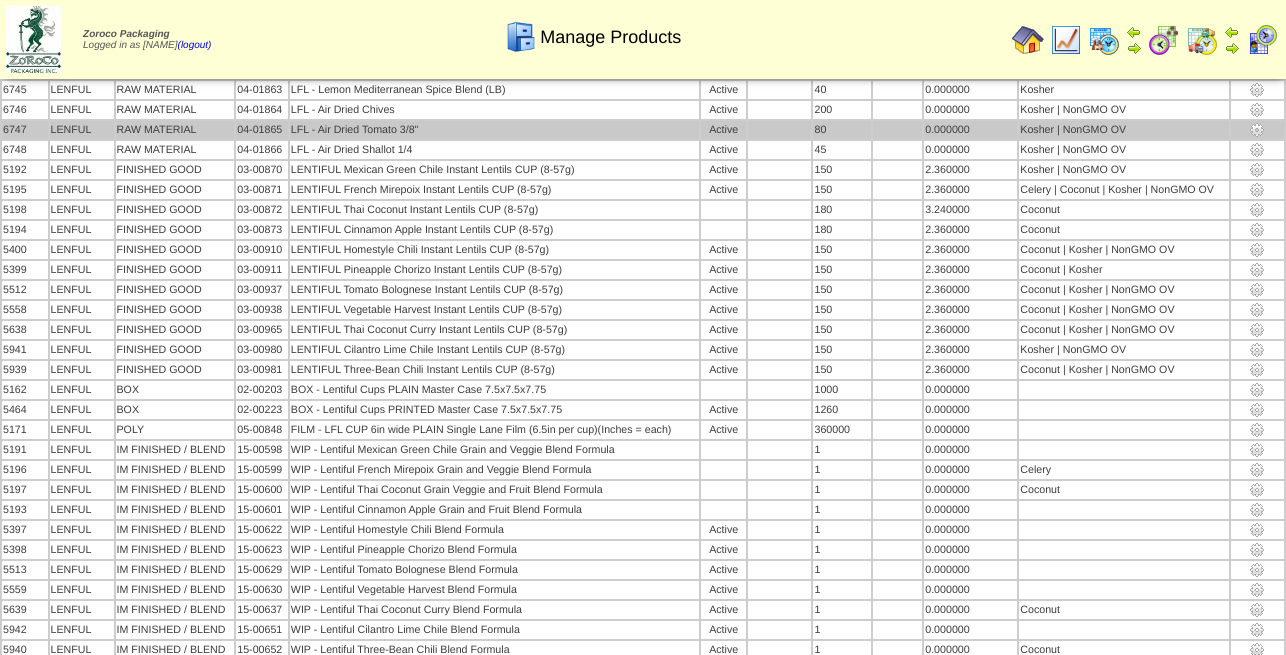 click at bounding box center (1257, 130) 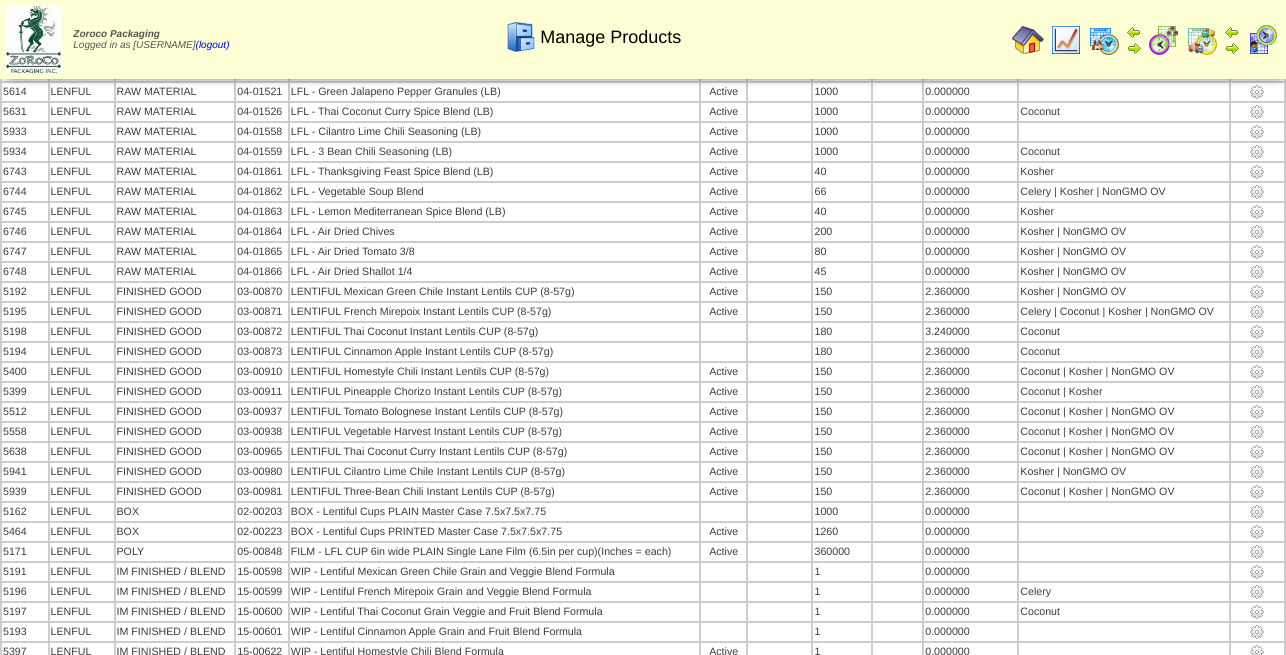scroll, scrollTop: 542, scrollLeft: 0, axis: vertical 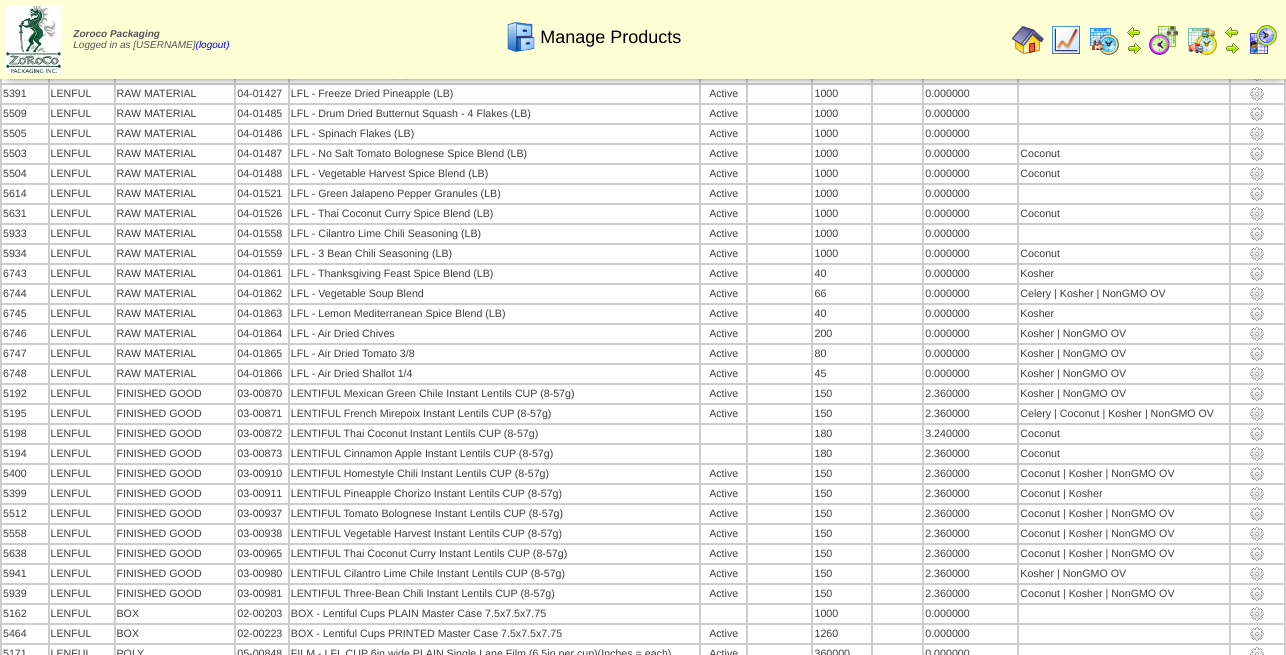 click at bounding box center (1028, 40) 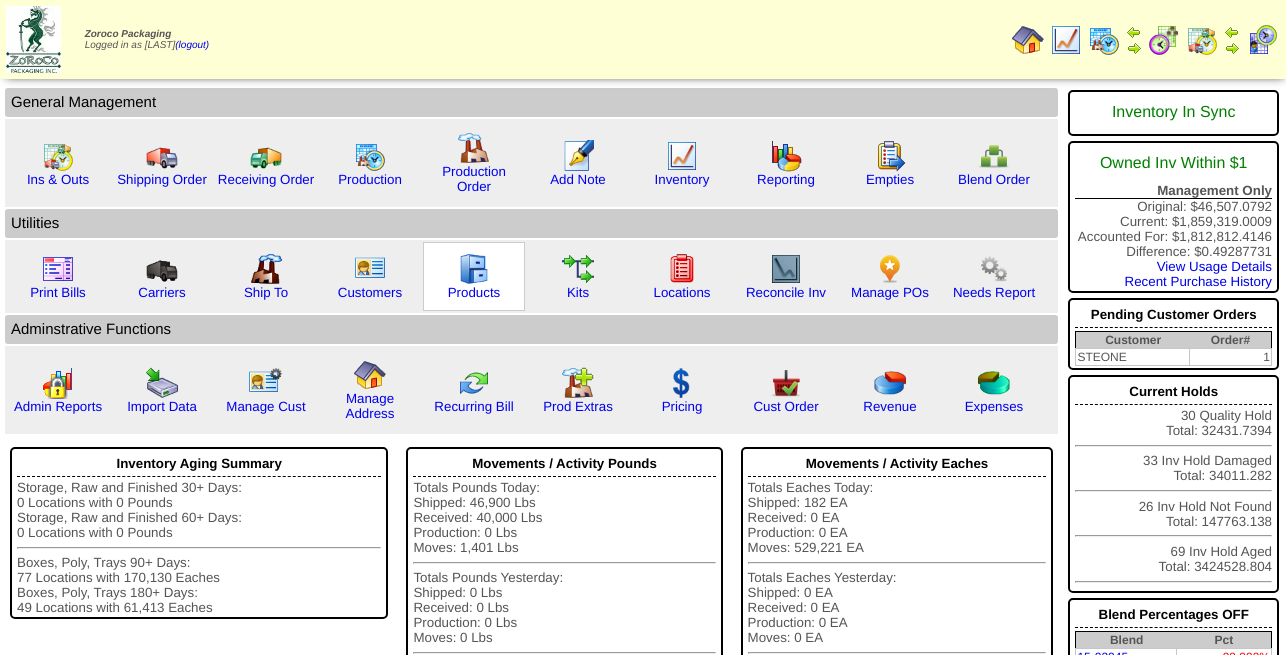 scroll, scrollTop: 0, scrollLeft: 0, axis: both 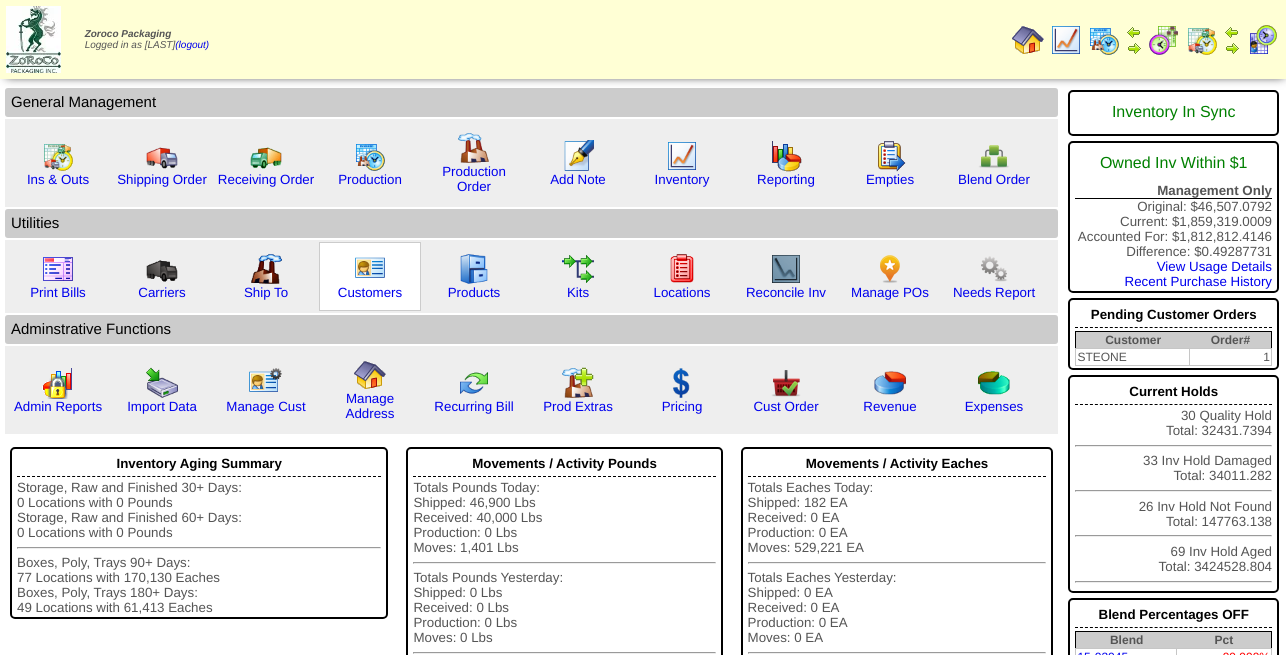 click at bounding box center [370, 269] 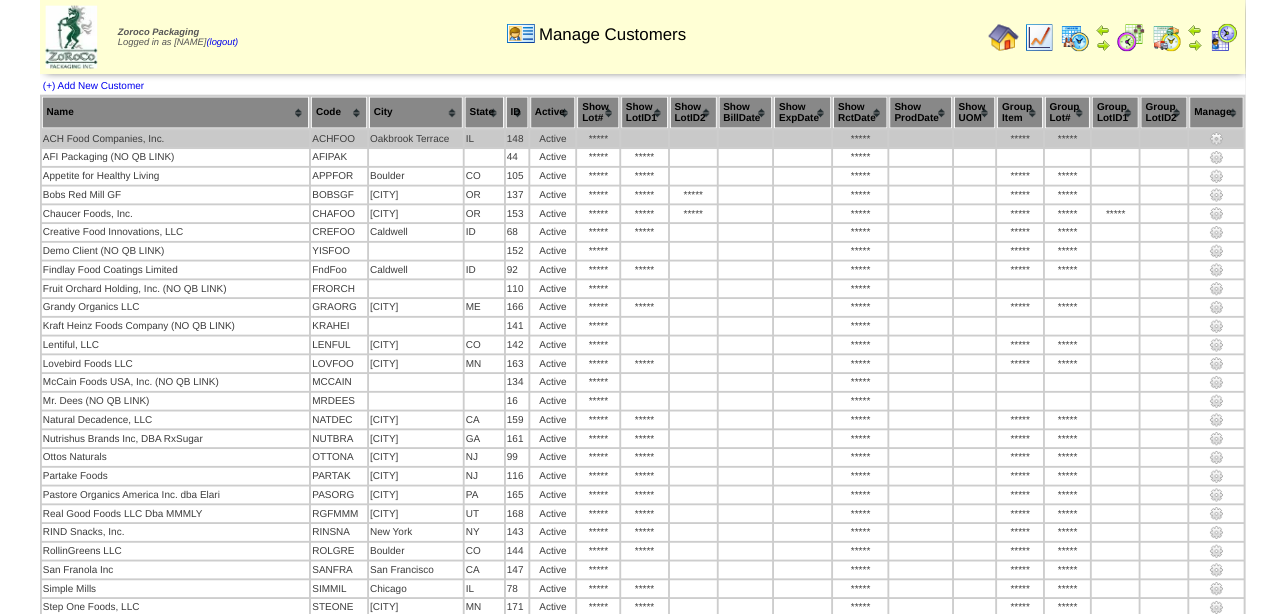 scroll, scrollTop: 0, scrollLeft: 0, axis: both 